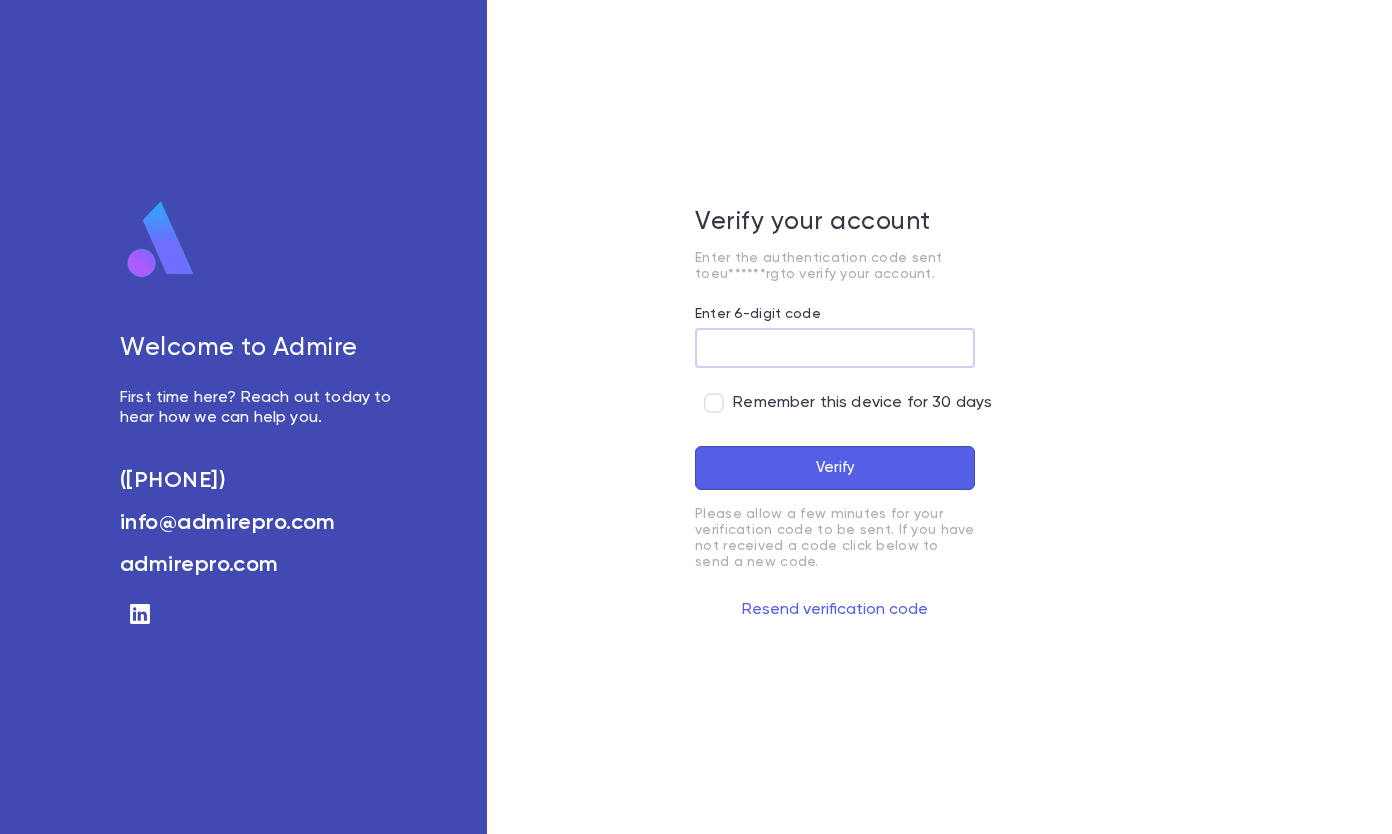 scroll, scrollTop: 0, scrollLeft: 0, axis: both 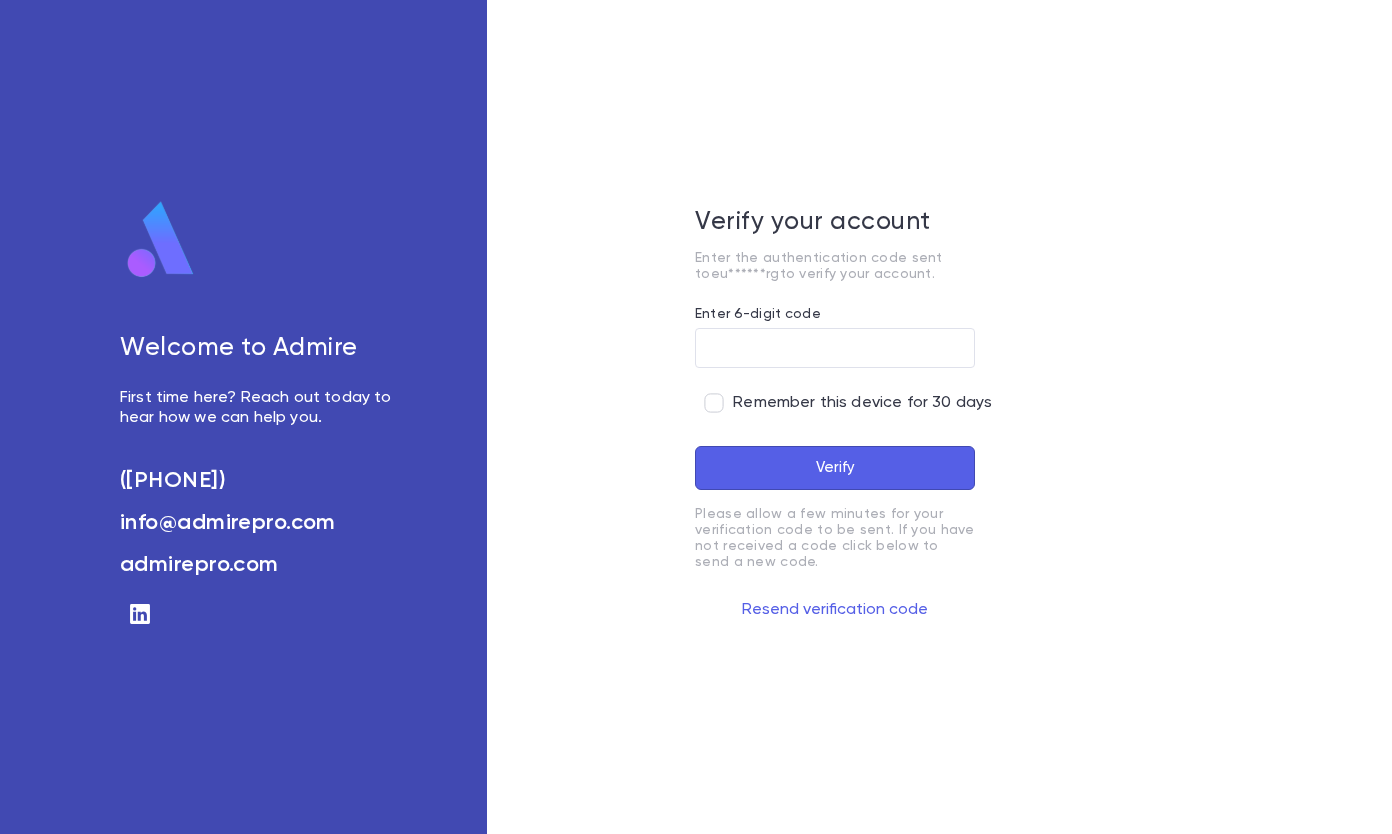 click on "Enter 6-digit code" at bounding box center [835, 348] 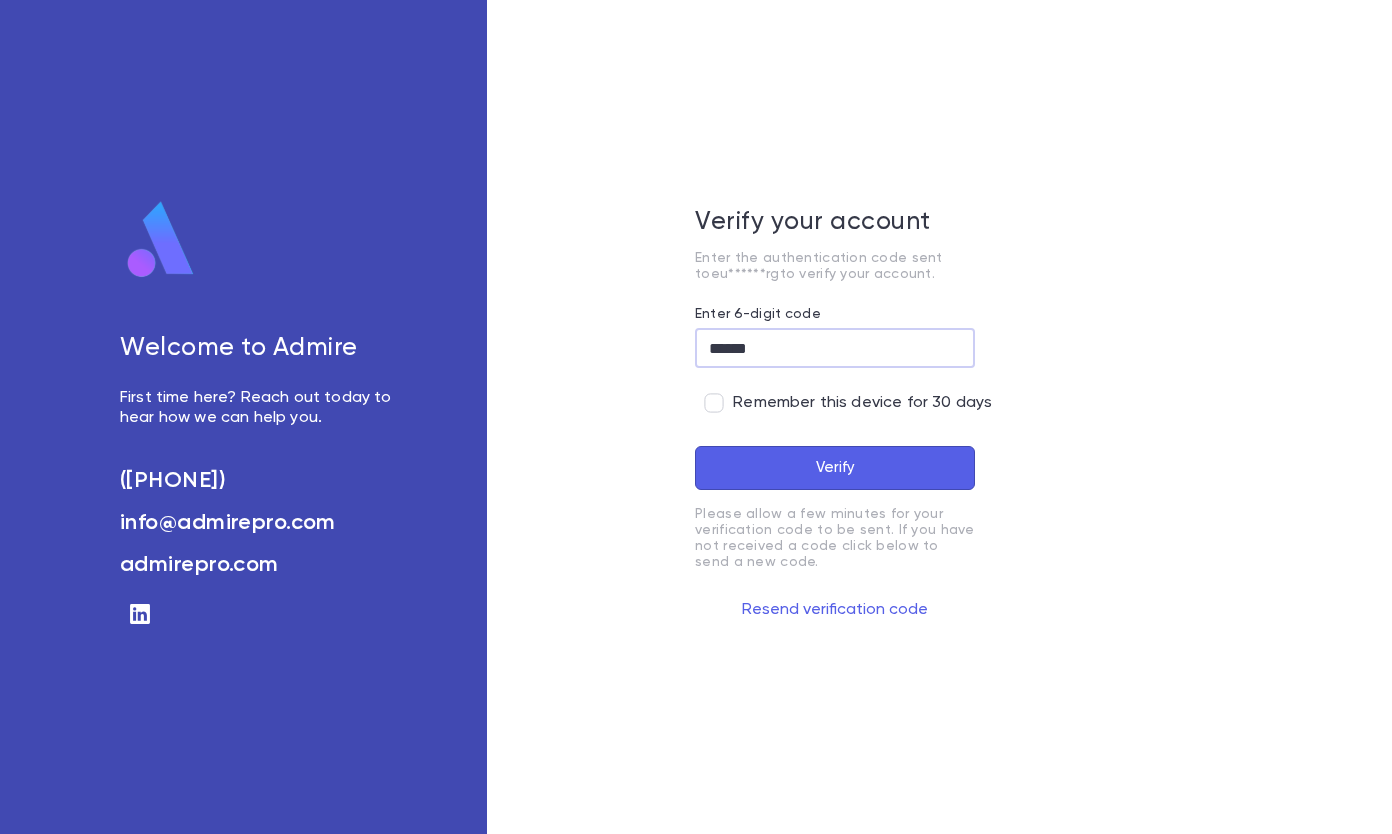 type on "******" 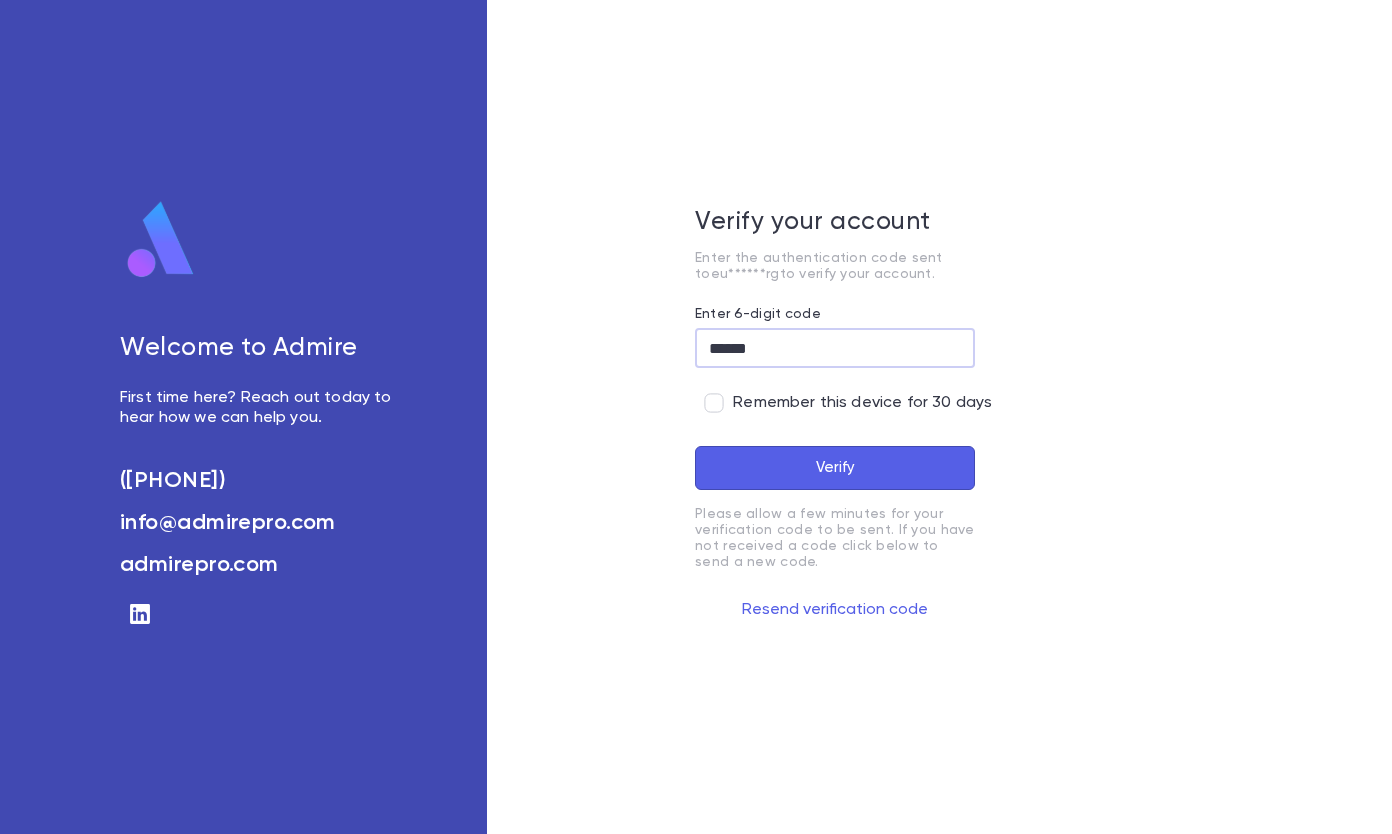 click on "Verify" at bounding box center [835, 468] 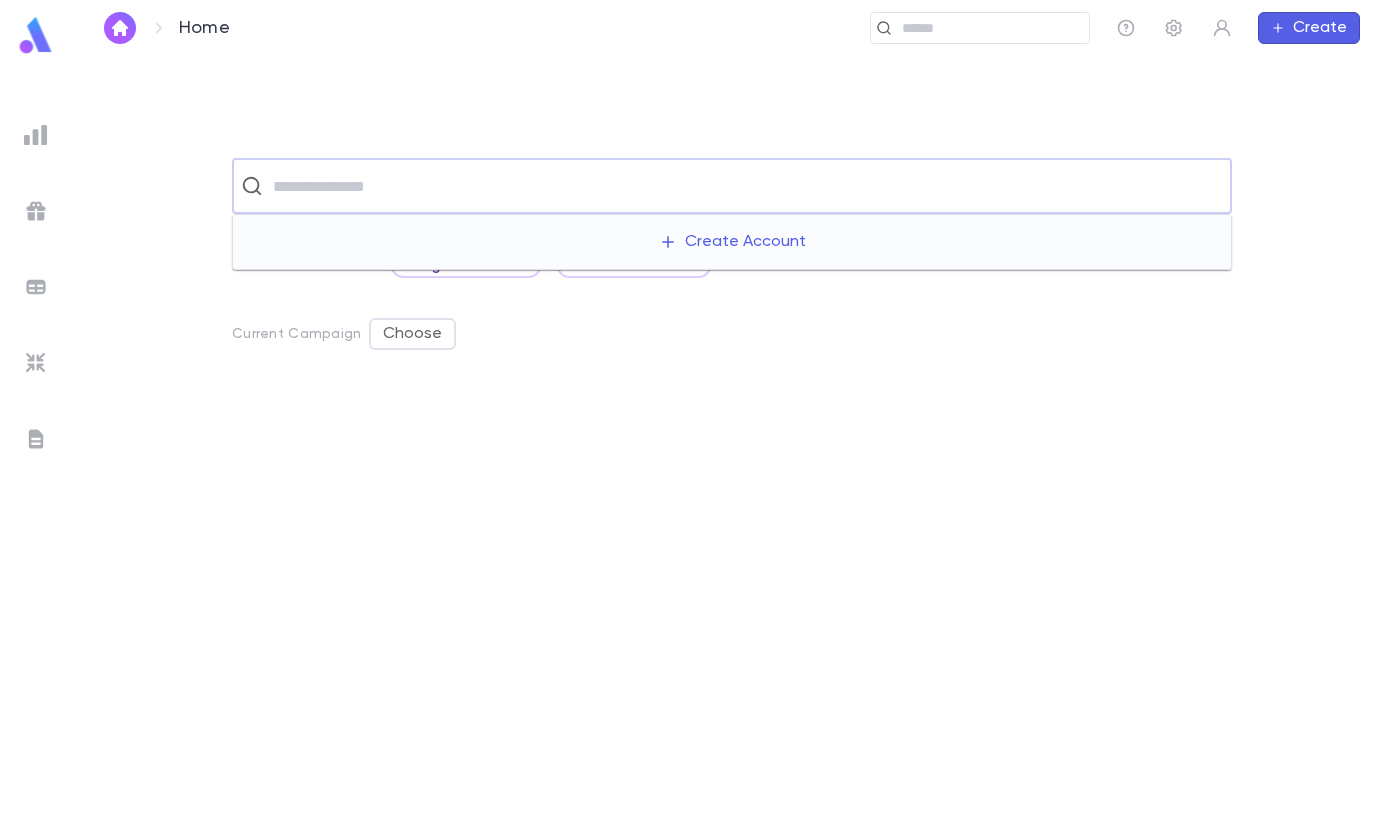click at bounding box center [745, 186] 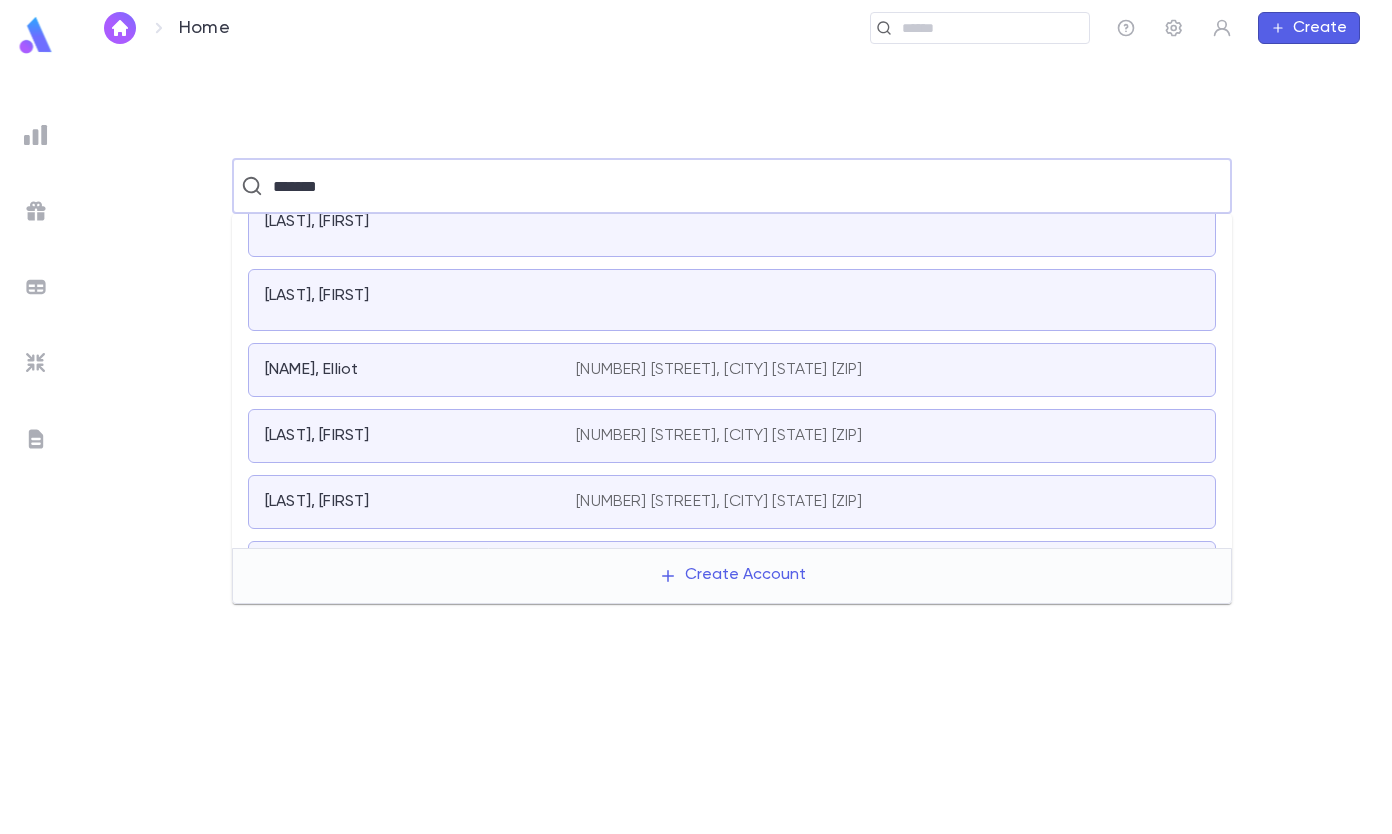 scroll, scrollTop: 0, scrollLeft: 0, axis: both 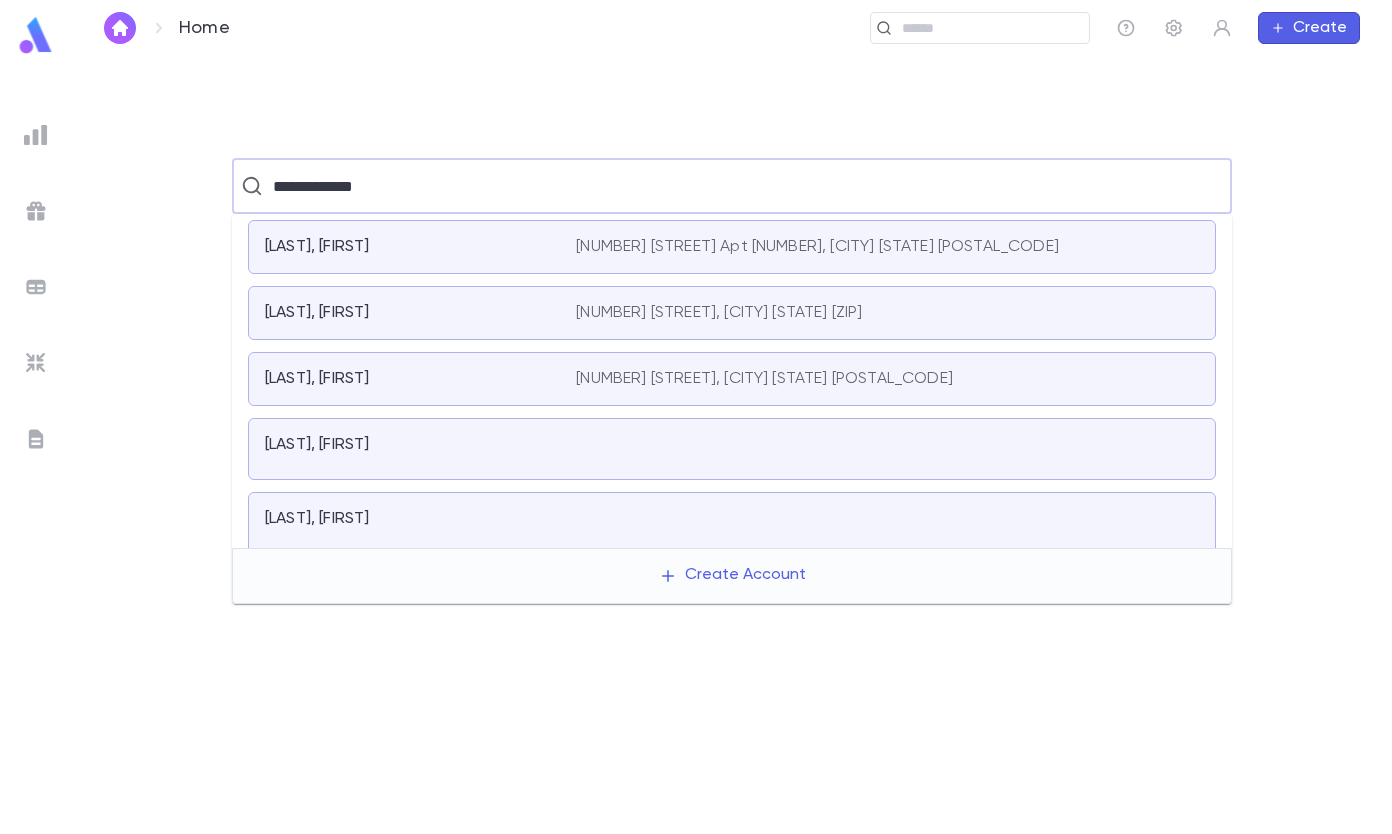 type on "**********" 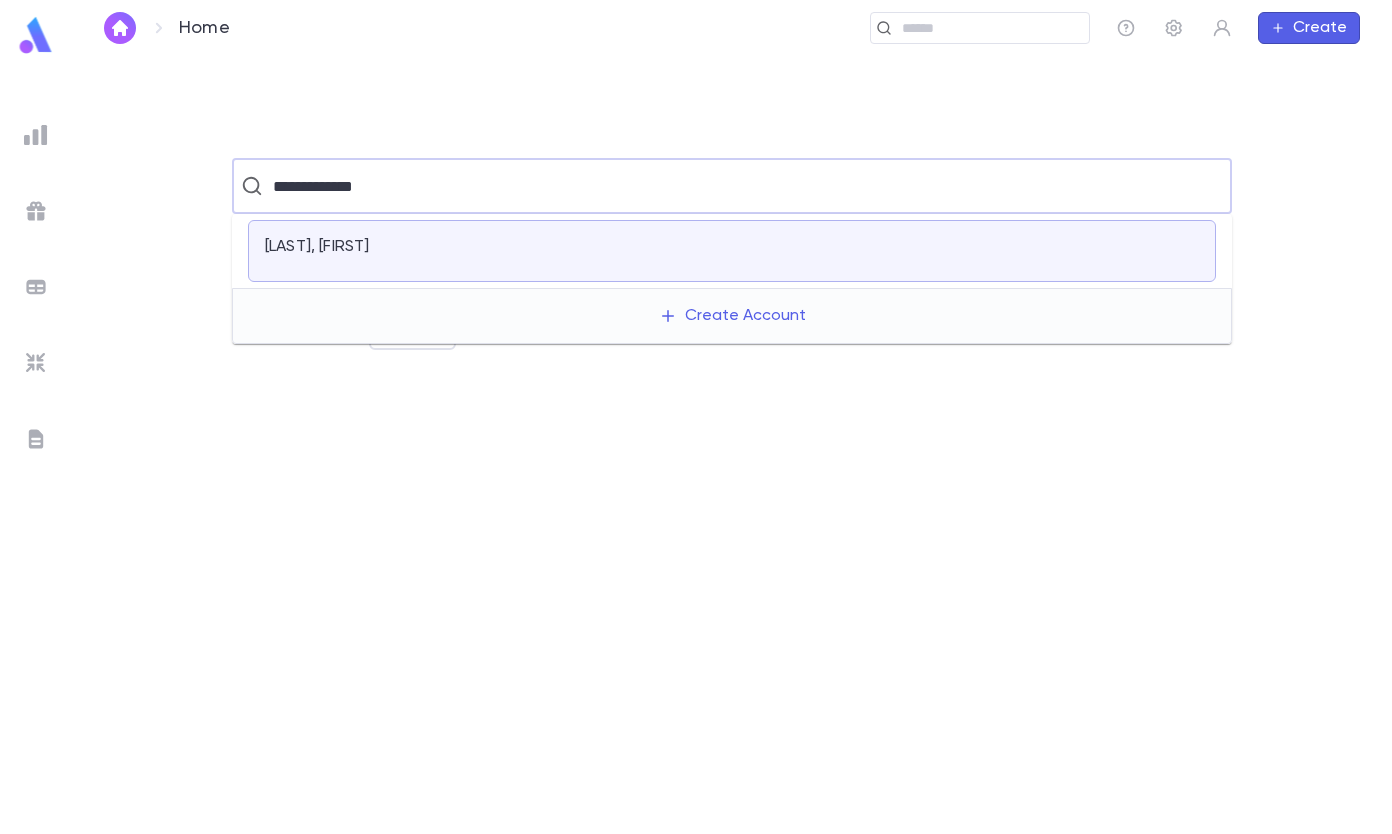 click on "[LAST], [FIRST]" at bounding box center [408, 247] 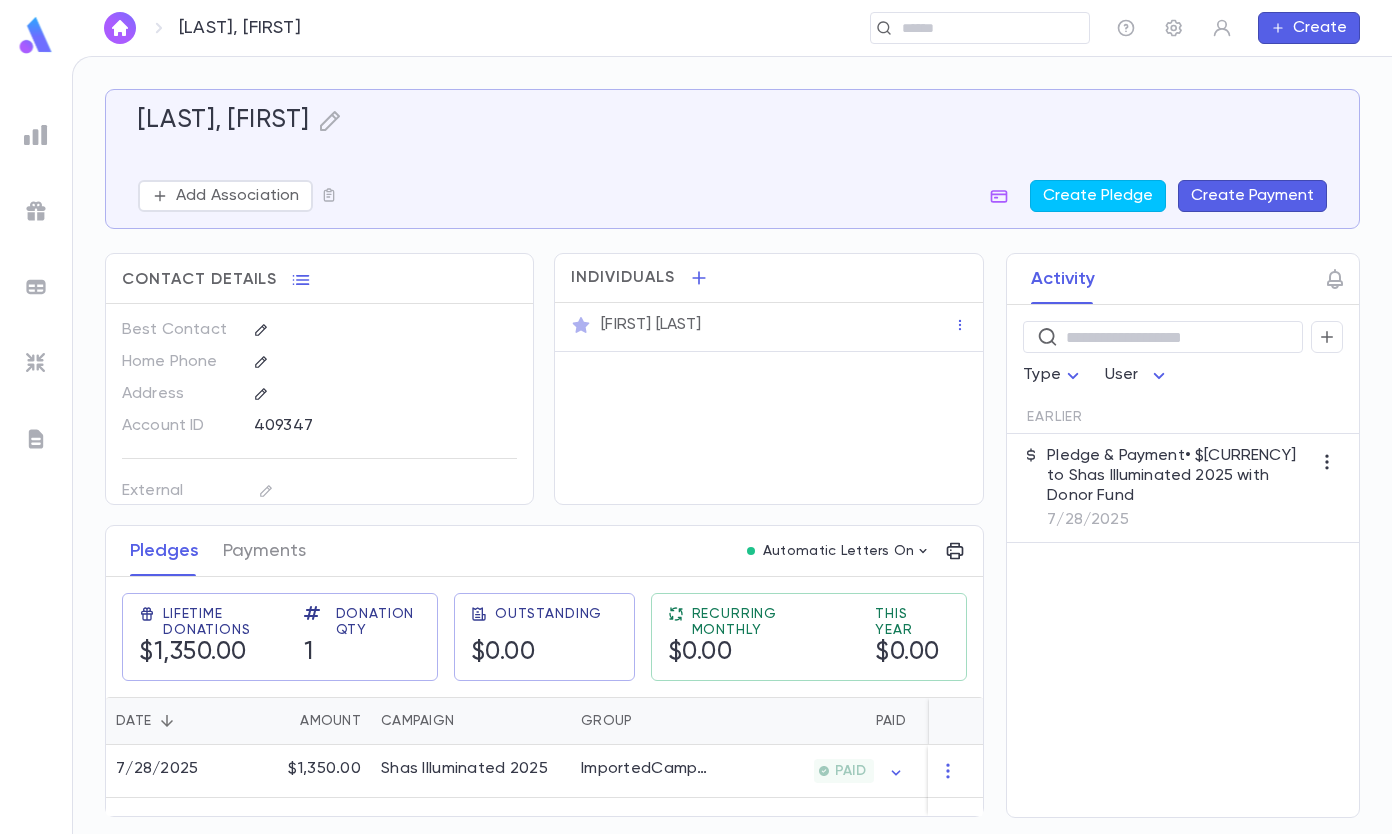 click at bounding box center (988, 28) 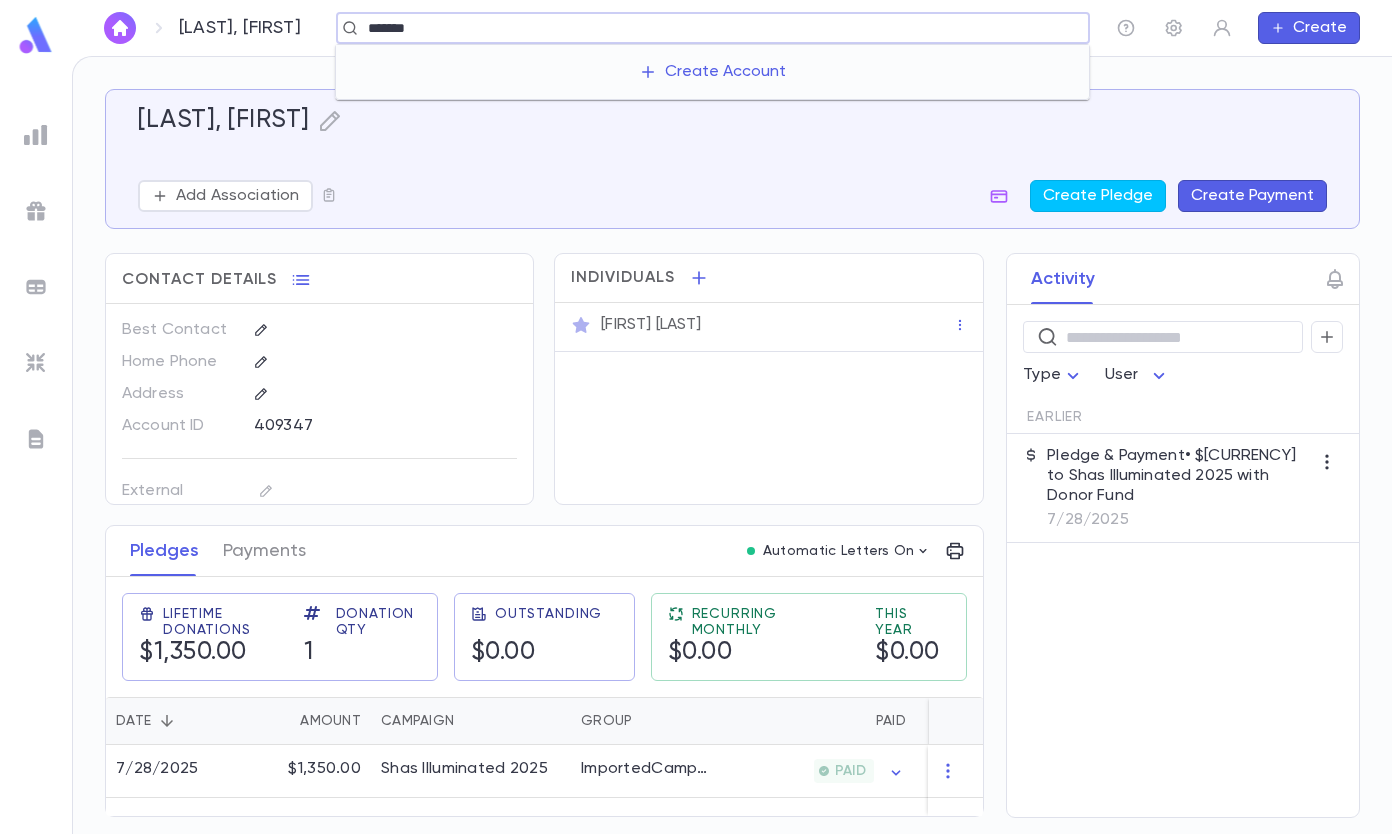 type on "*******" 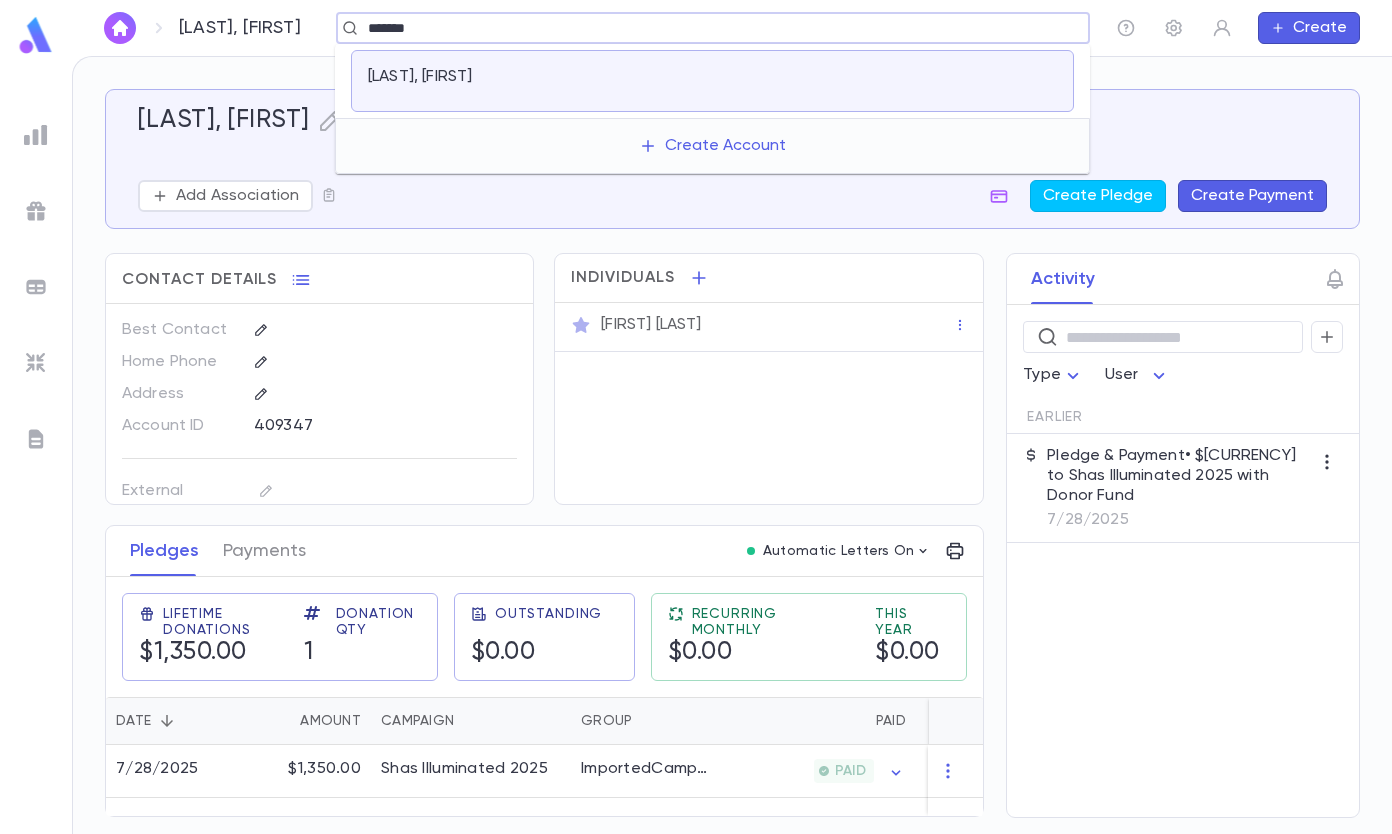 click on "Create Account" at bounding box center (712, 146) 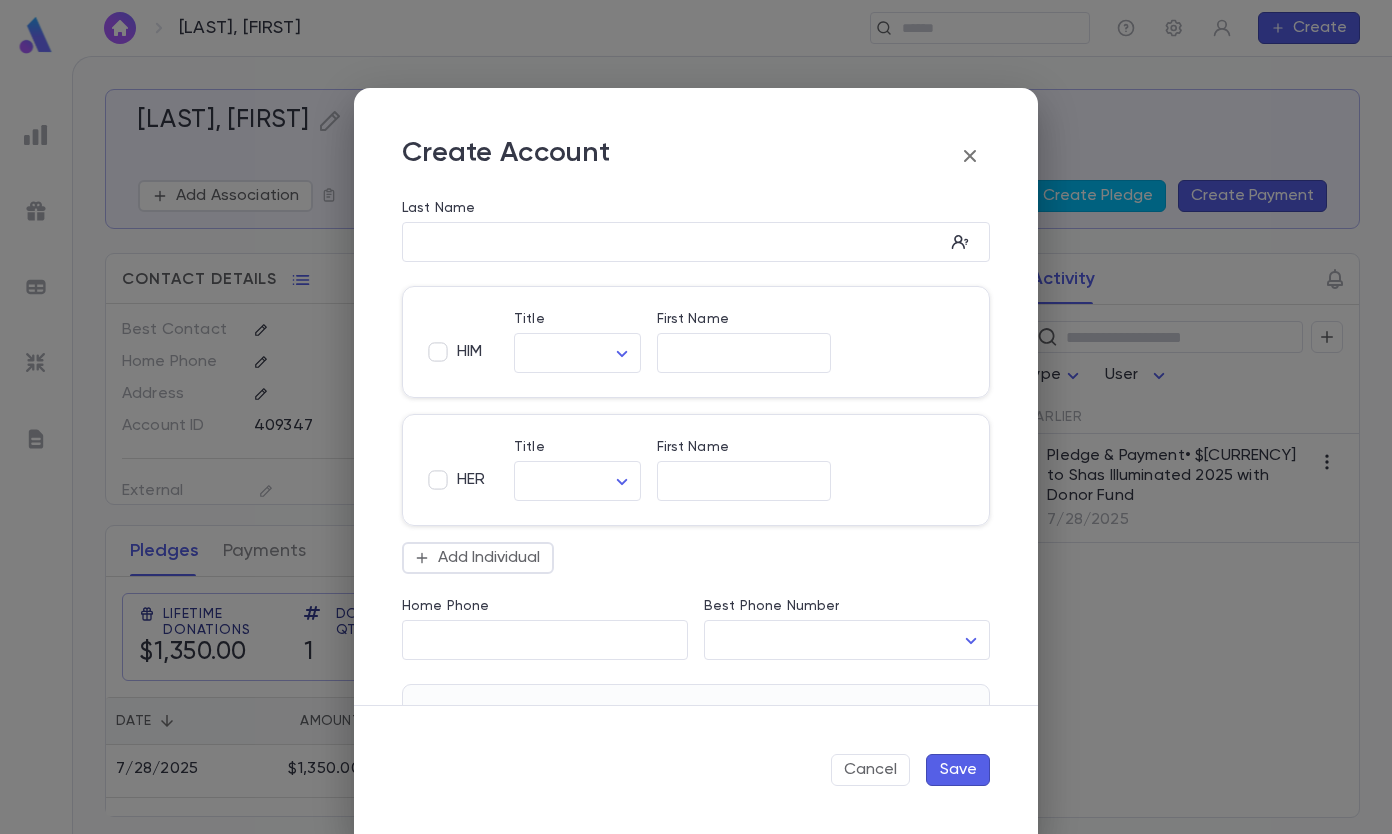click on "Last Name" at bounding box center (673, 242) 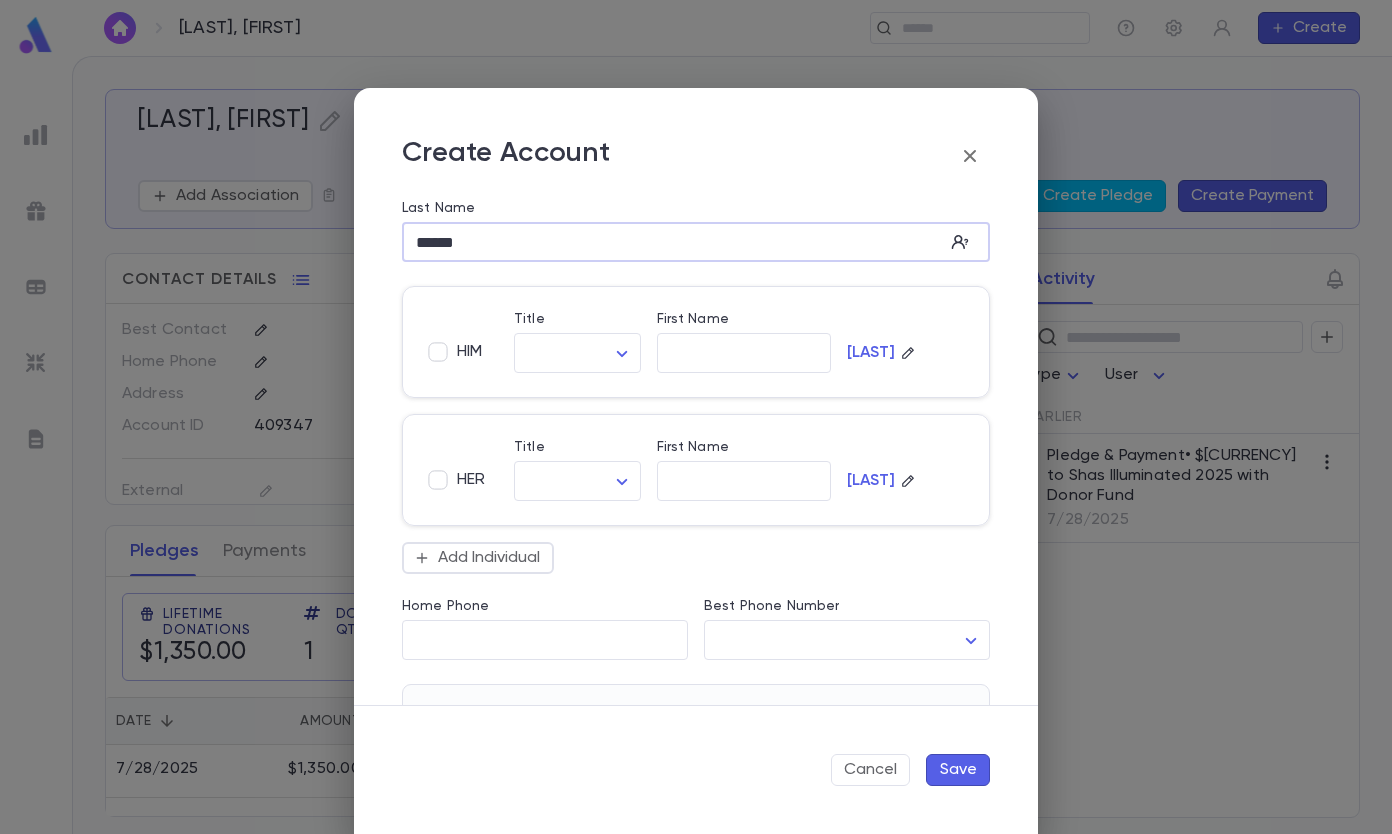 type on "******" 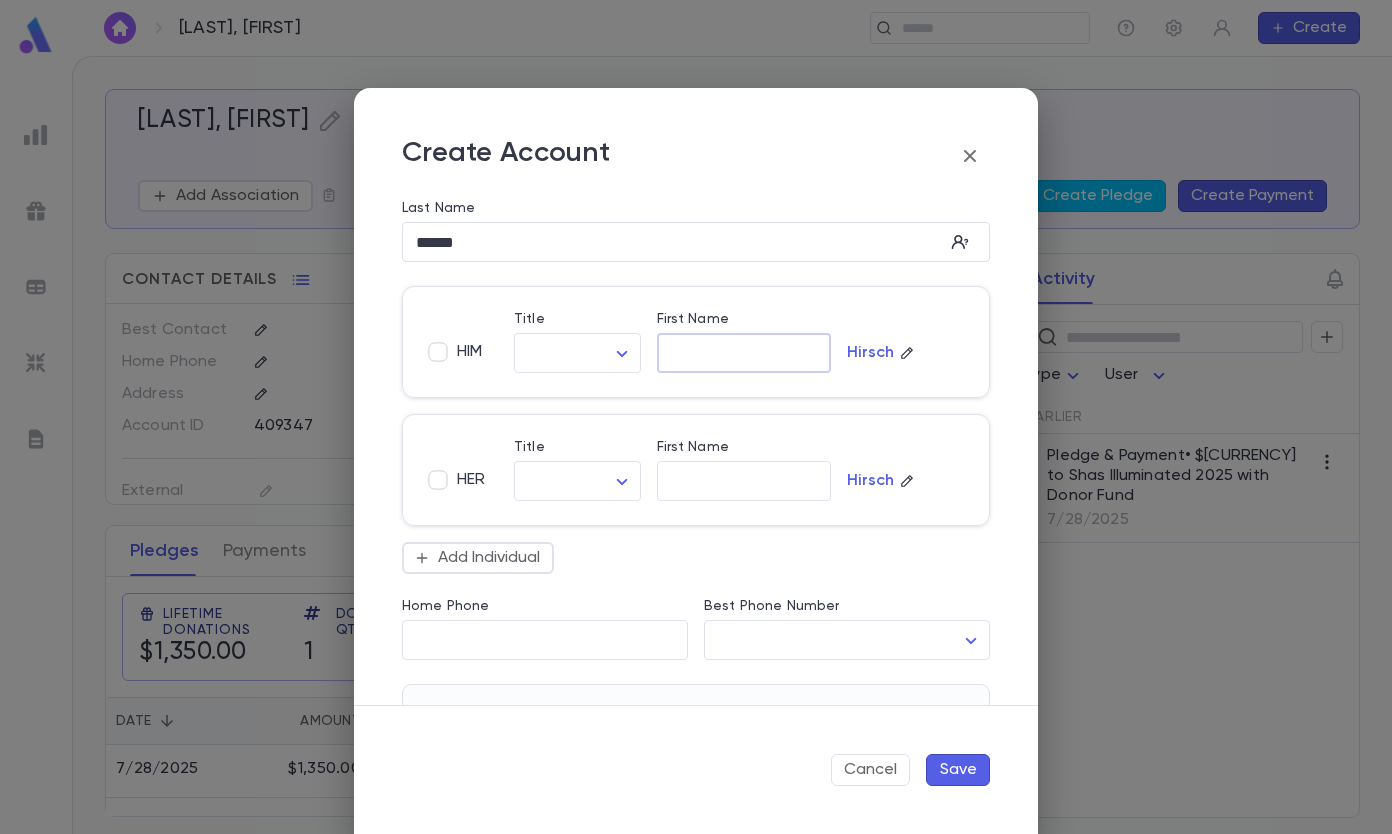 click on "First Name" at bounding box center (744, 353) 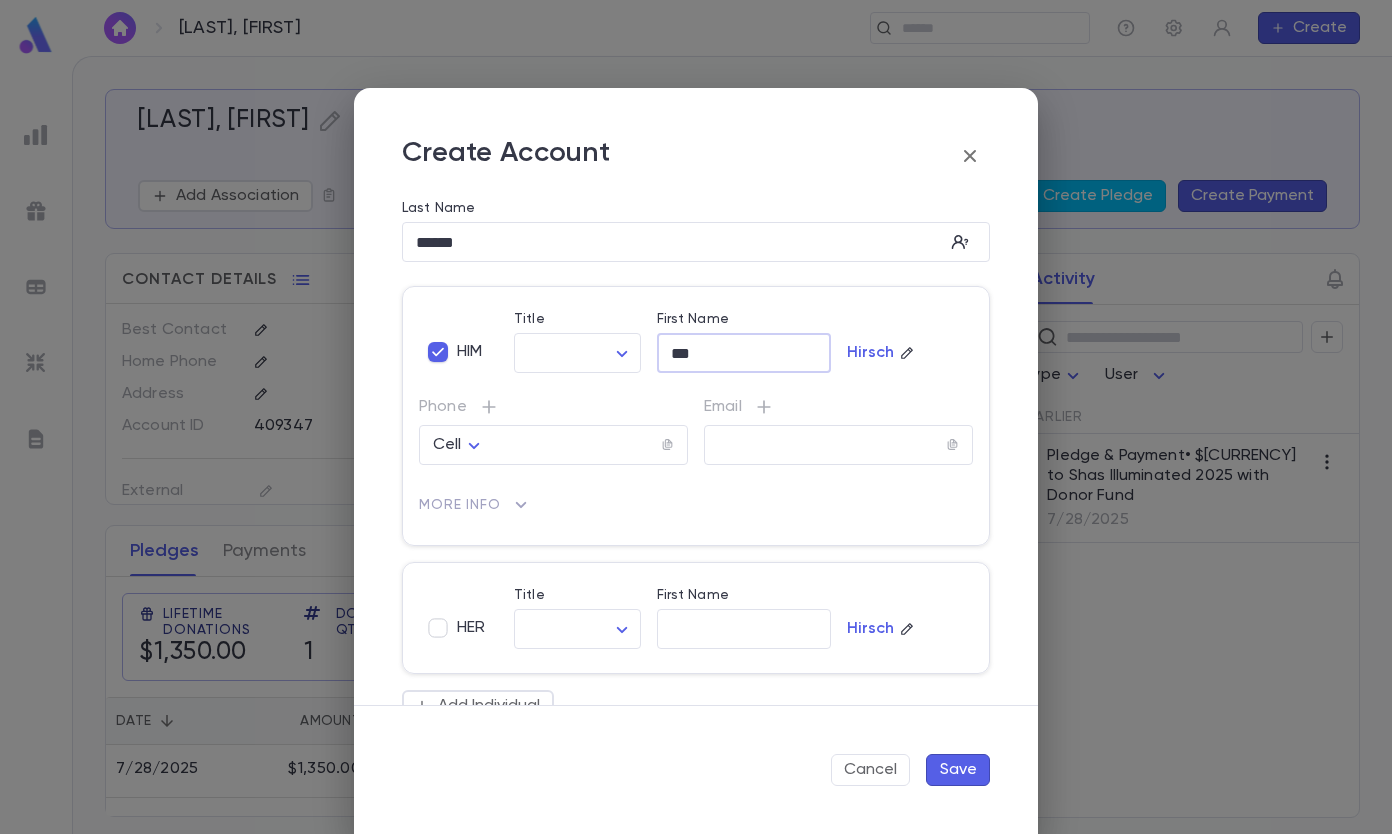 type on "***" 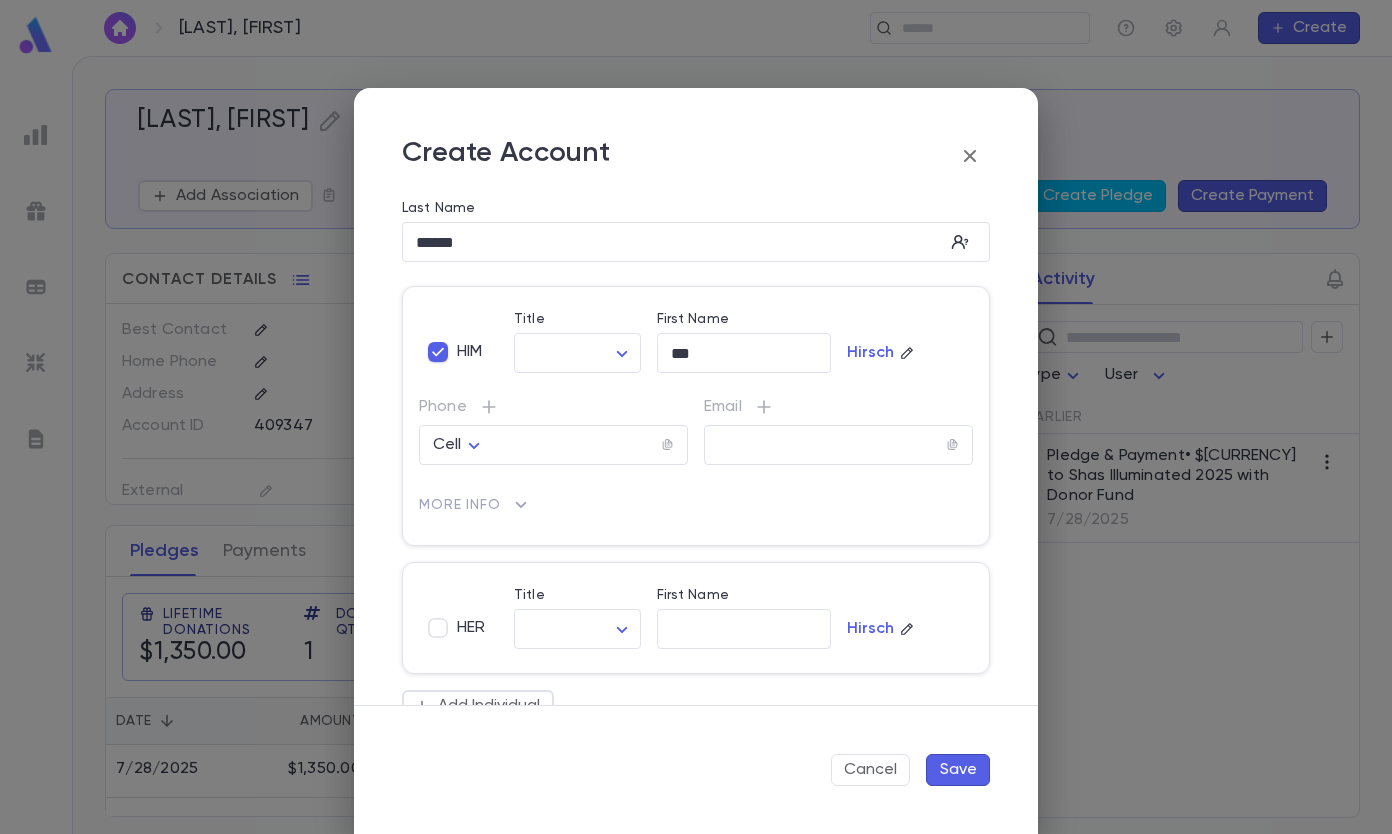 click on "Save" at bounding box center [958, 770] 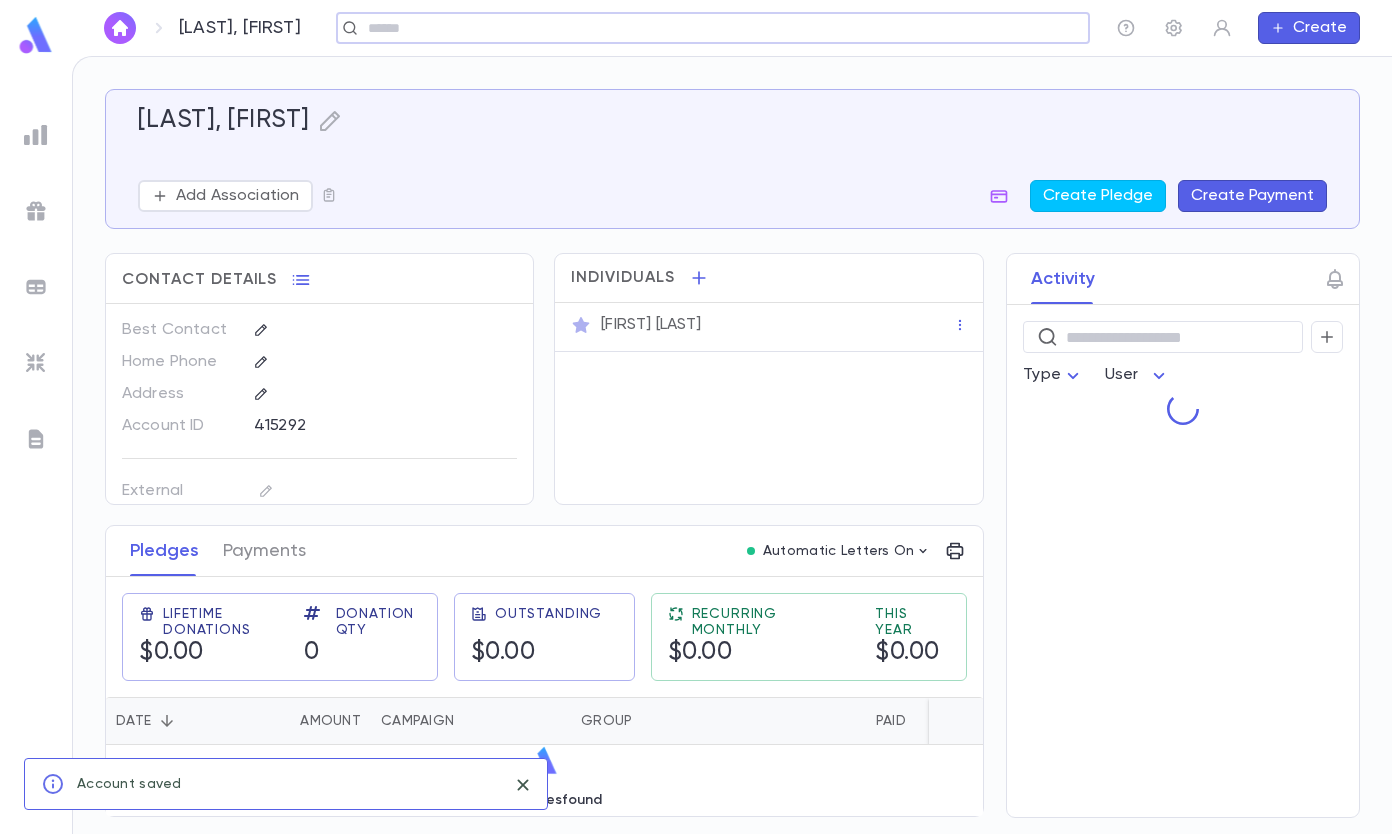 click on "Create Payment" at bounding box center [1252, 196] 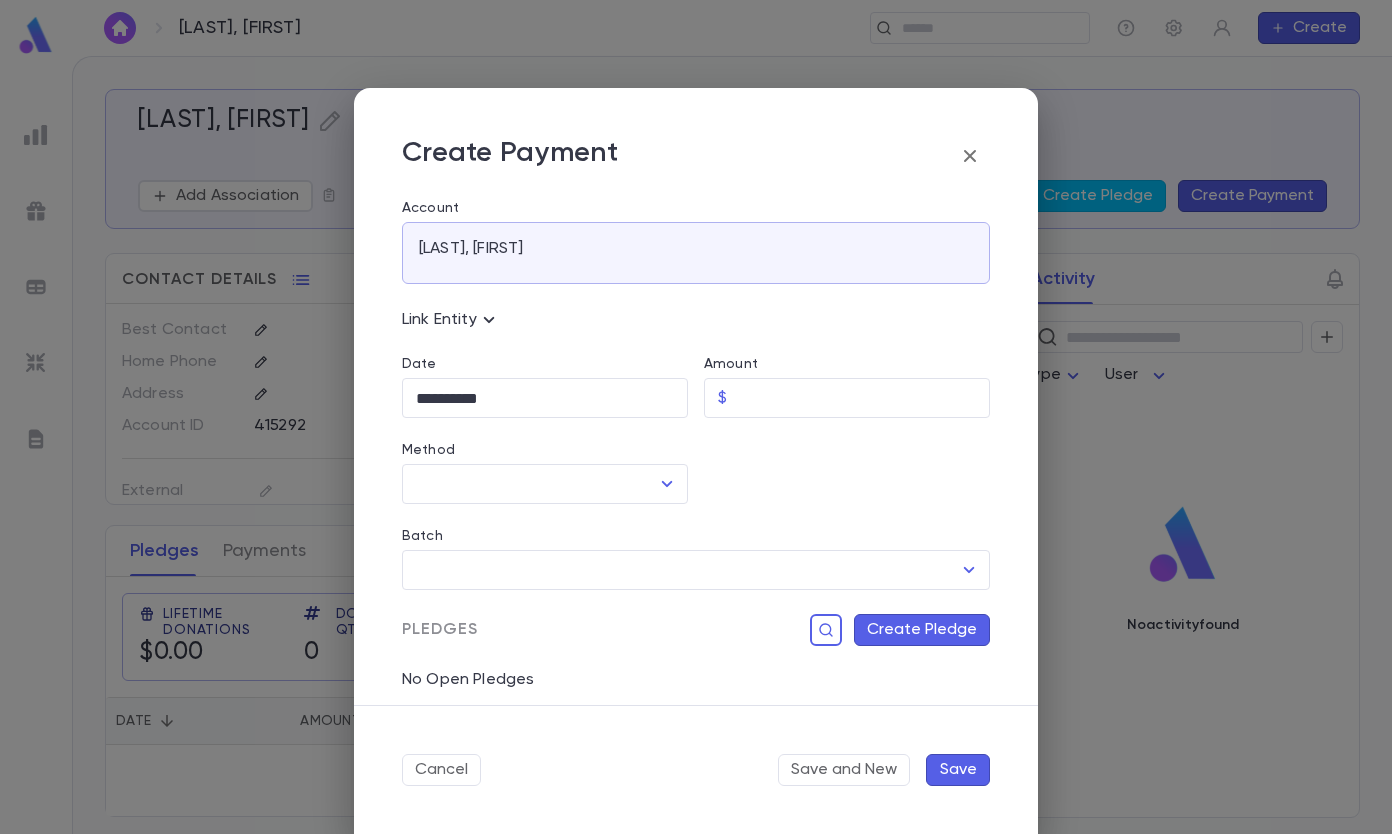 click on "Amount" at bounding box center [862, 398] 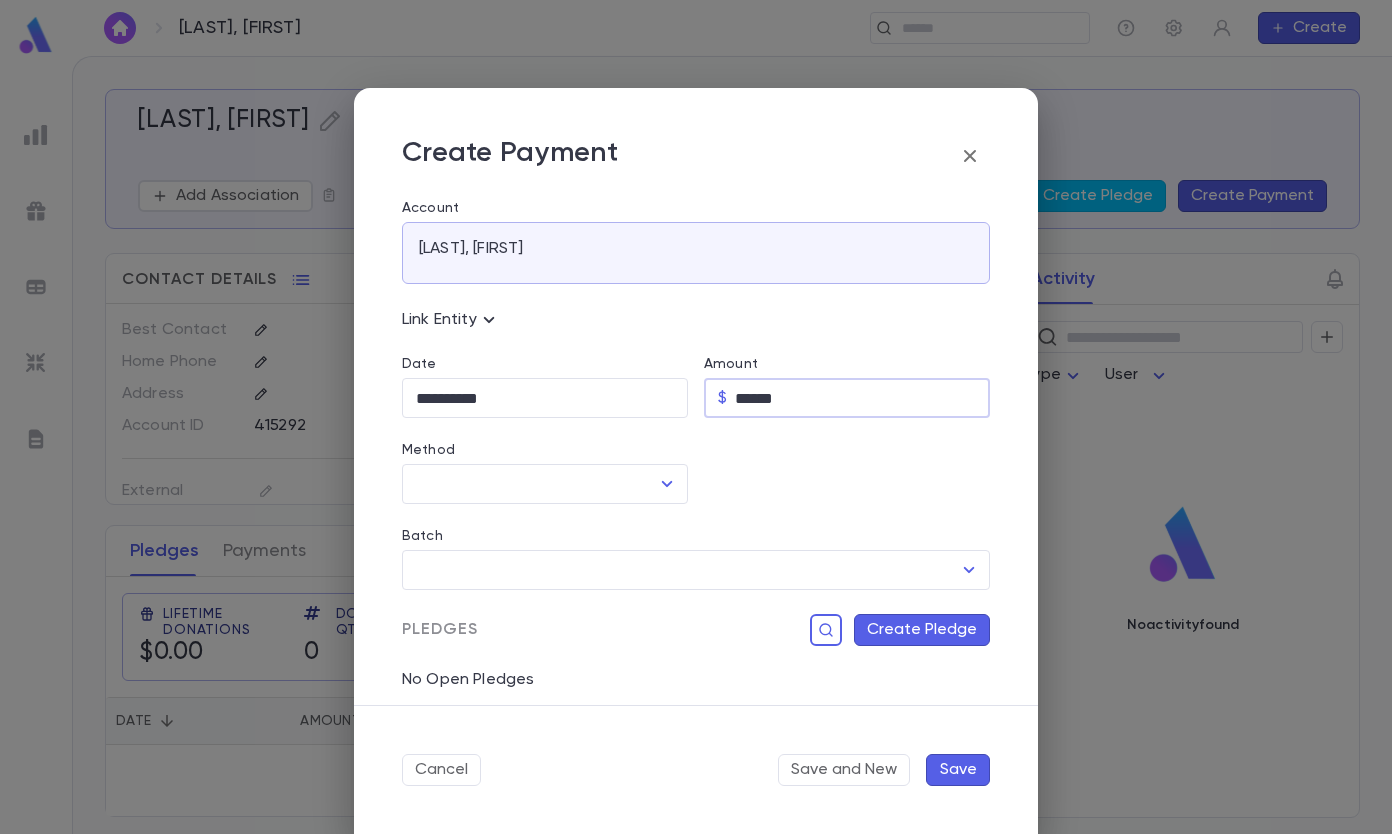 type on "******" 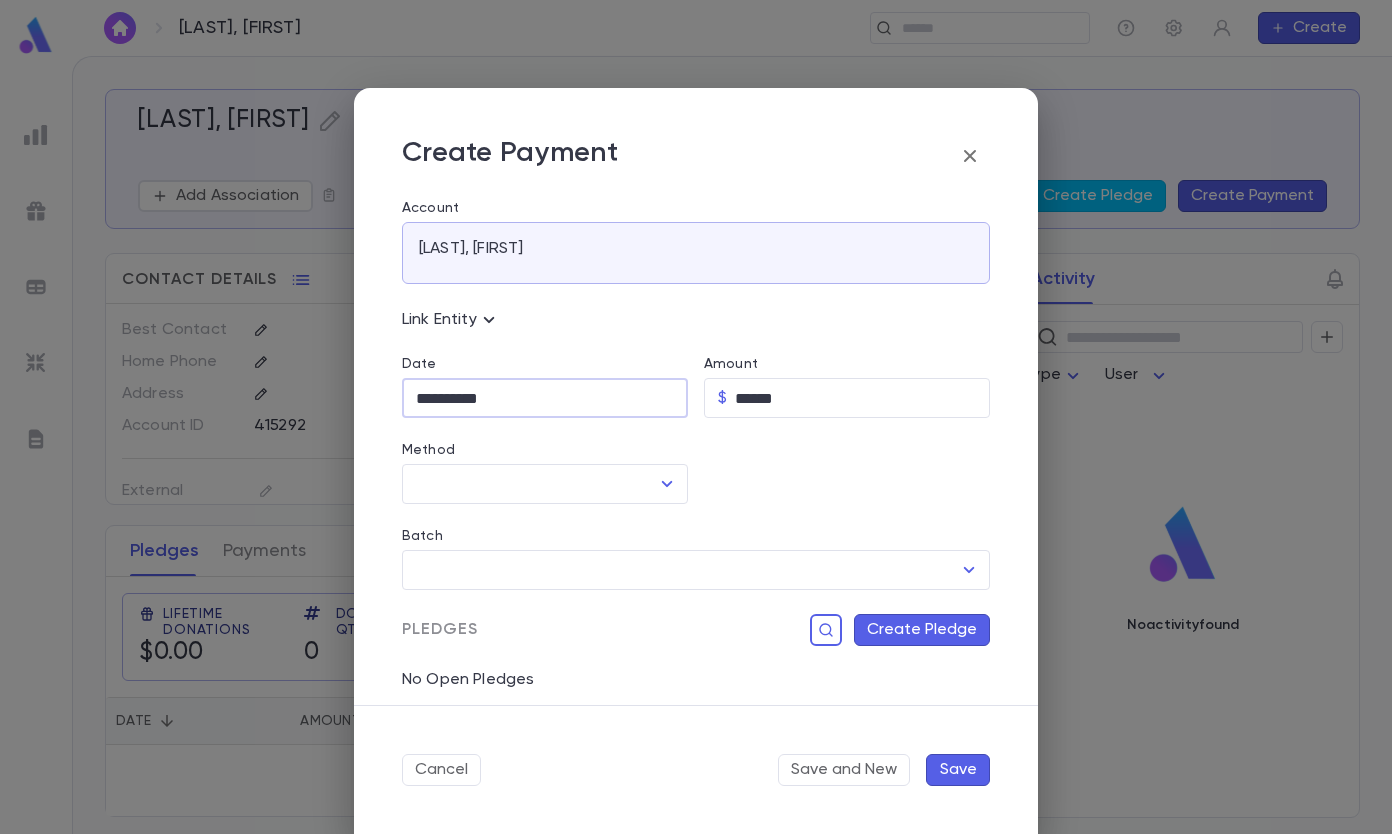 click on "**********" at bounding box center [545, 398] 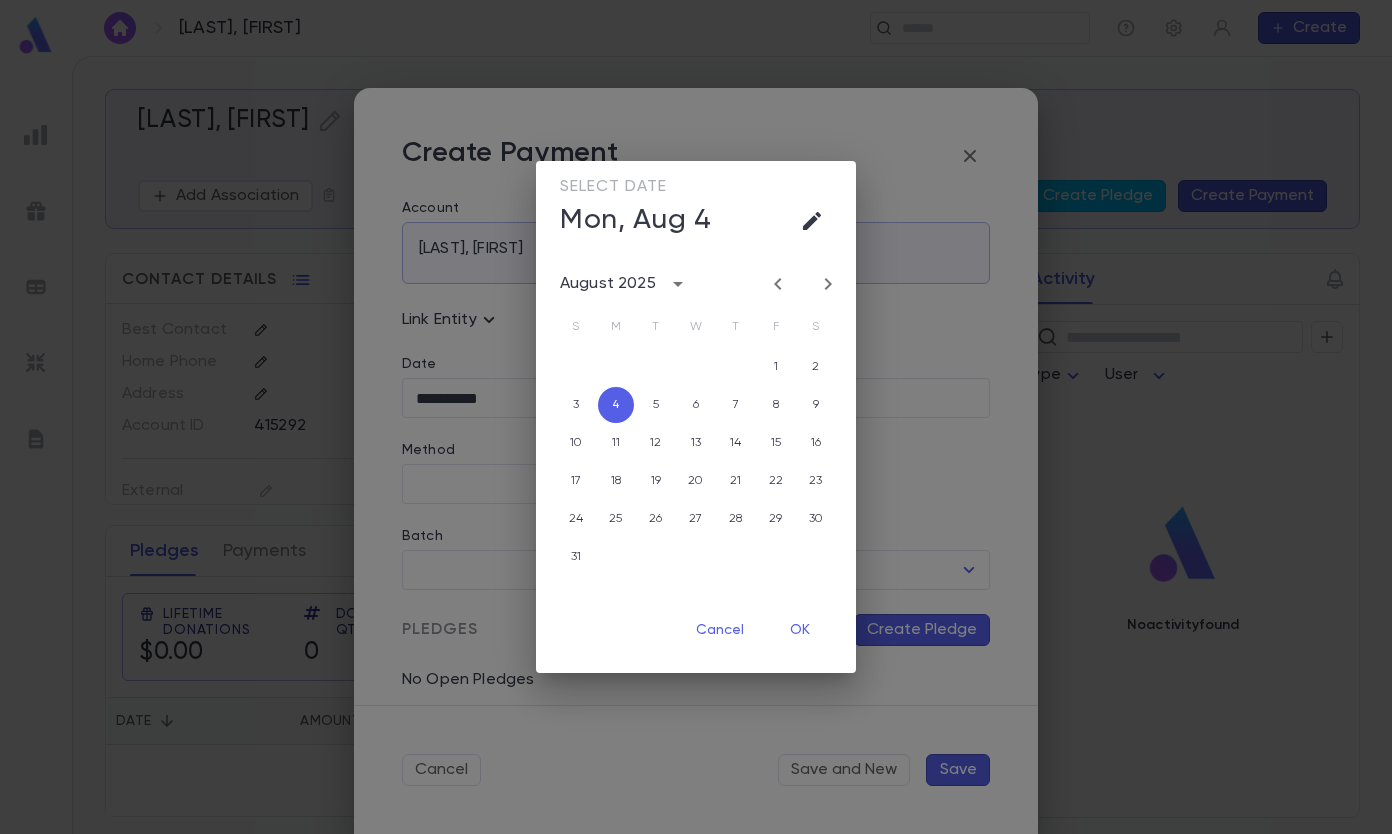 click 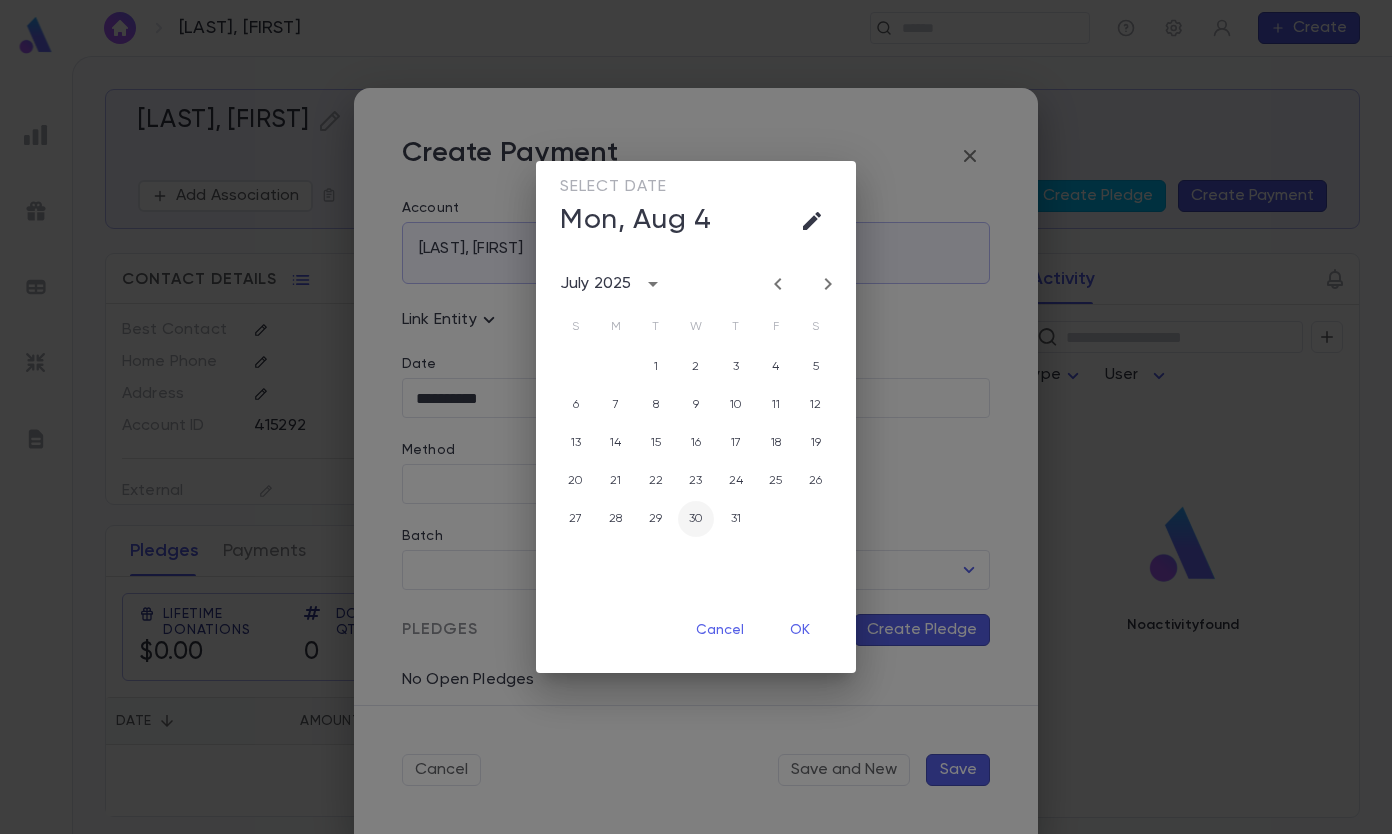 click on "30" at bounding box center [696, 519] 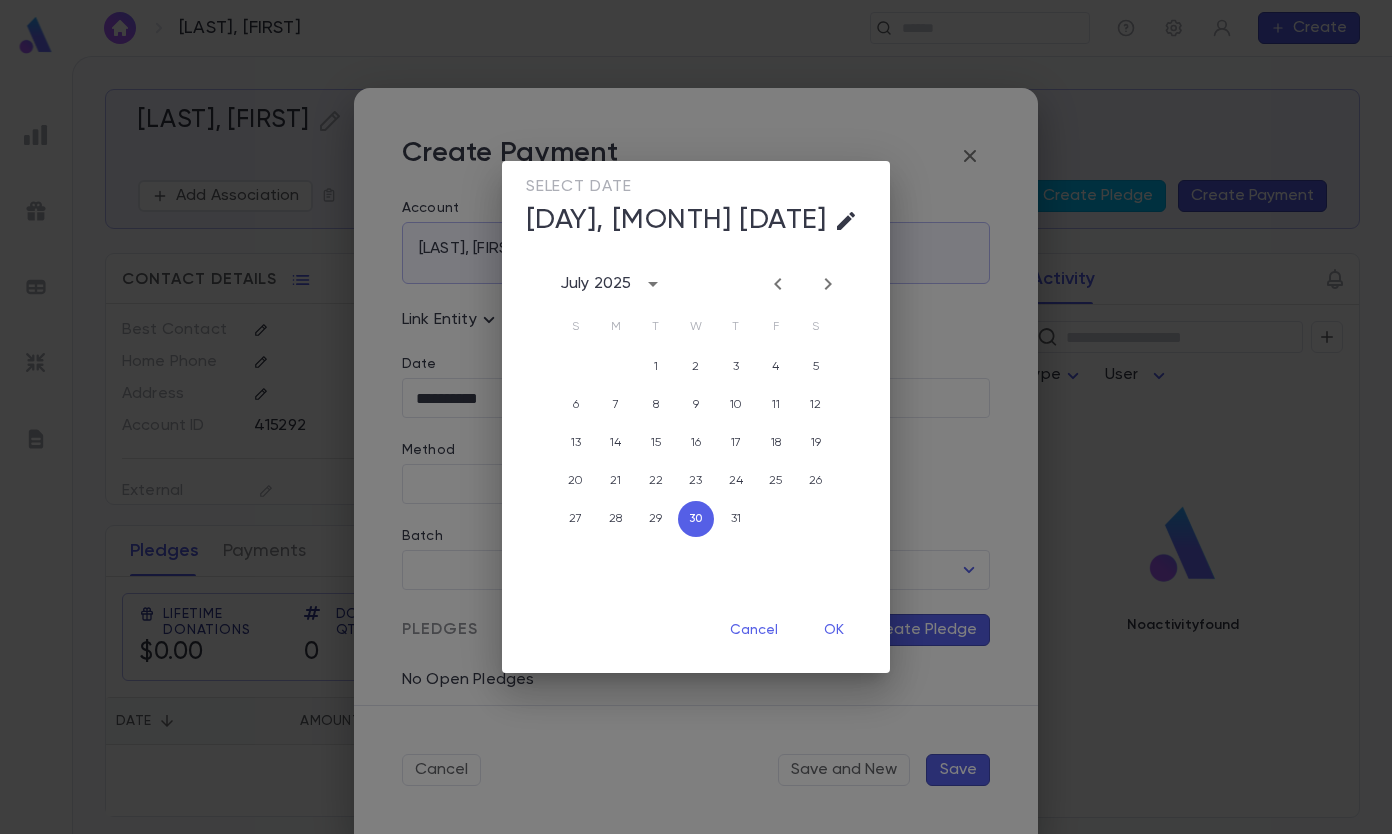 click on "OK" at bounding box center (834, 630) 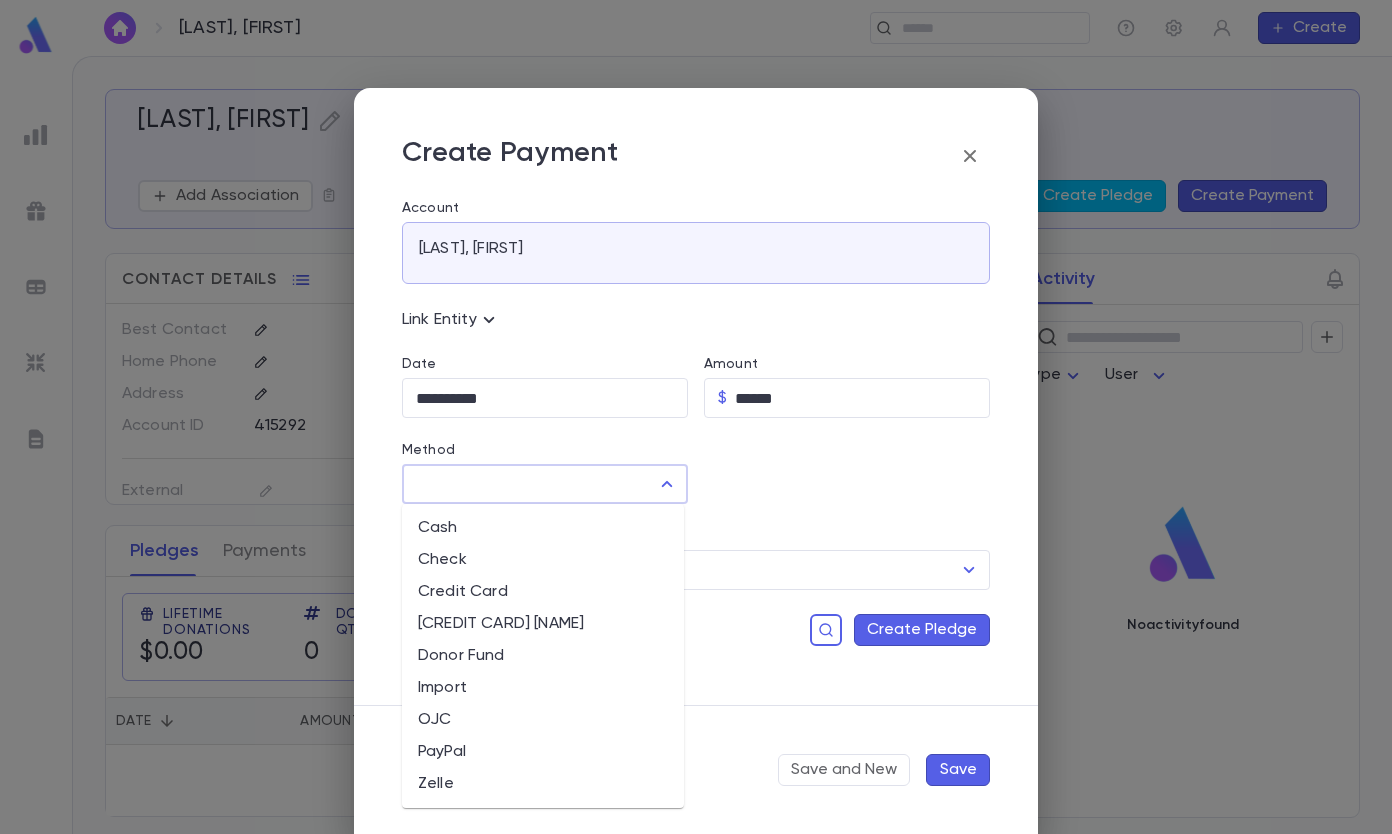 click on "Method" at bounding box center [530, 484] 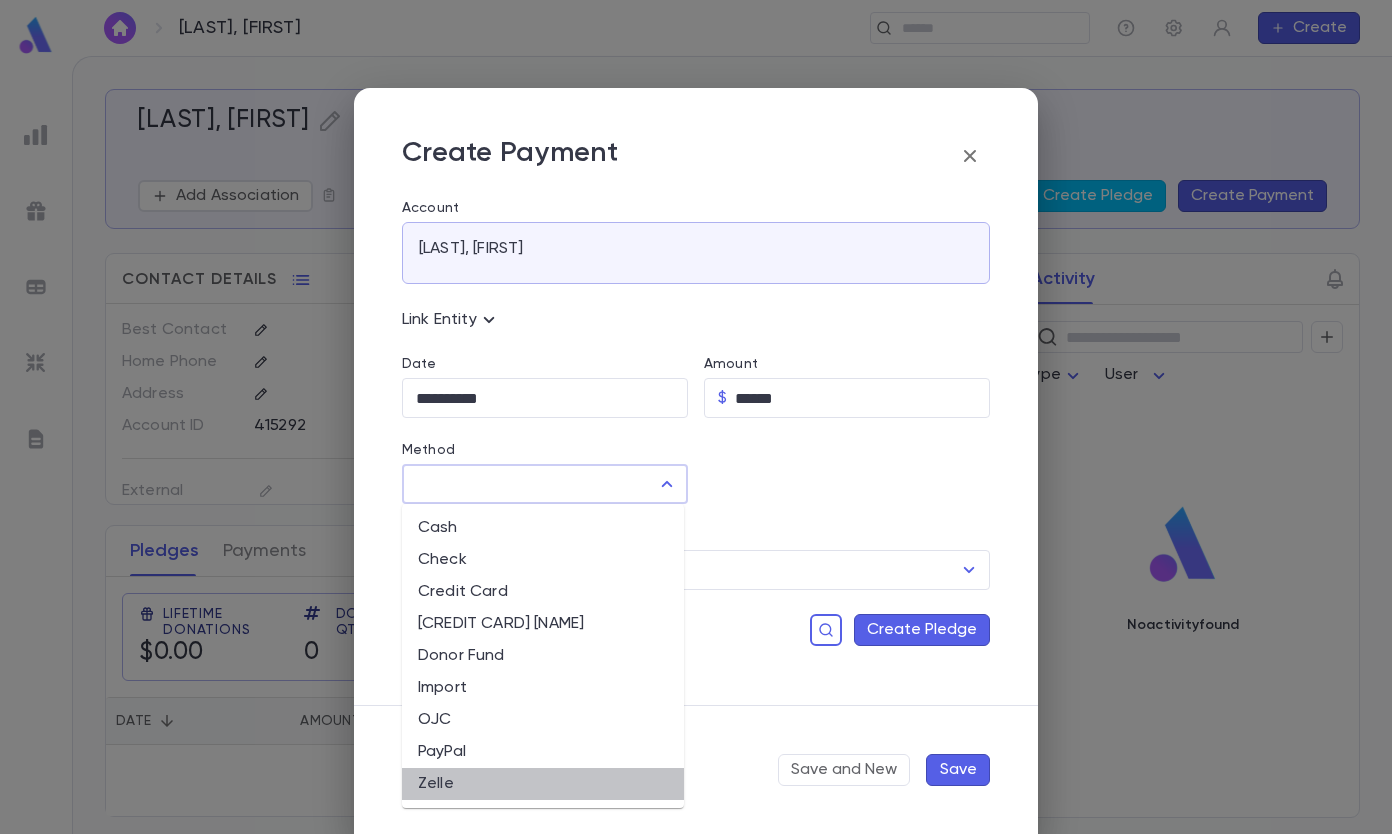 click on "Zelle" at bounding box center [543, 784] 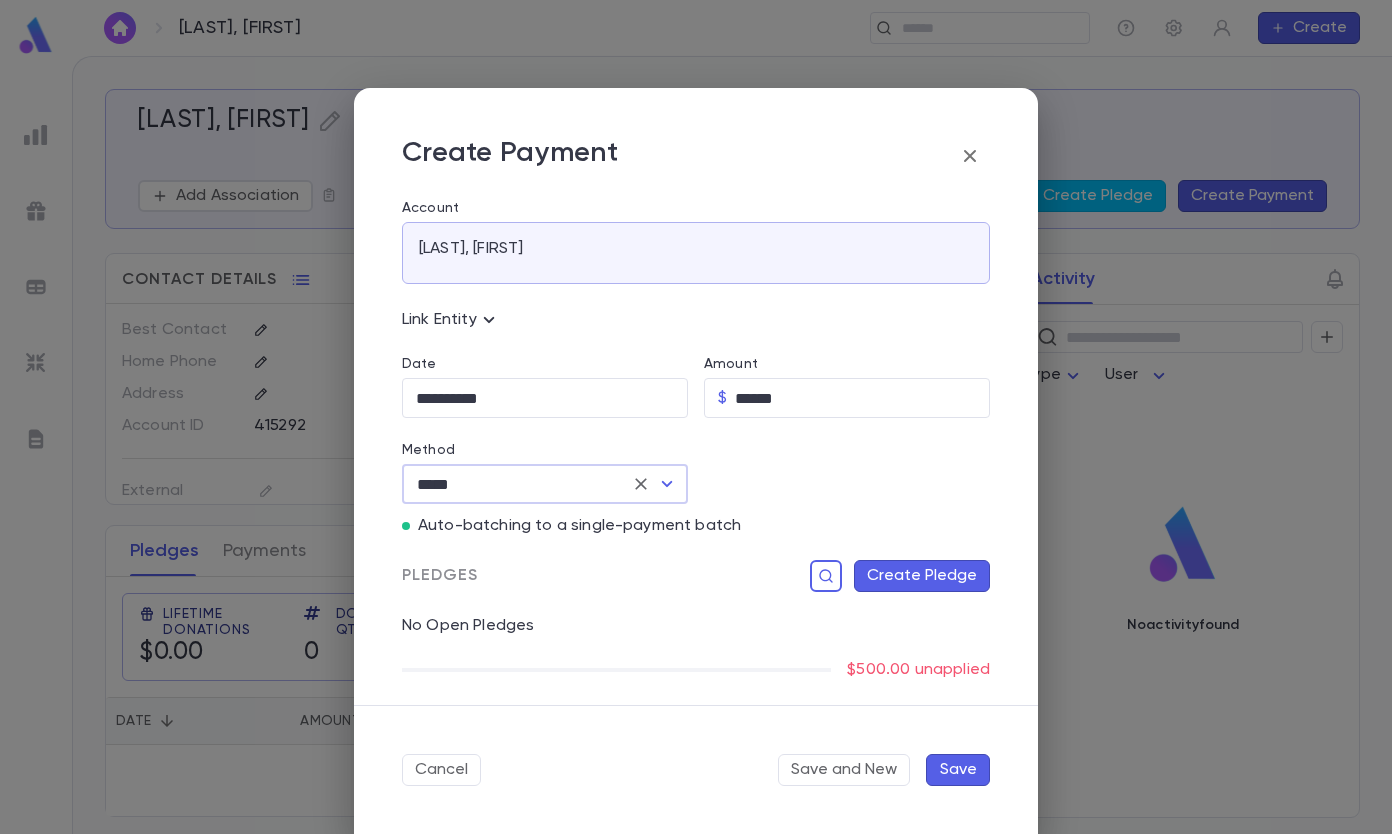 click on "**********" at bounding box center [688, 536] 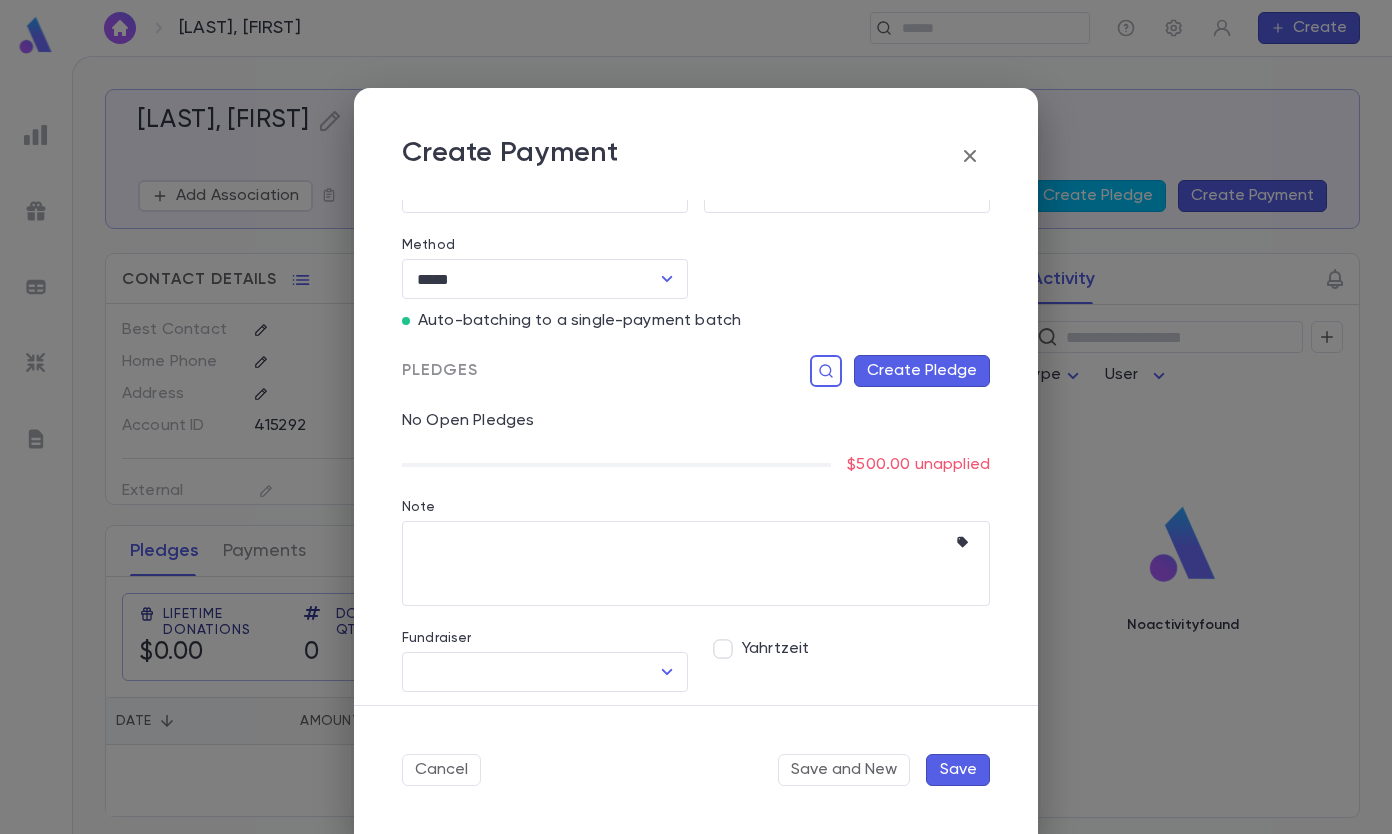 scroll, scrollTop: 216, scrollLeft: 0, axis: vertical 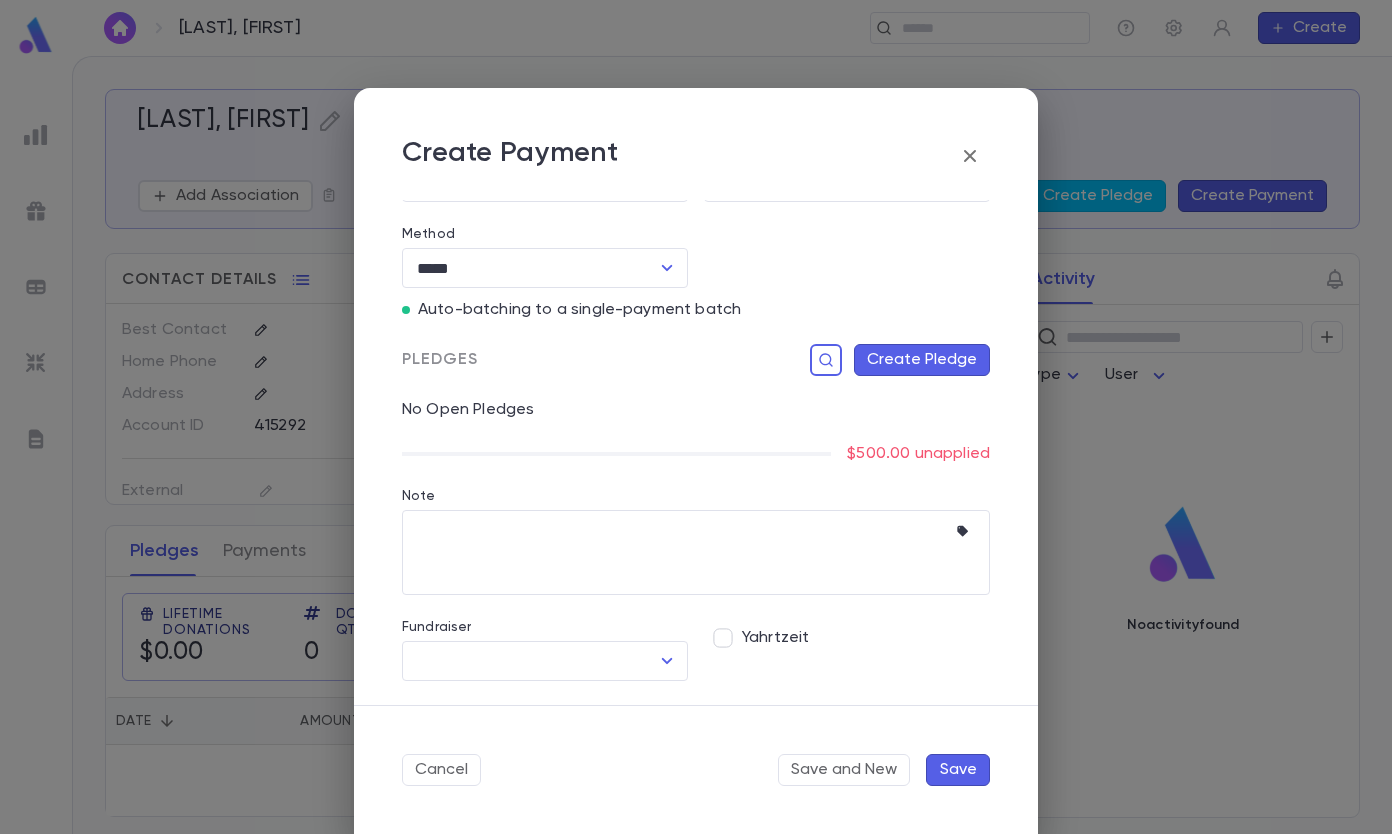 click on "Create Pledge" at bounding box center [922, 360] 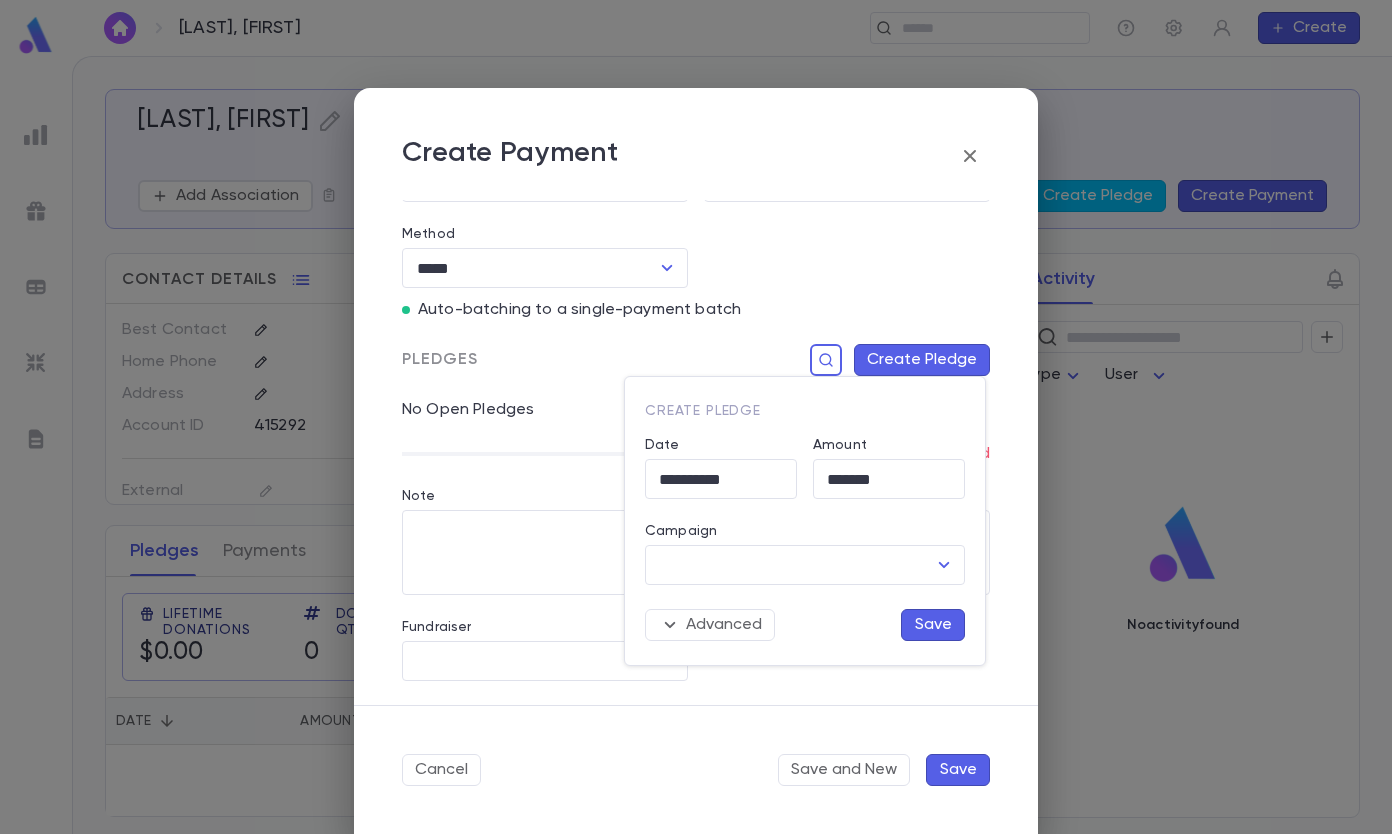 click on "Campaign" at bounding box center [790, 565] 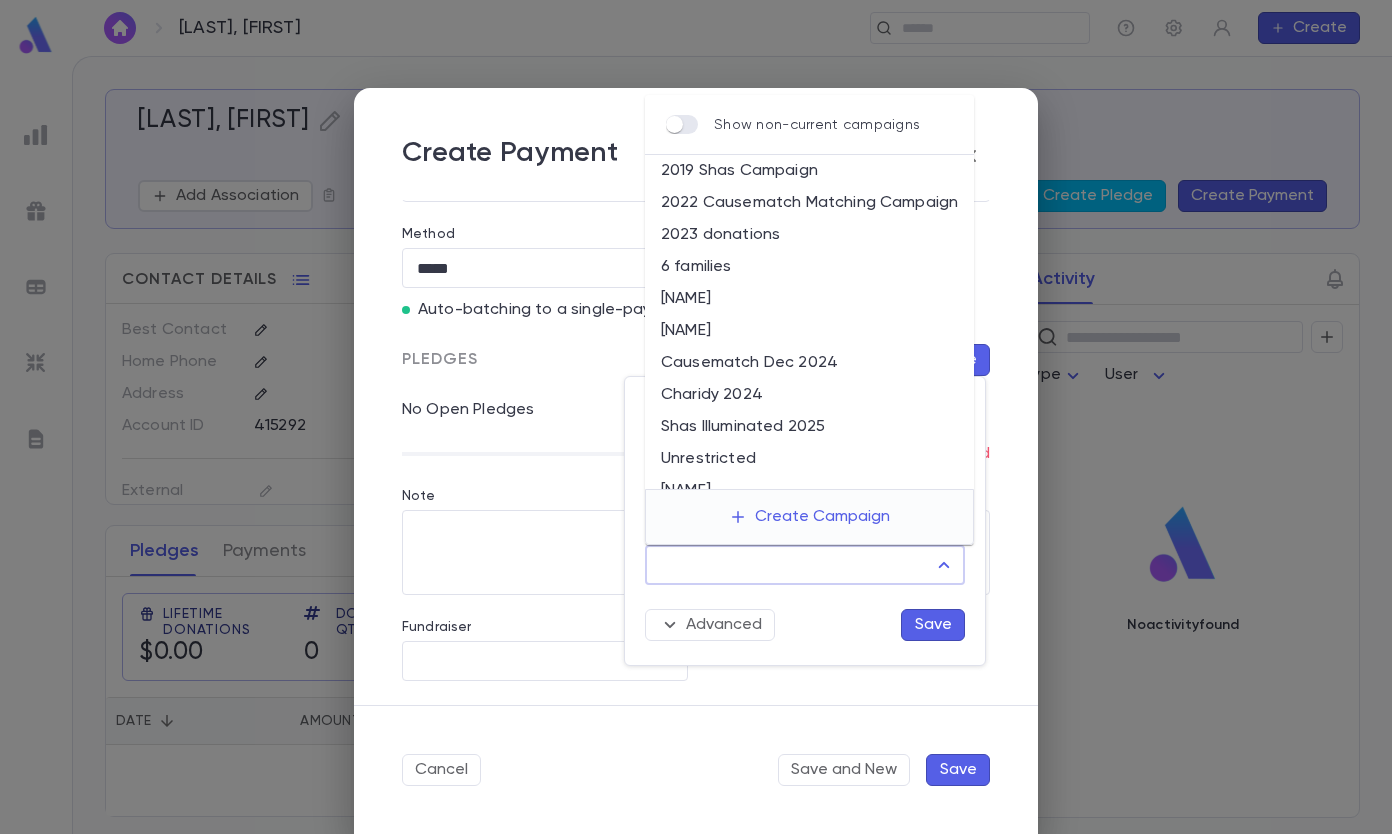 click on "Shas Illuminated 2025" at bounding box center [809, 427] 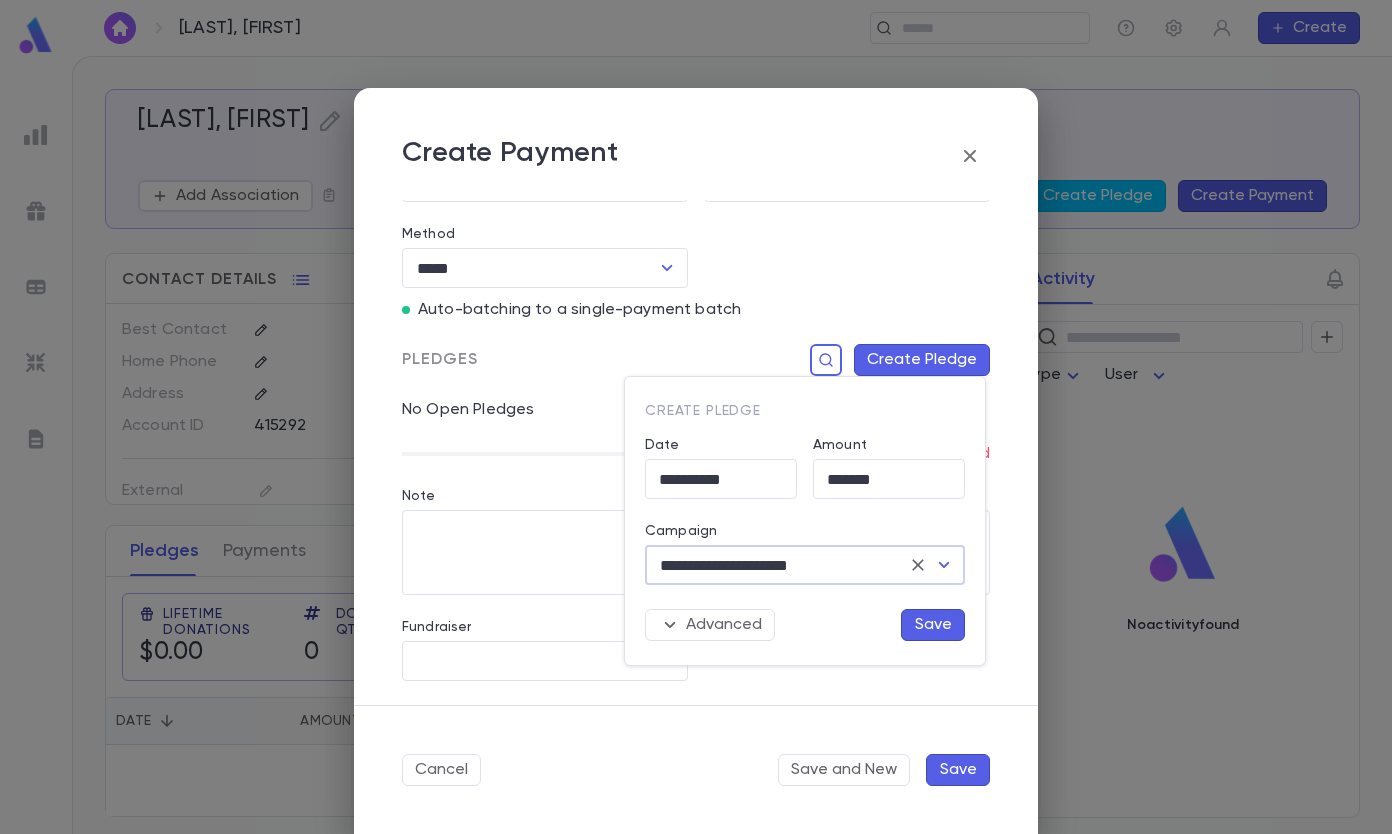 click on "Save" at bounding box center [933, 625] 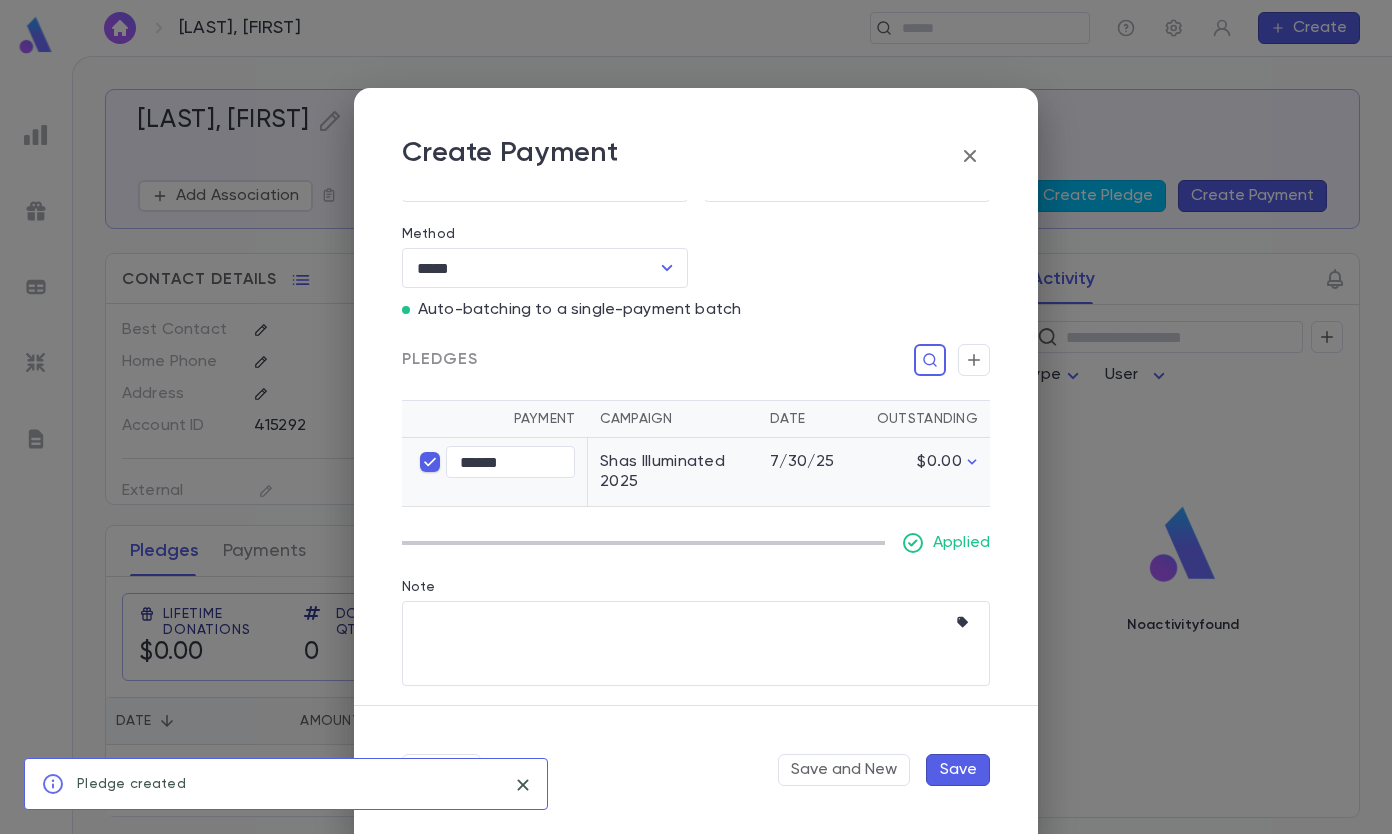 click on "Save" at bounding box center [958, 770] 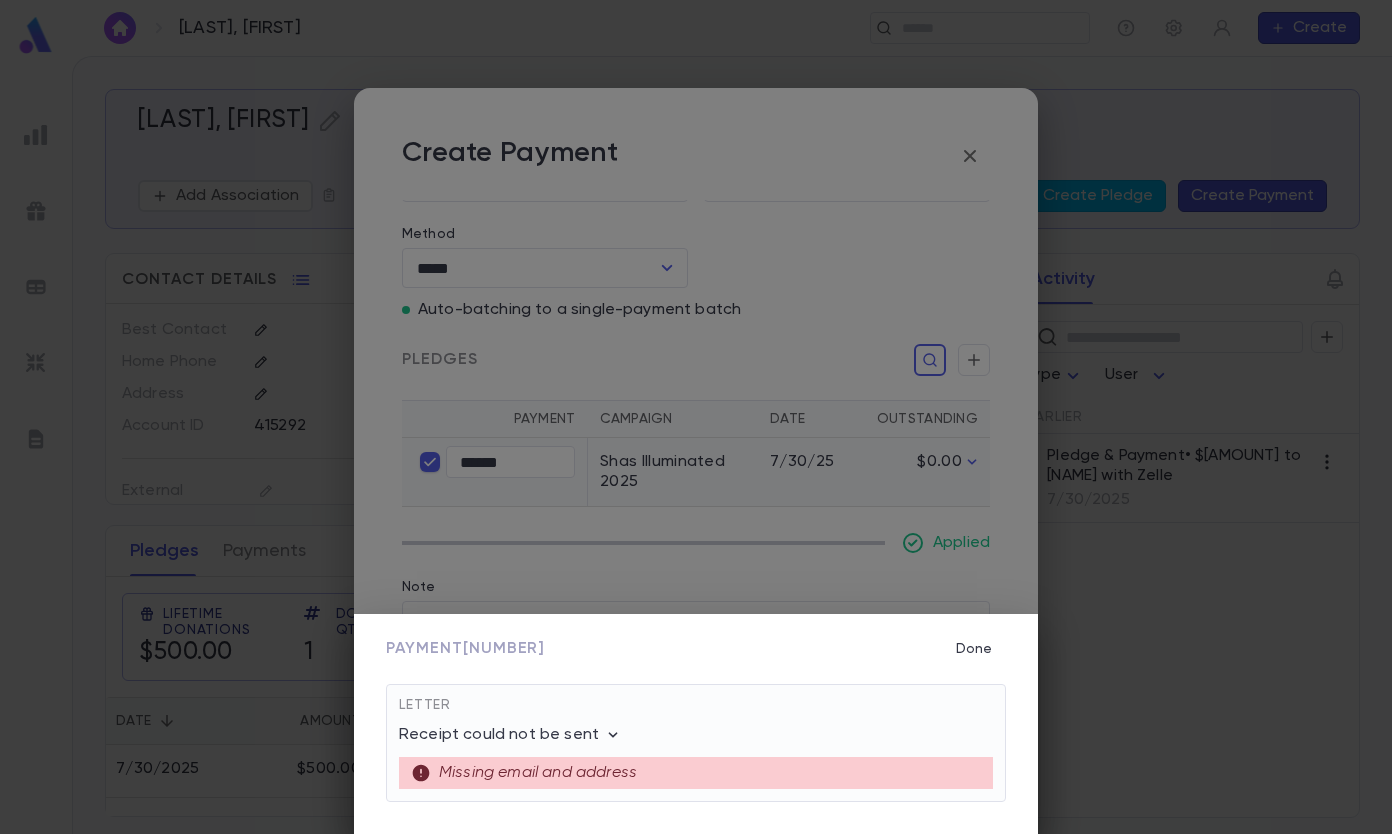 click on "Done" at bounding box center (974, 649) 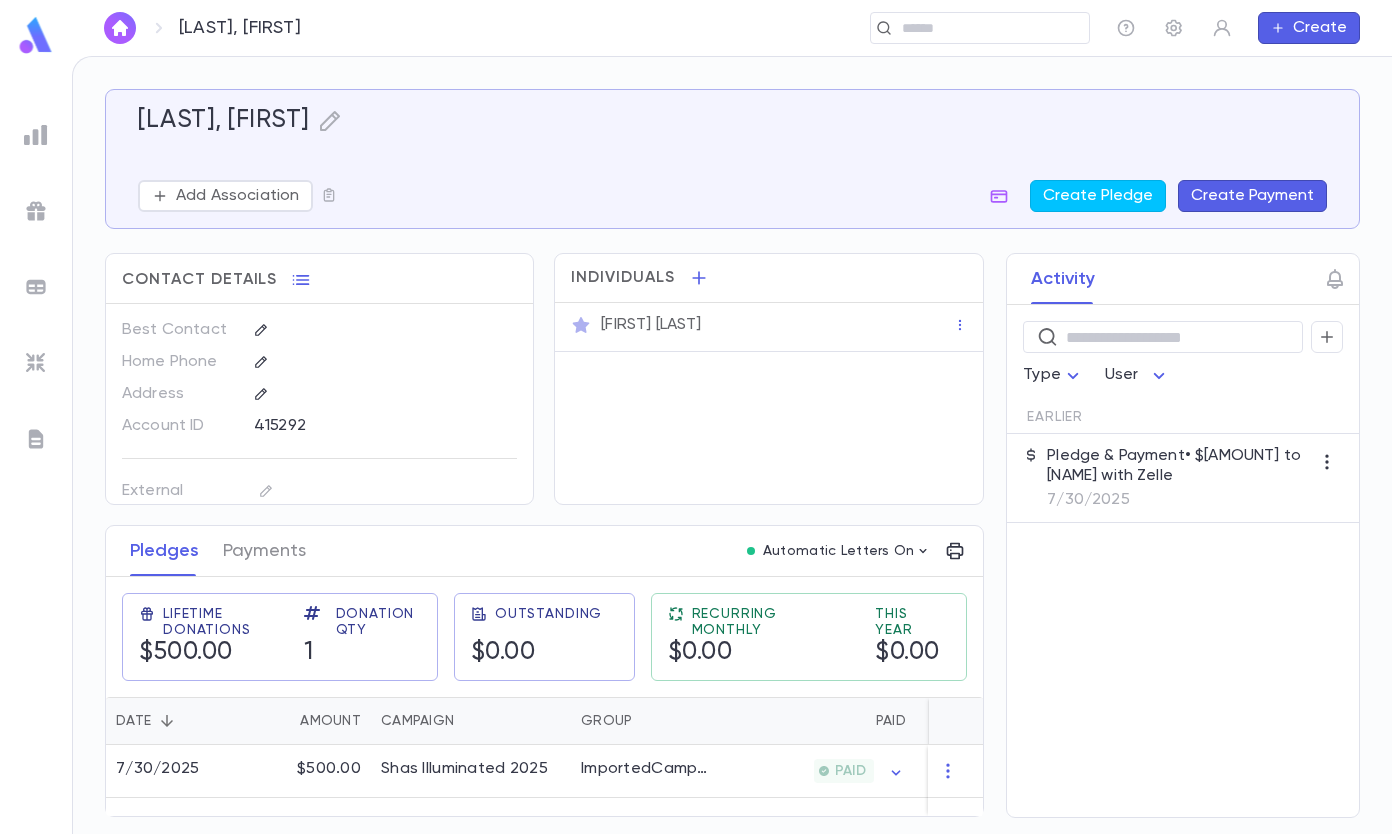 click at bounding box center [988, 28] 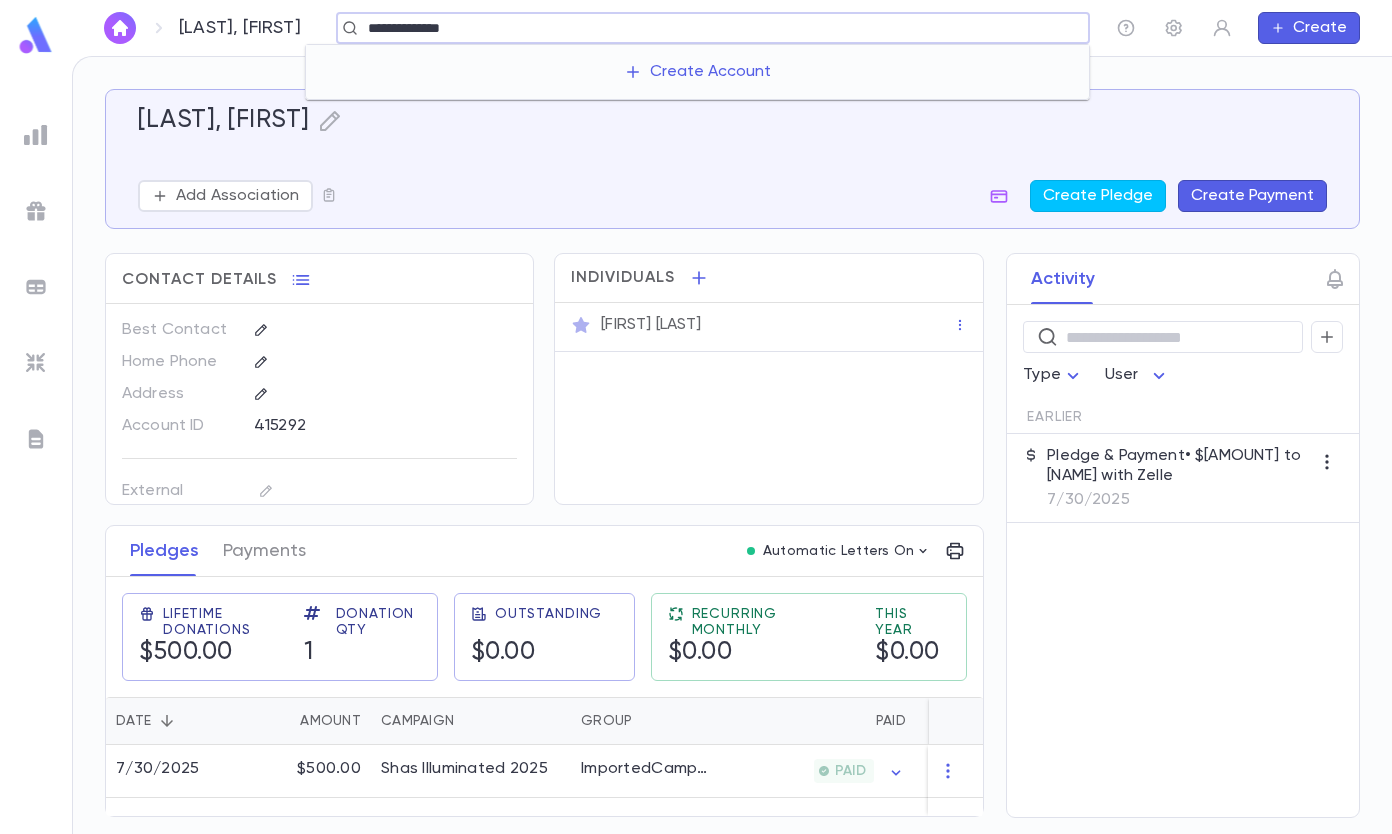 type on "**********" 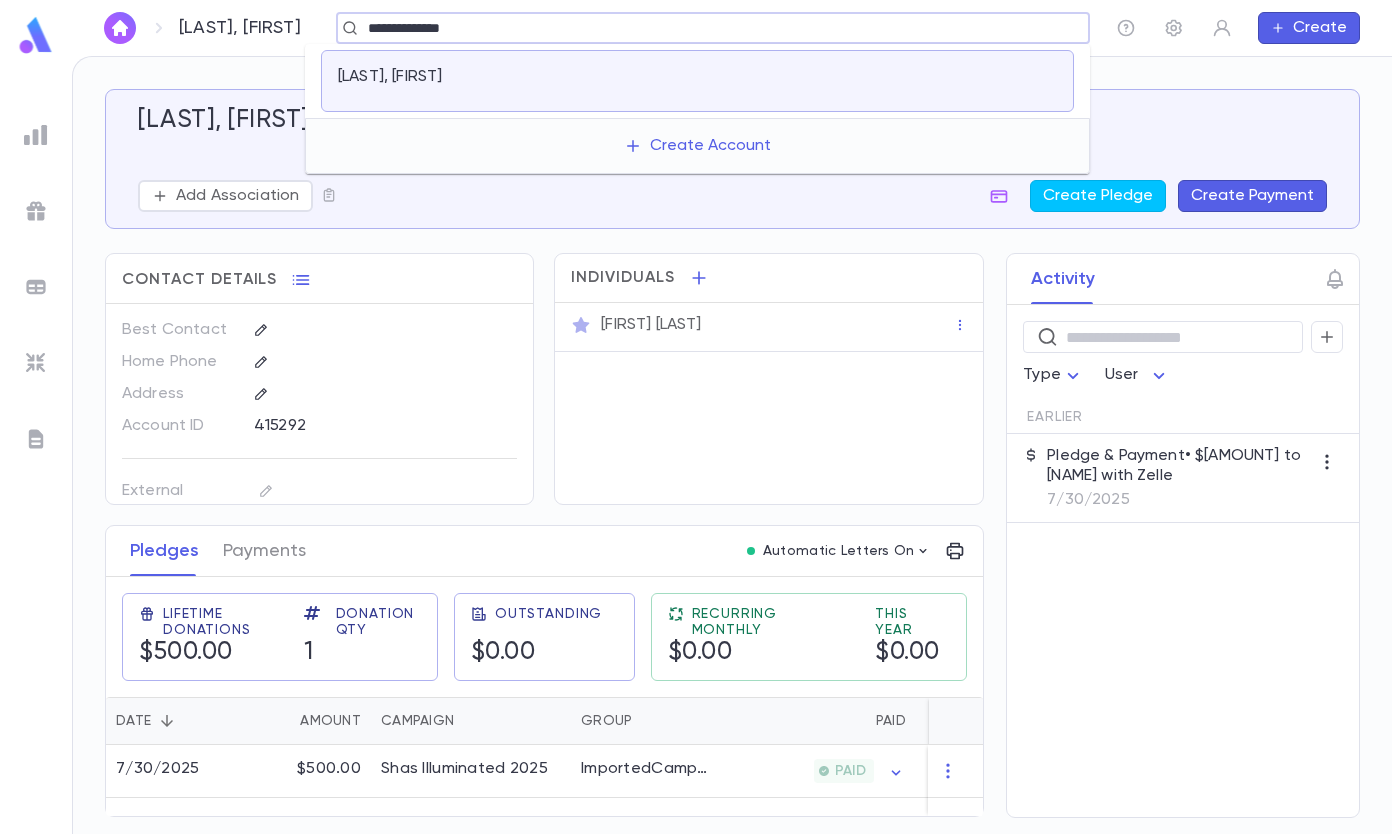 click on "[LAST], [FIRST]" at bounding box center (390, 77) 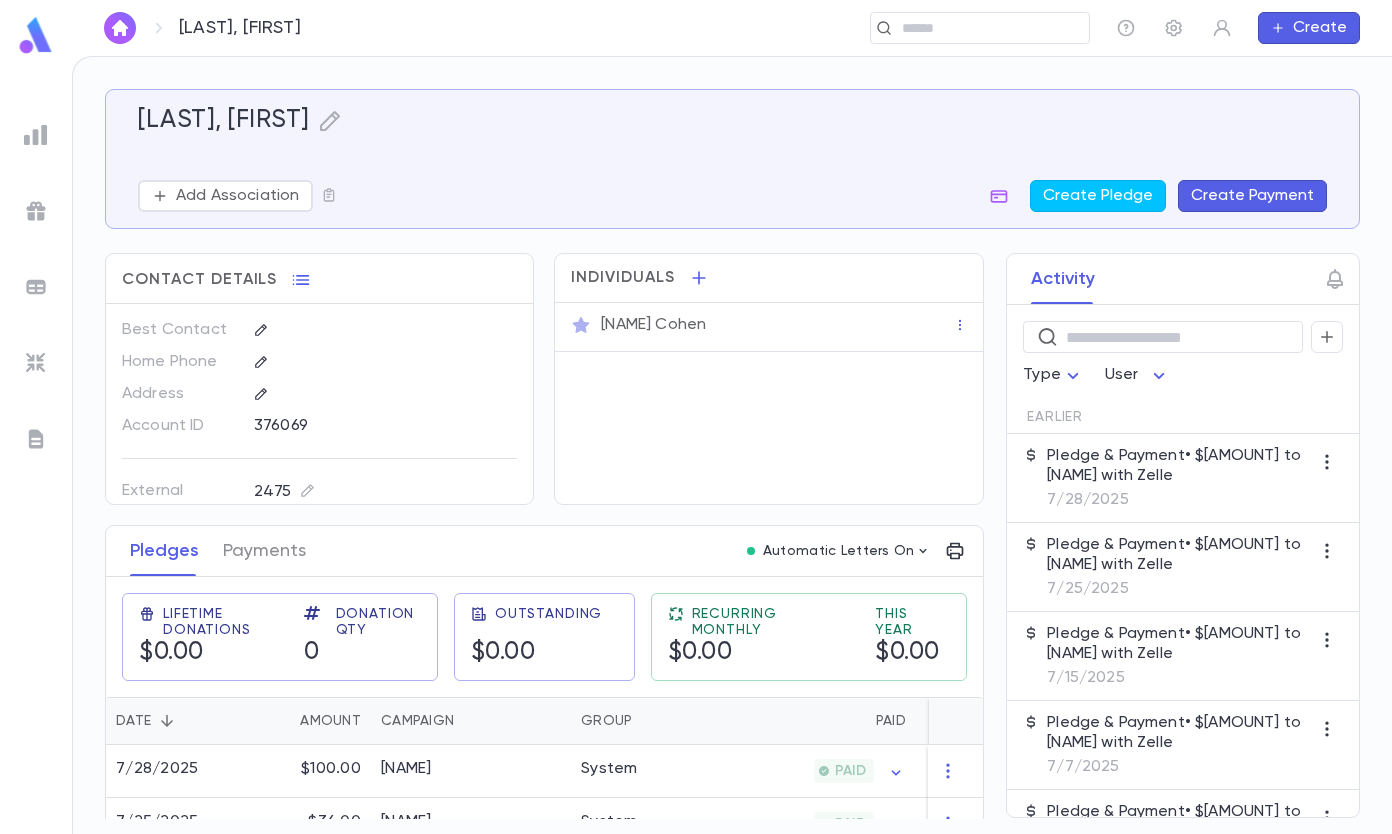 click on "Create Payment" at bounding box center [1252, 196] 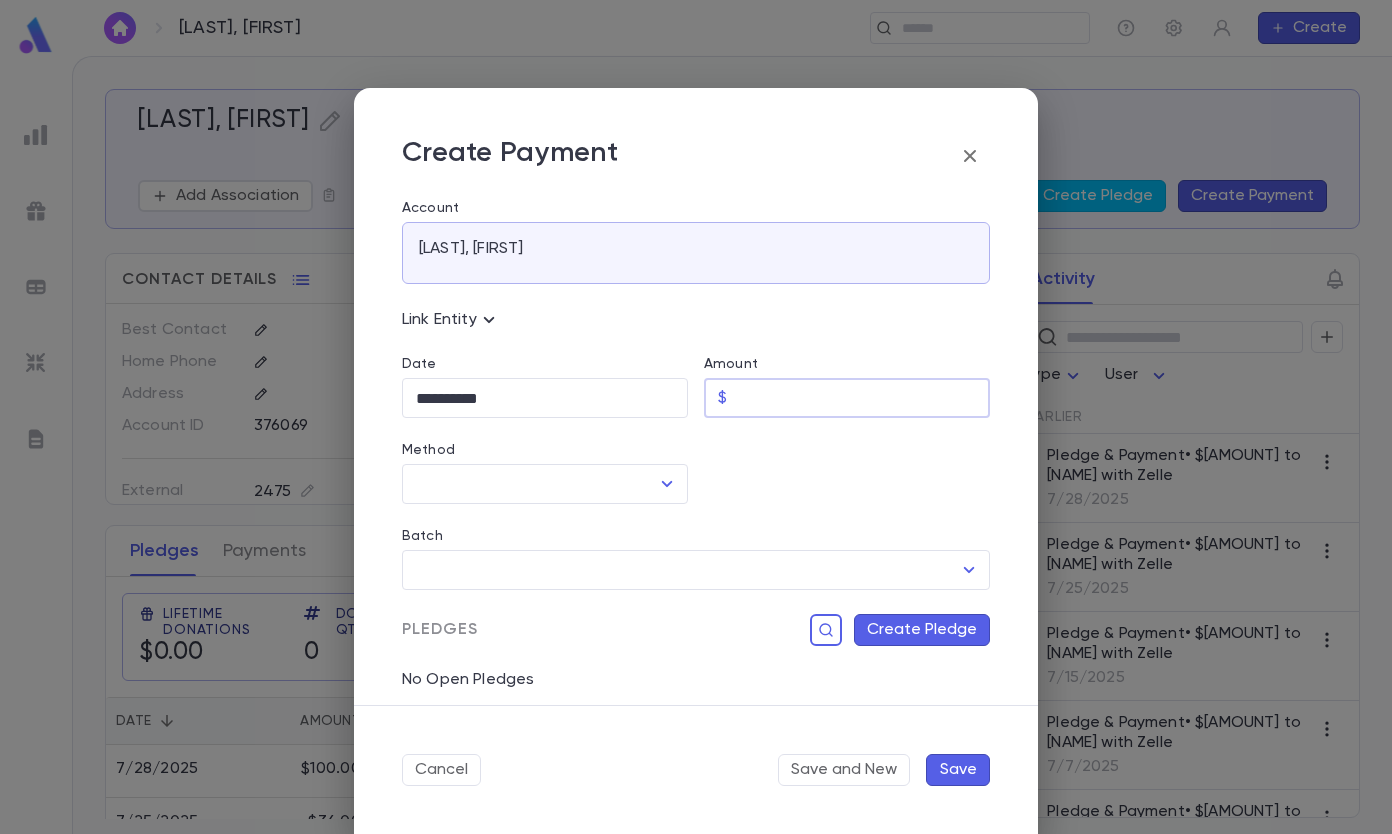 click on "Amount" at bounding box center [862, 398] 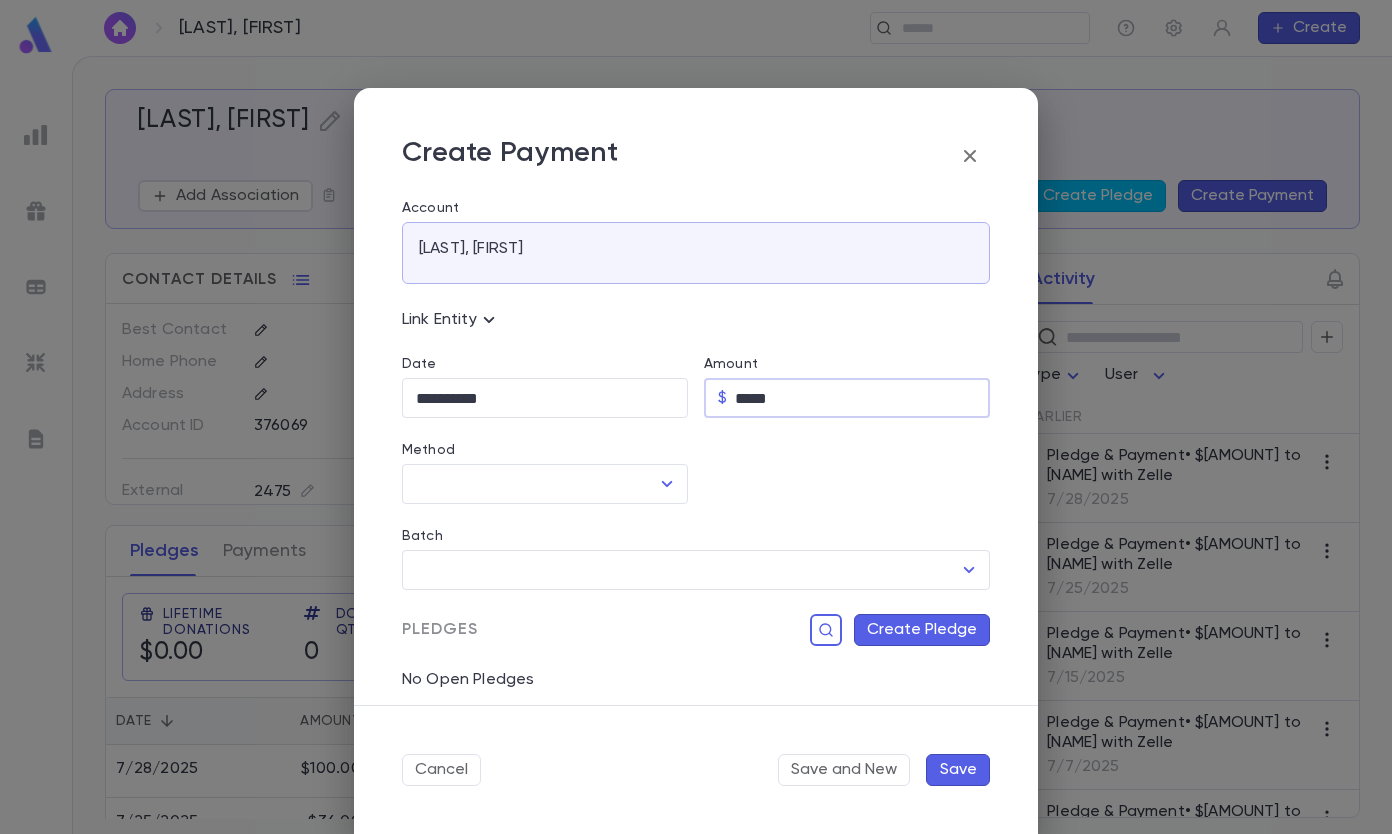 type on "*****" 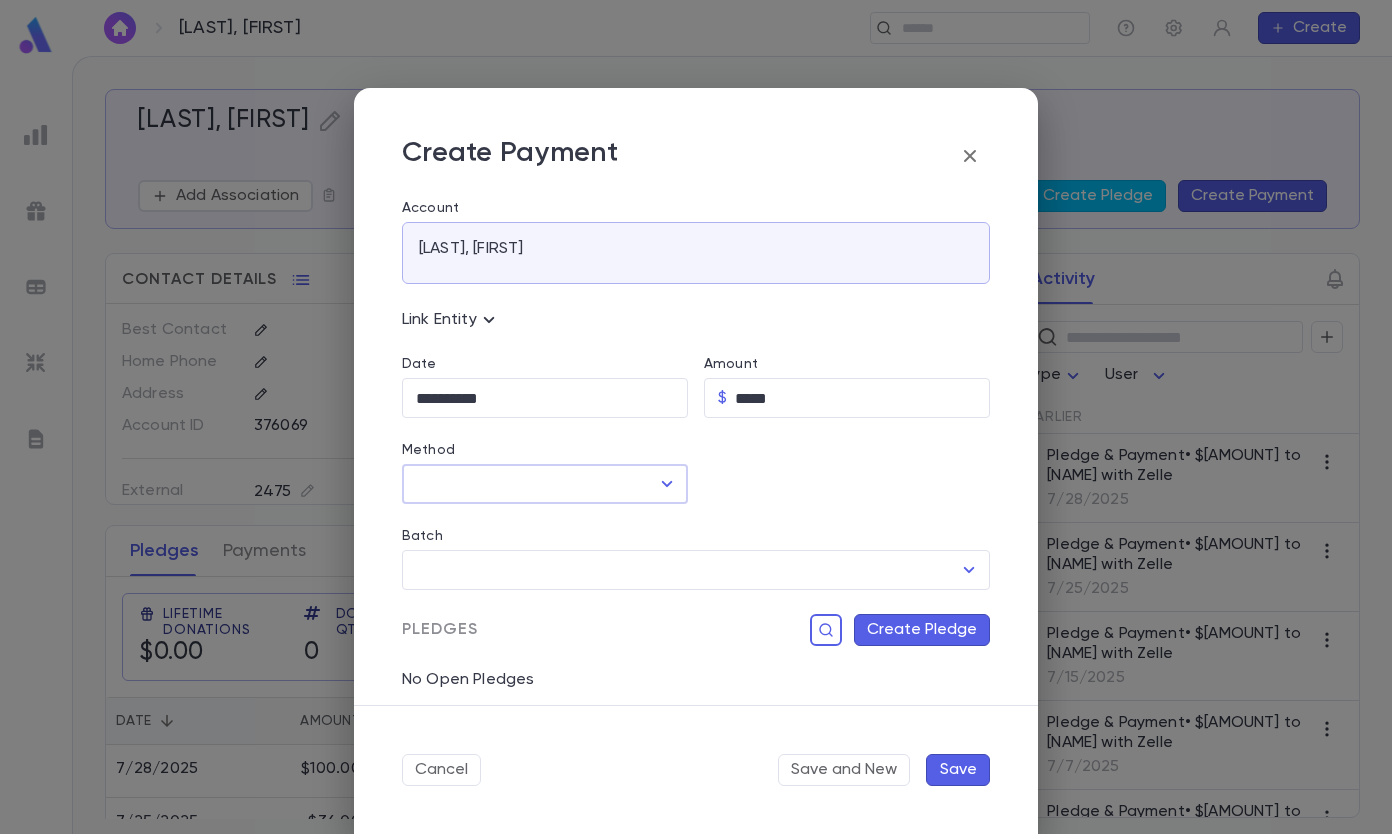 click on "**********" at bounding box center [545, 398] 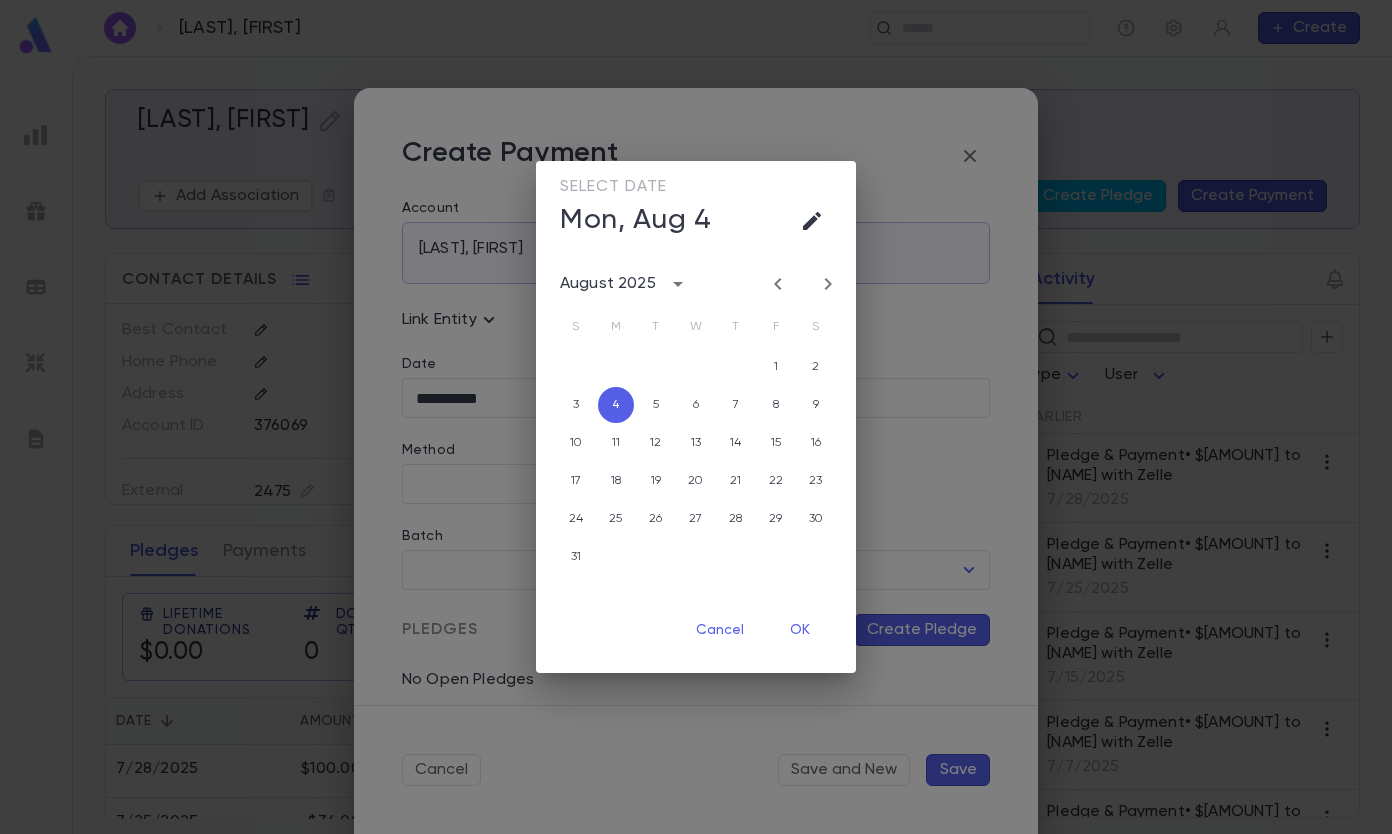 click 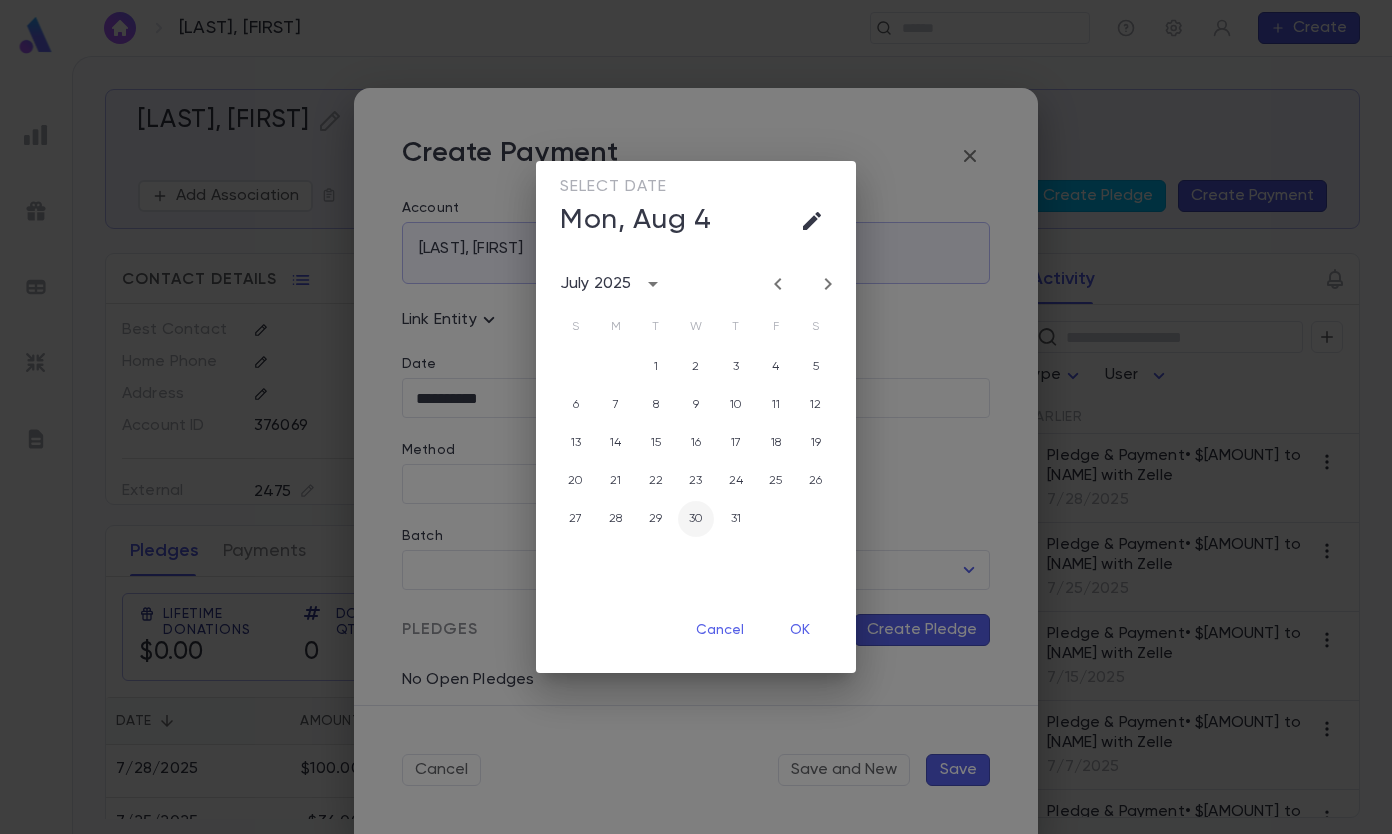 click on "30" at bounding box center [696, 519] 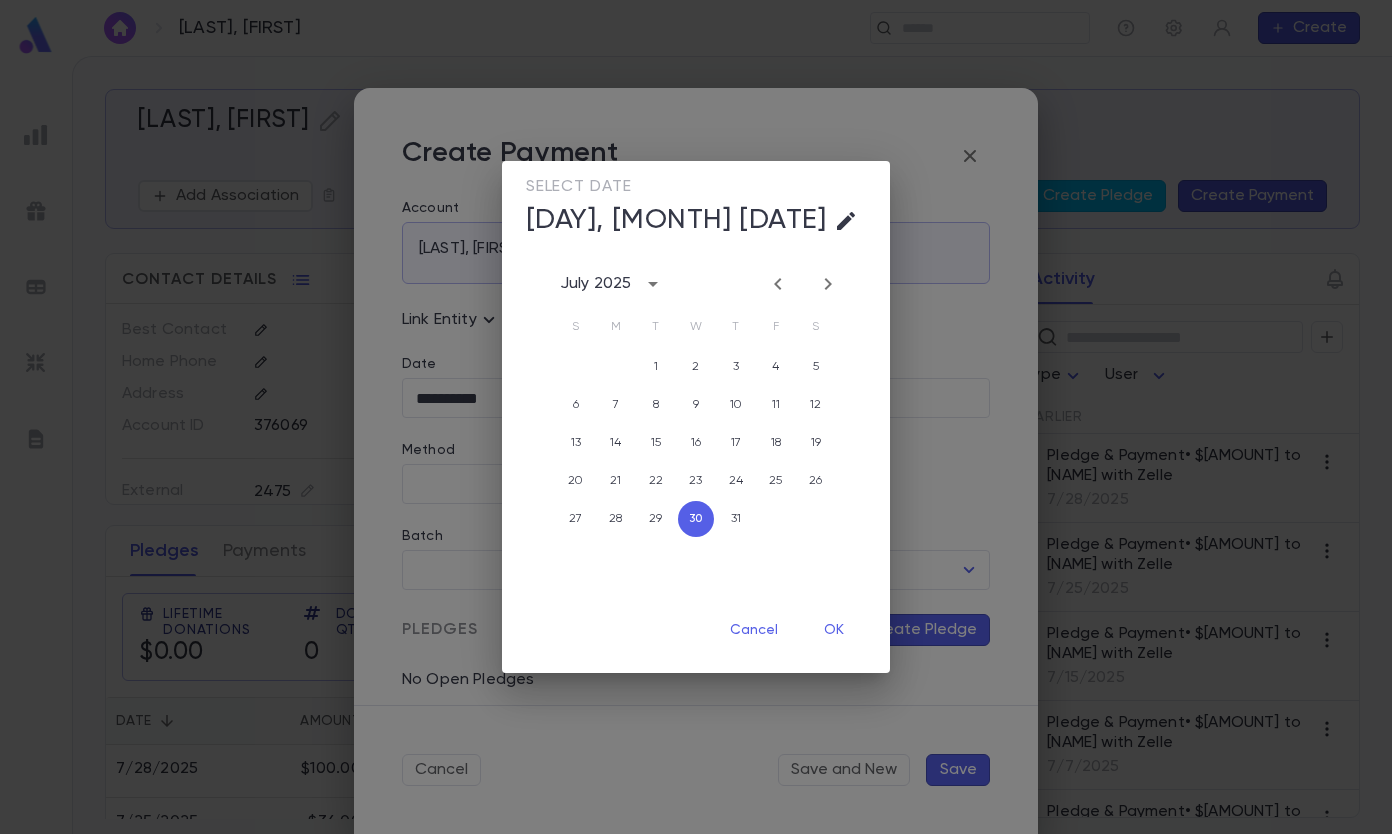 click on "OK" at bounding box center (834, 630) 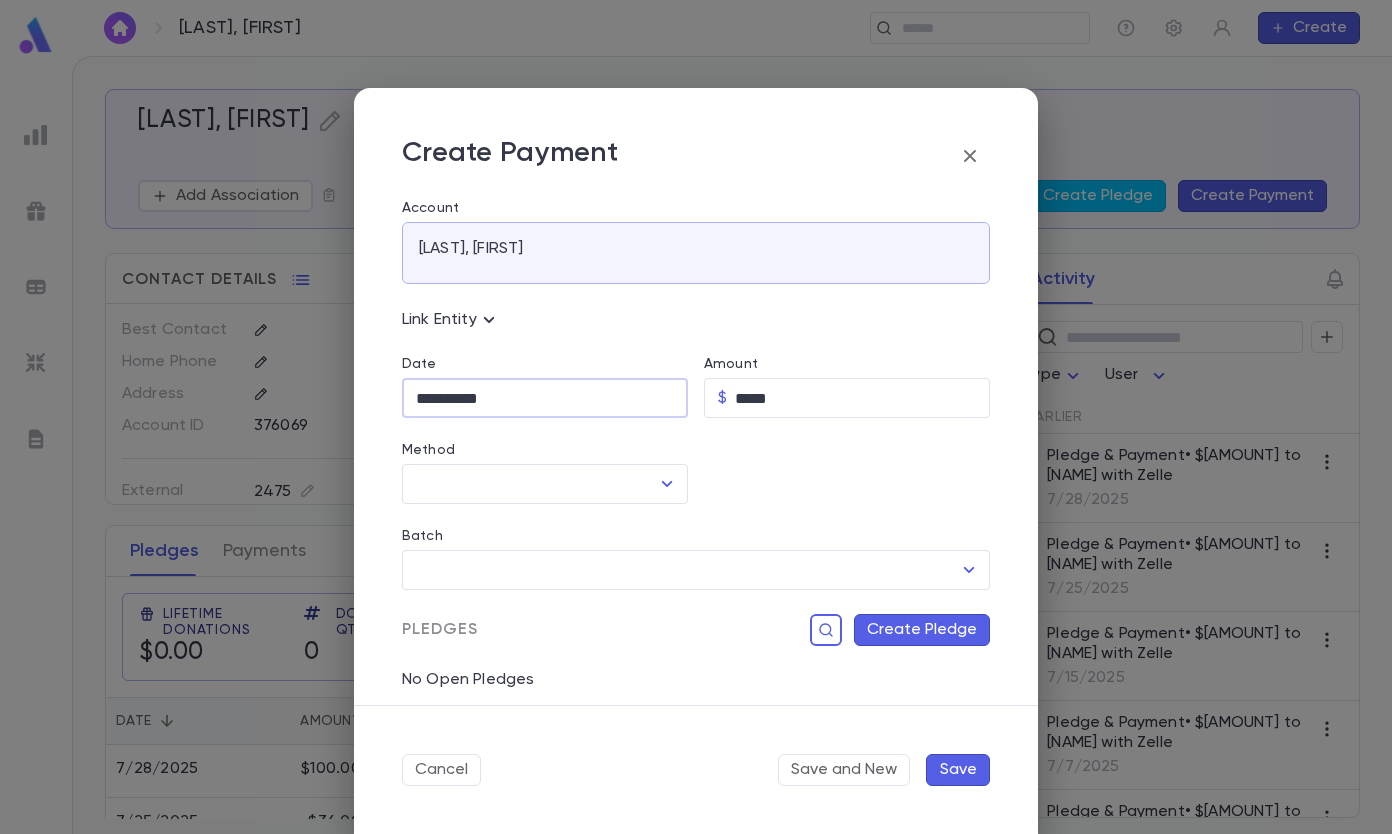 click on "​" at bounding box center (545, 484) 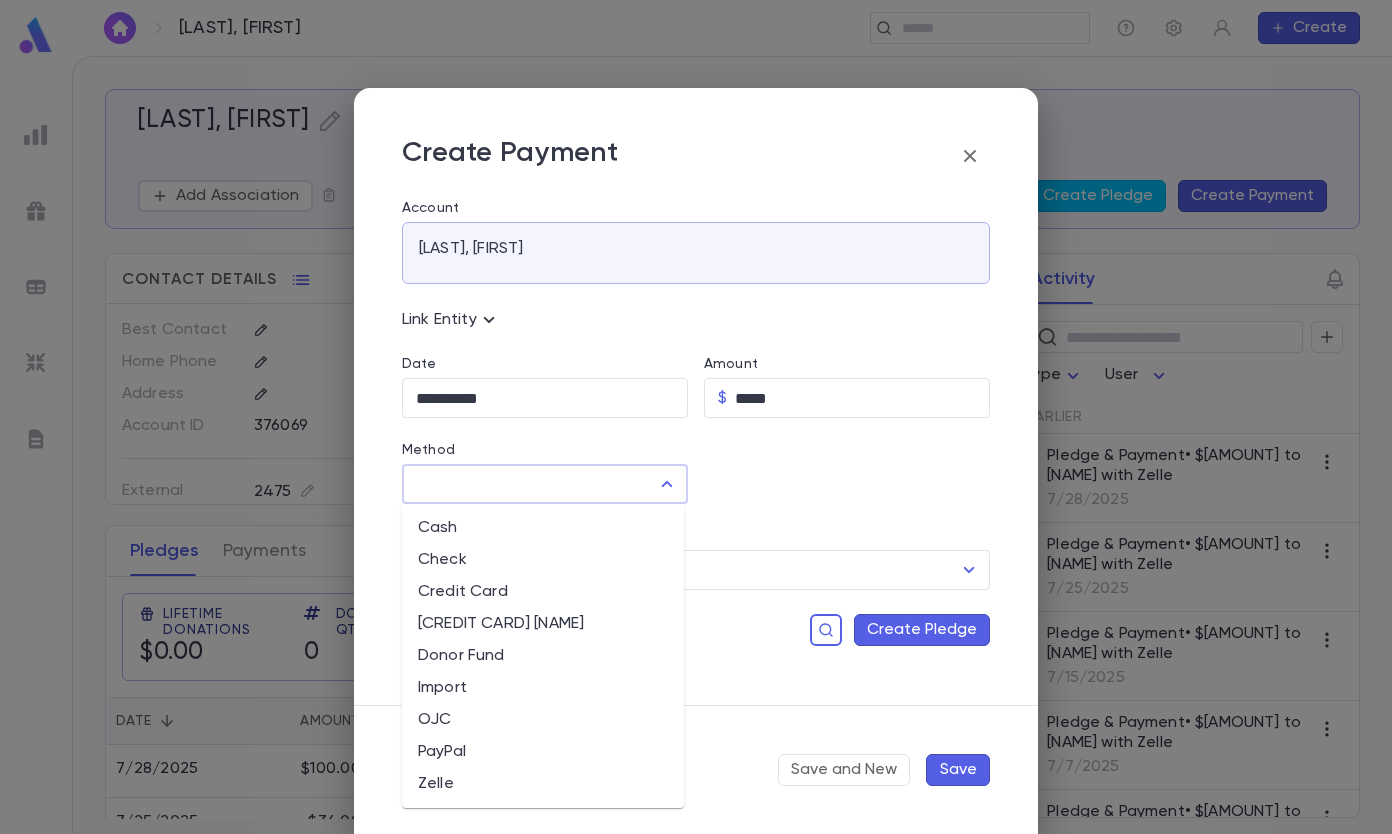 click on "Method" at bounding box center (530, 484) 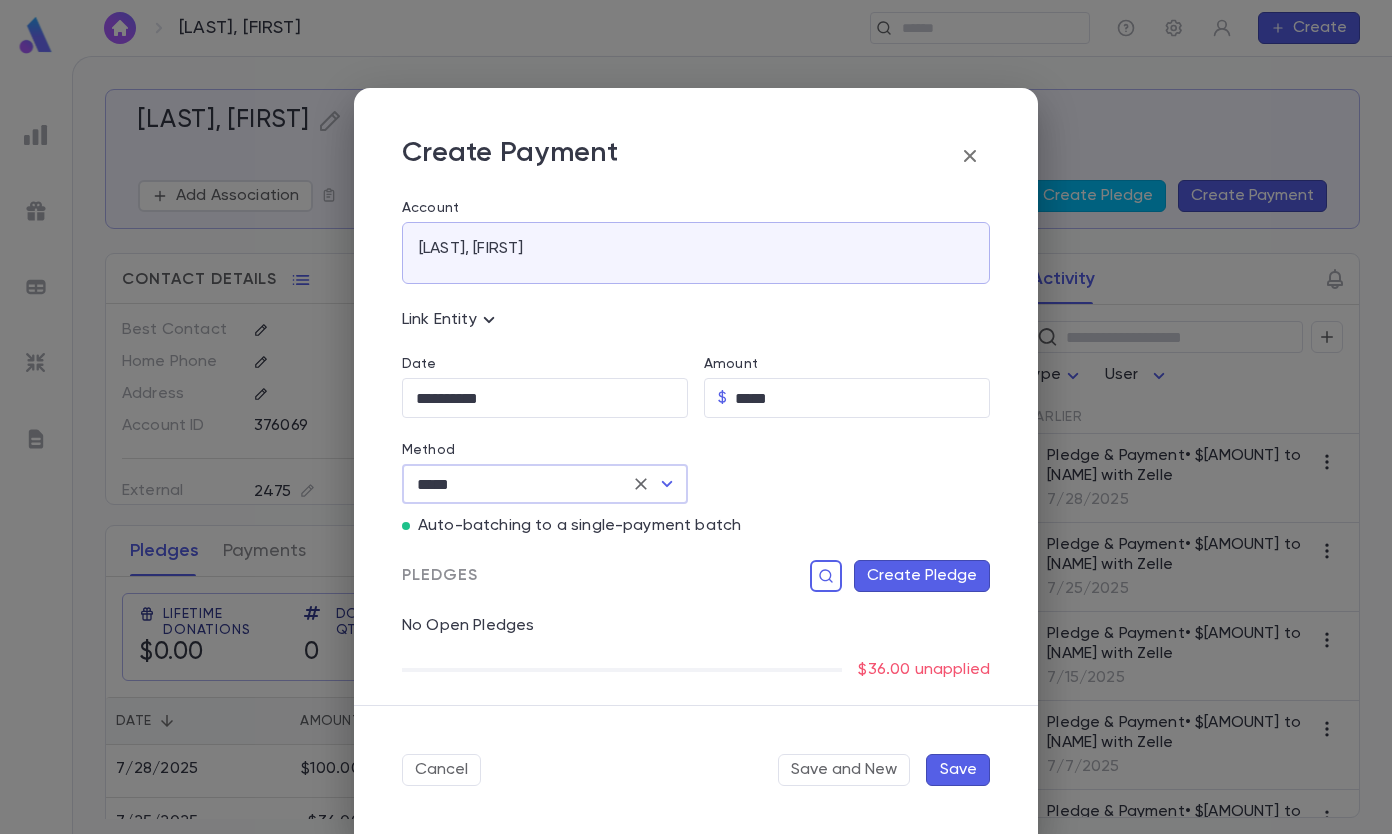 click on "Create Pledge" at bounding box center (922, 576) 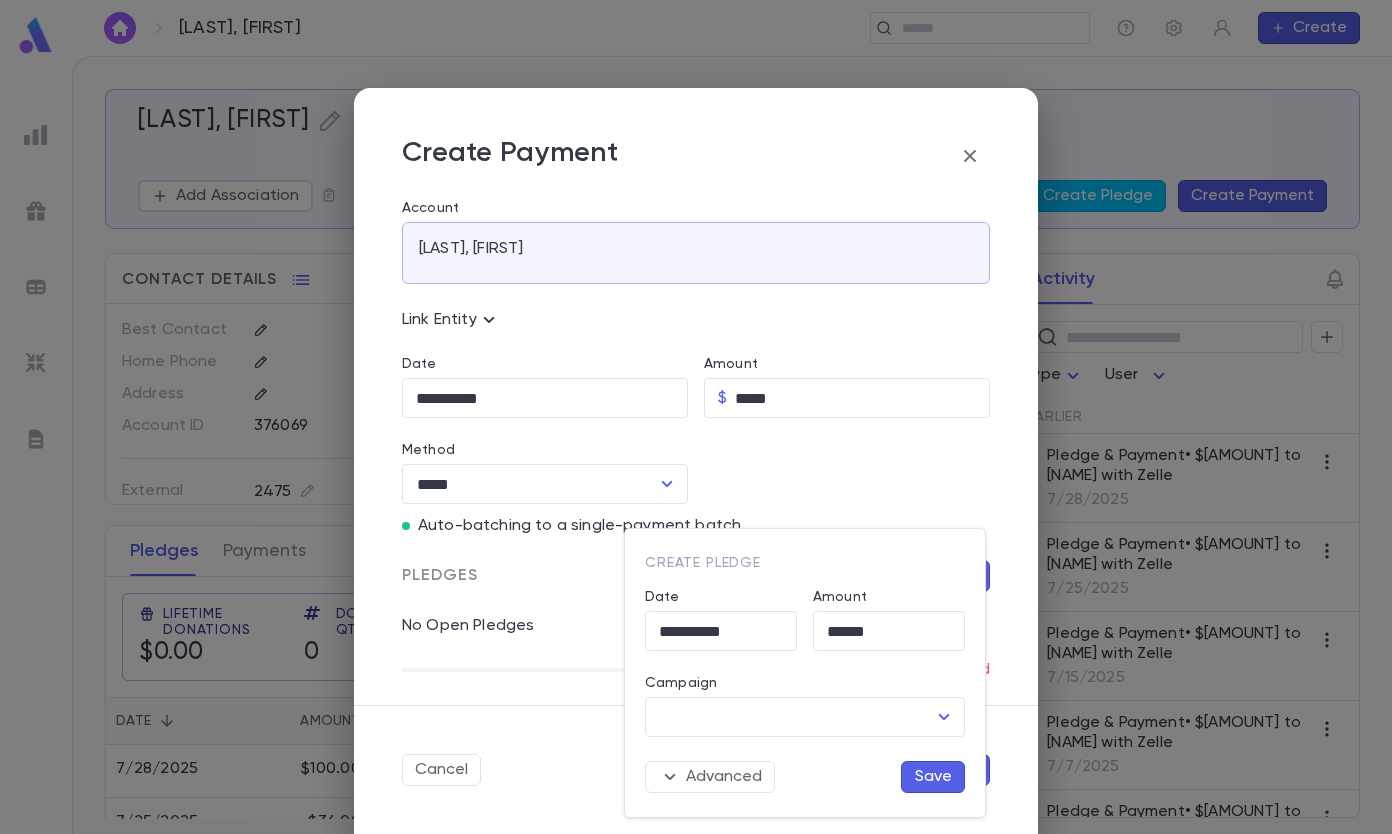 click on "Campaign" at bounding box center [790, 717] 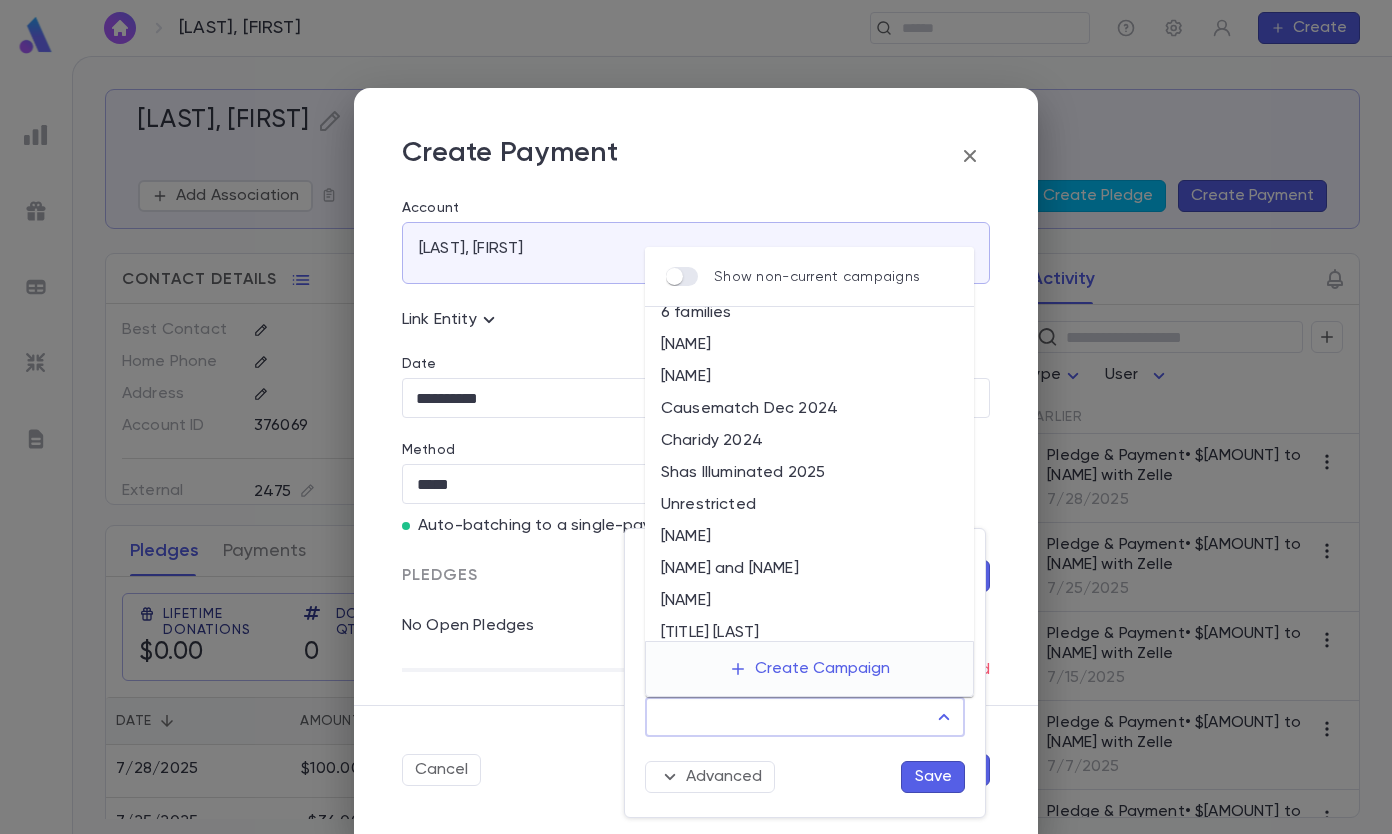 scroll, scrollTop: 146, scrollLeft: 0, axis: vertical 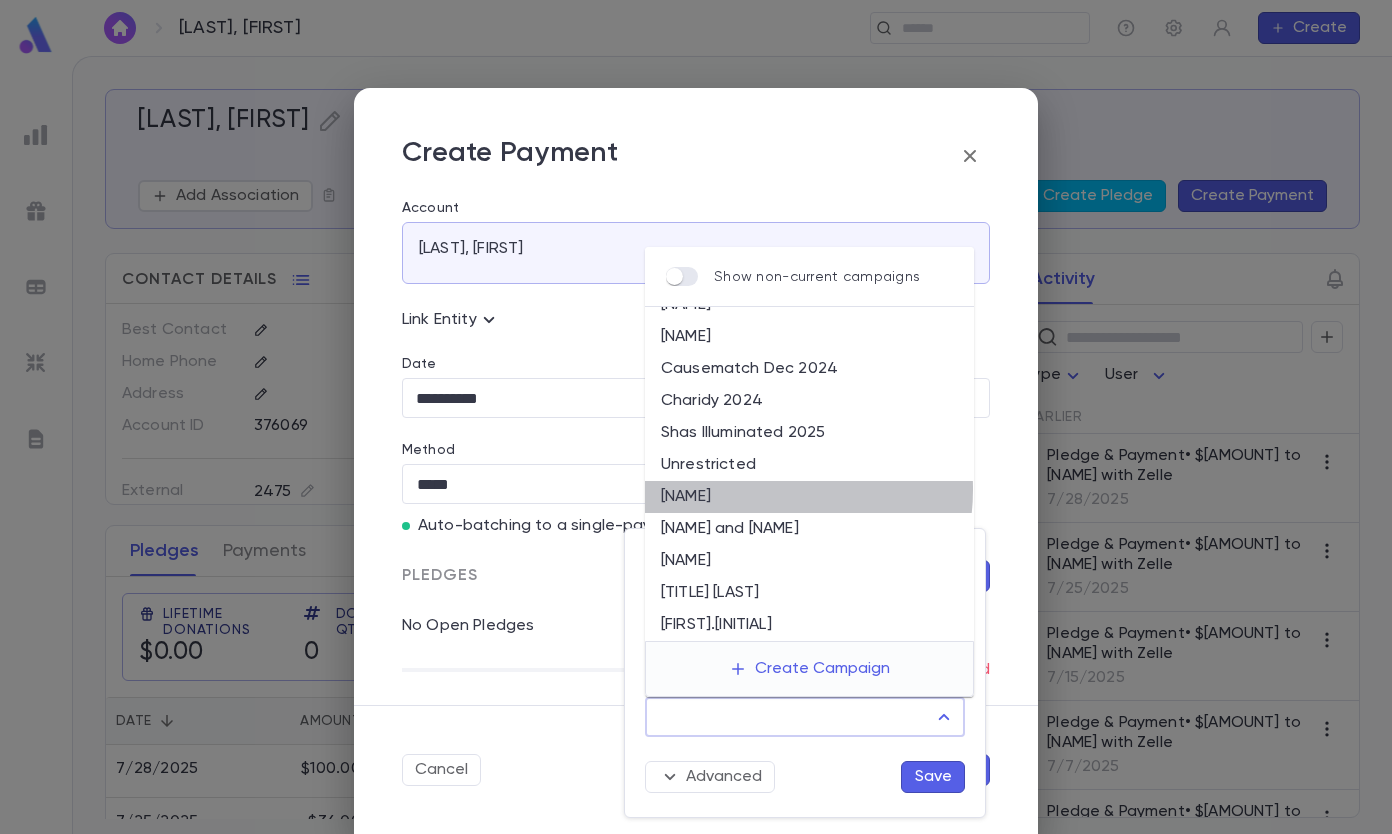 click on "[NAME]" at bounding box center (809, 497) 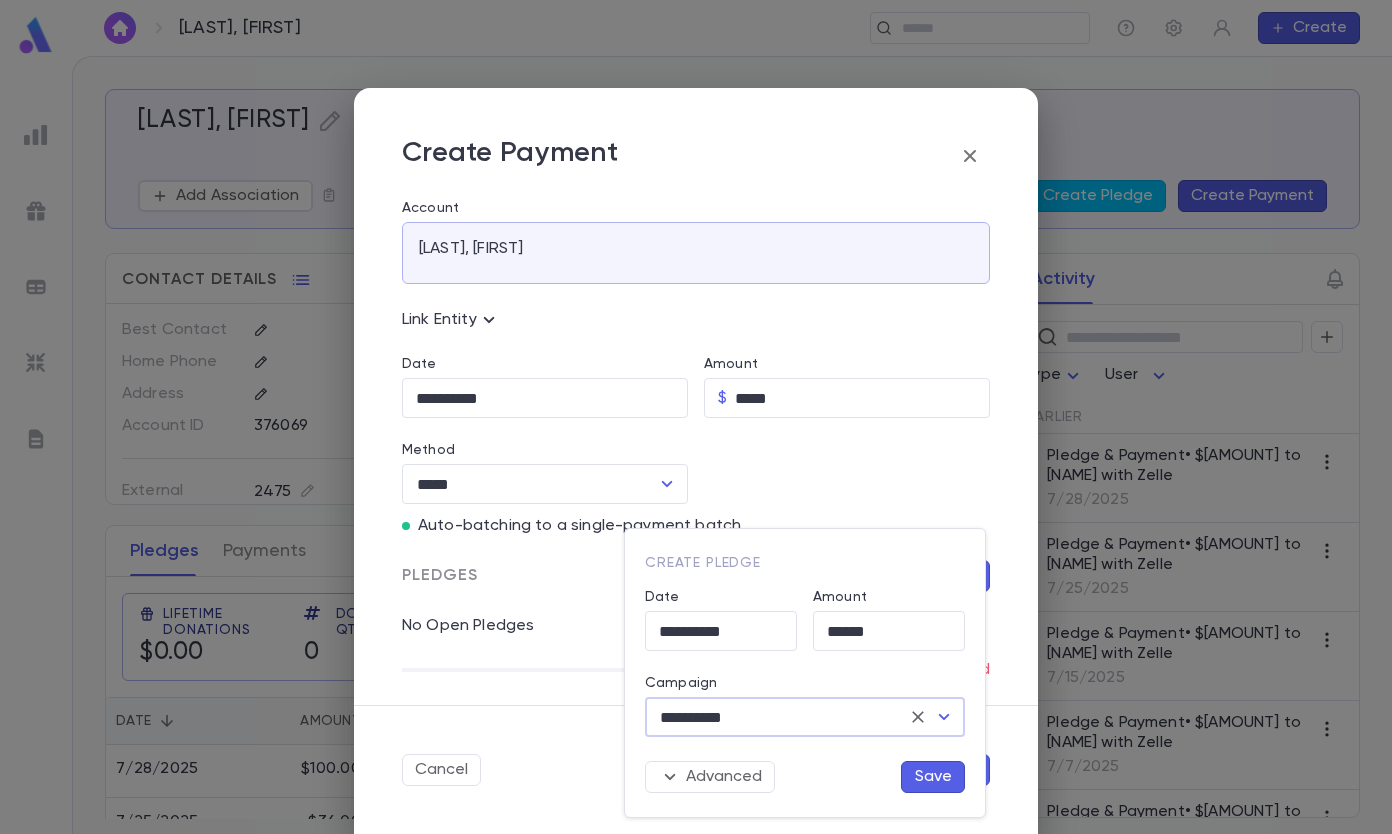click on "Save" at bounding box center [933, 777] 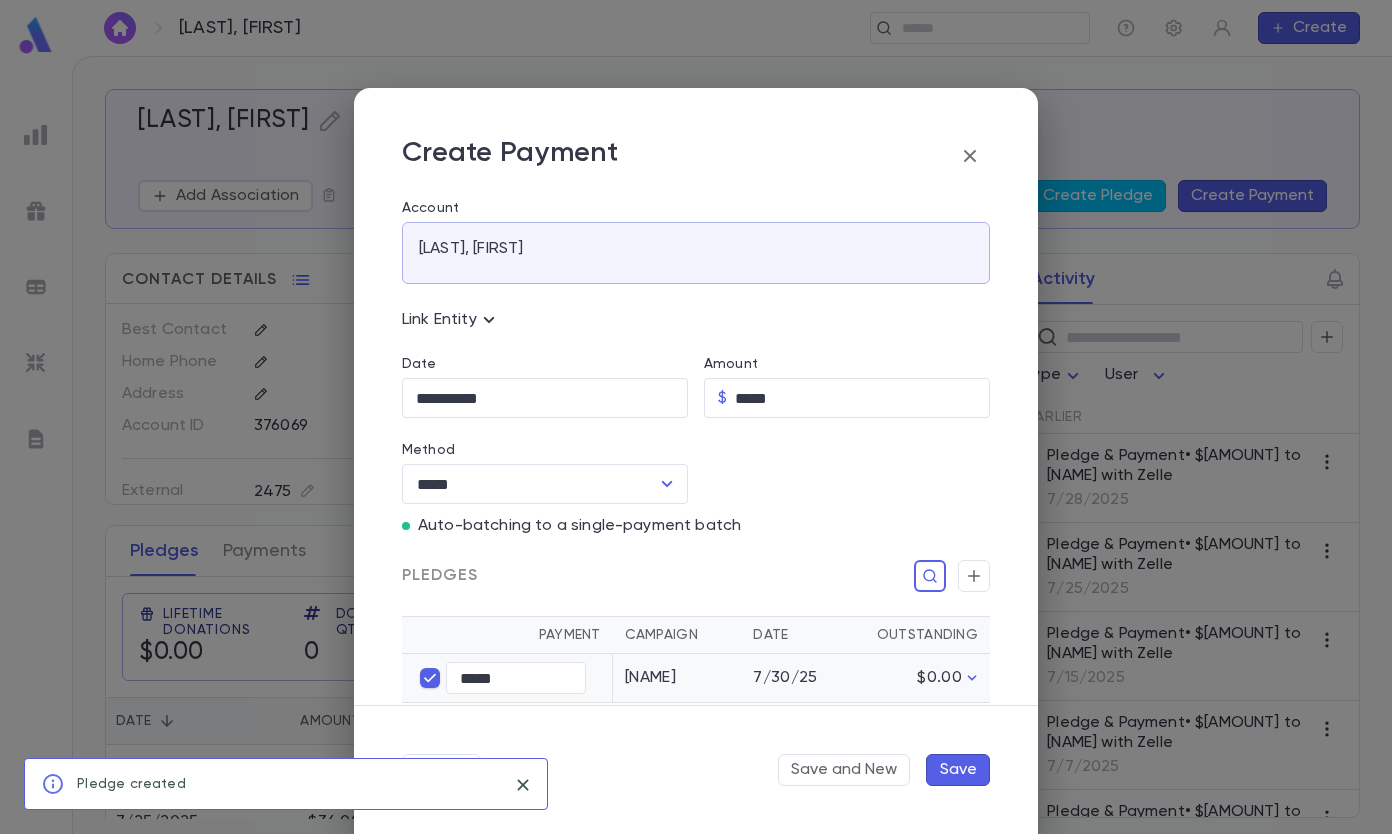 click on "Save" at bounding box center (958, 770) 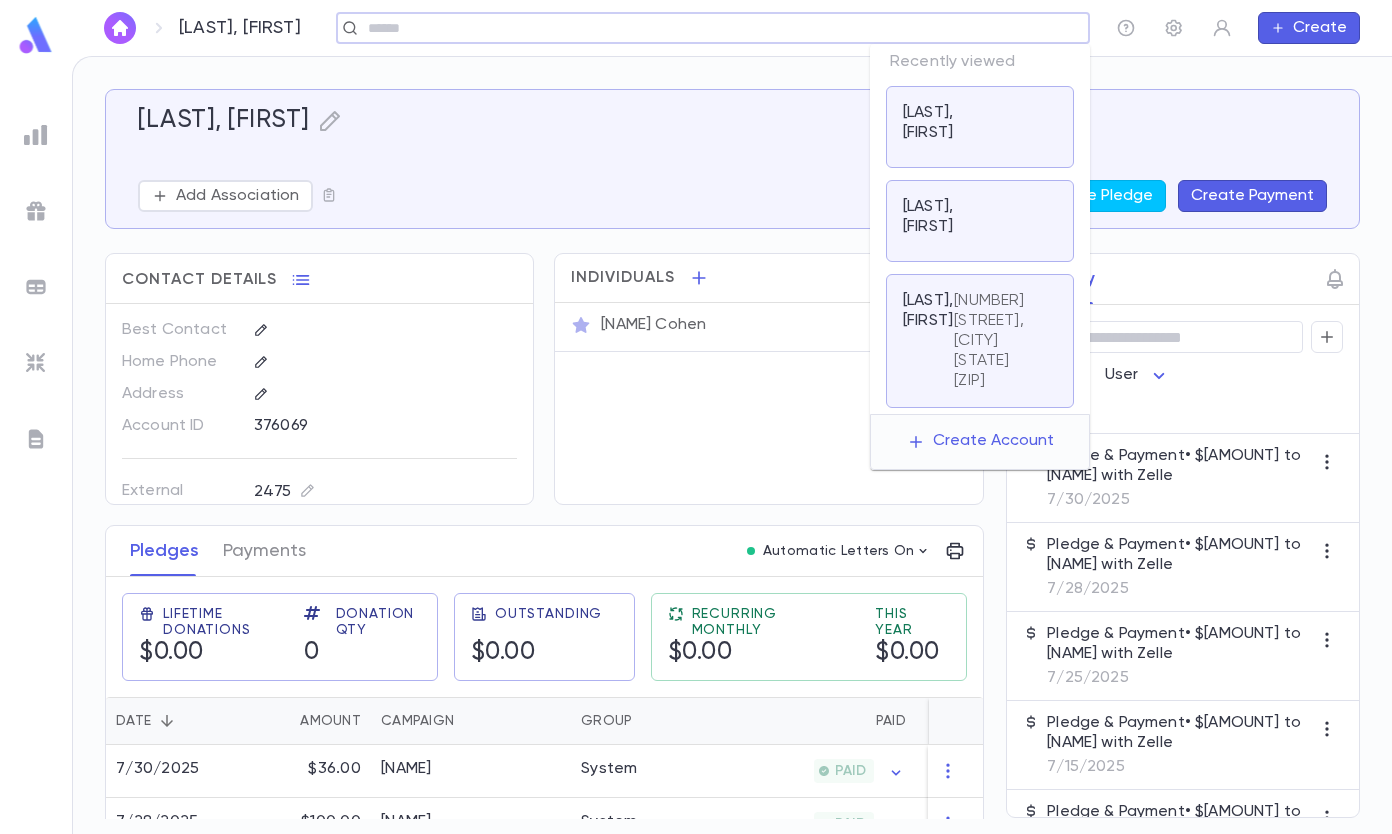 click at bounding box center [706, 28] 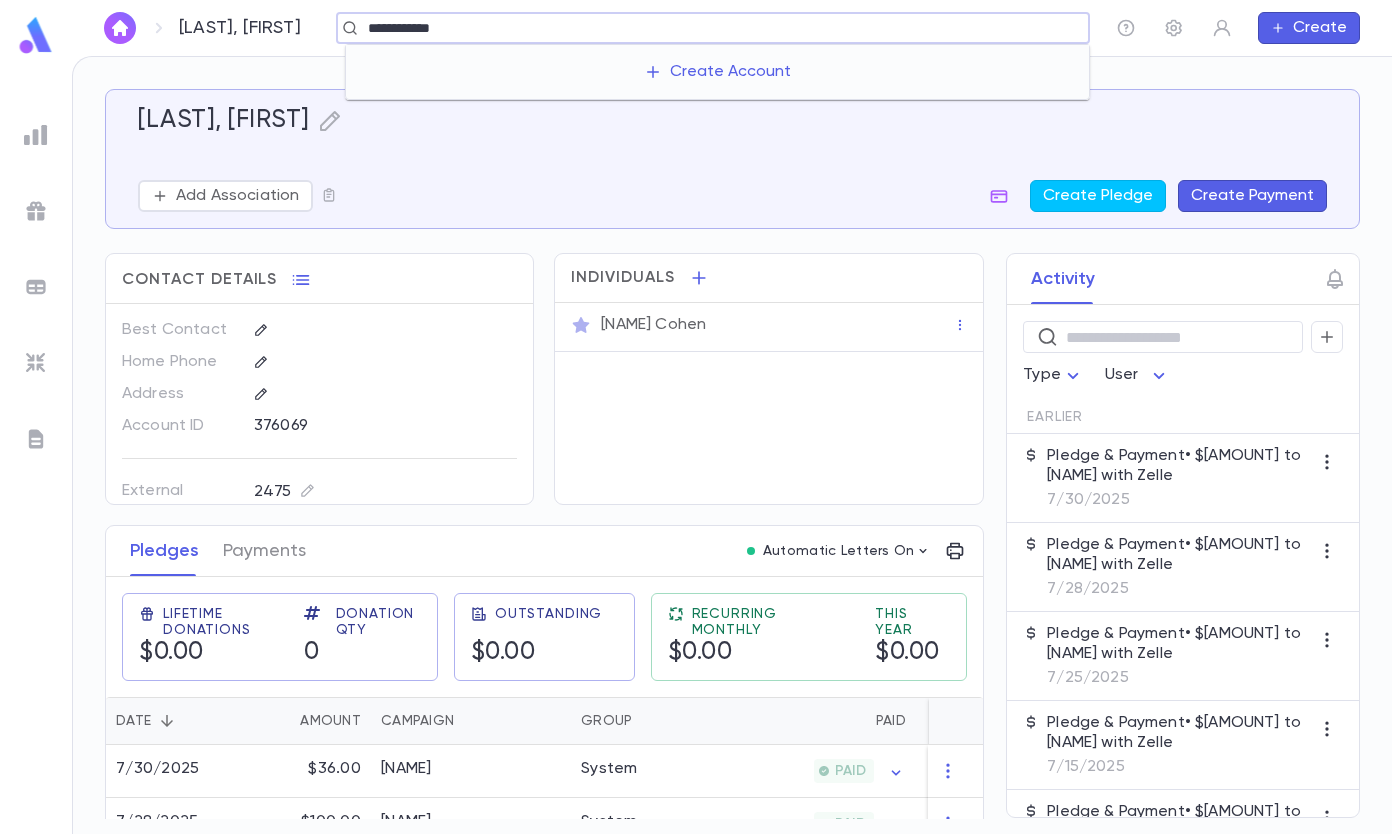 type on "**********" 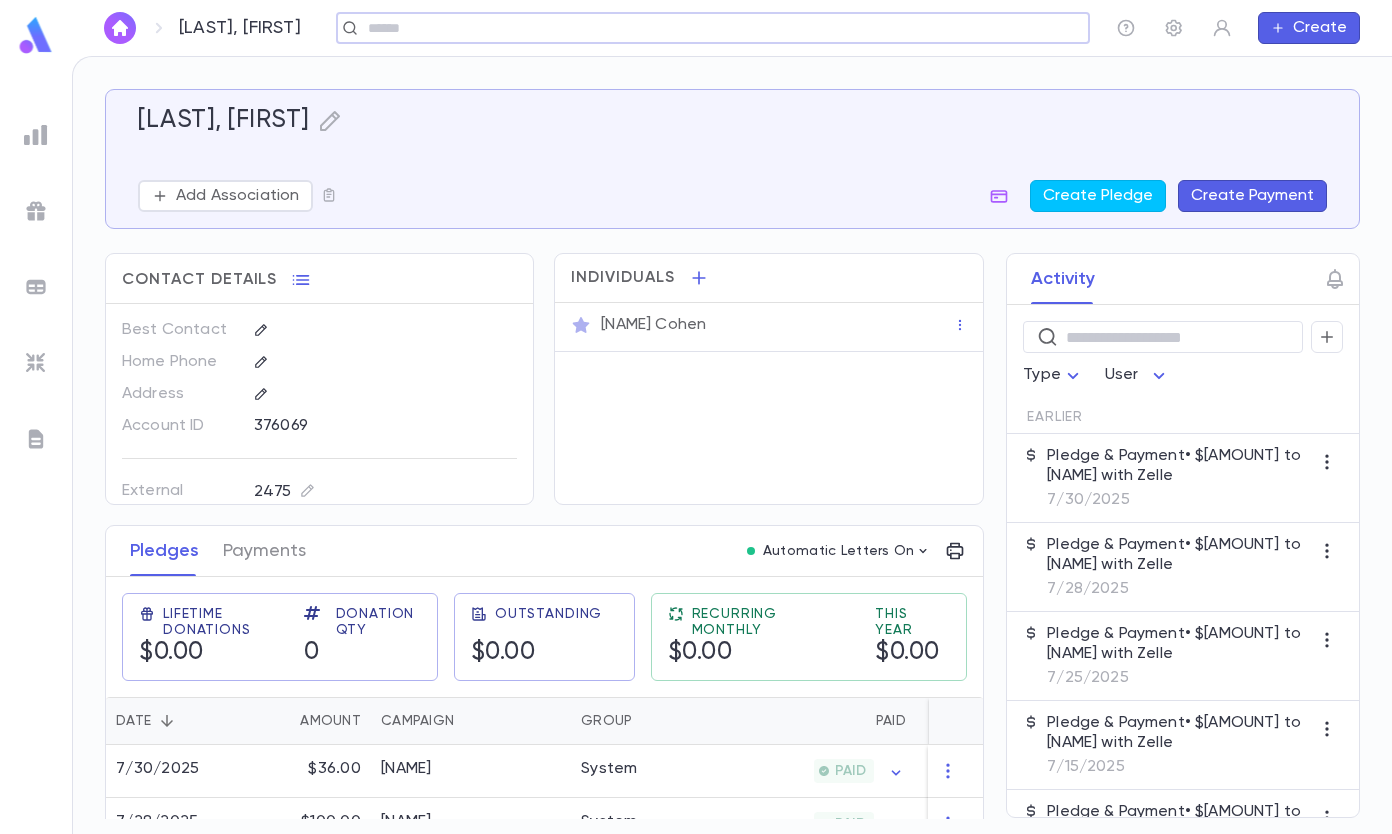 click at bounding box center [706, 28] 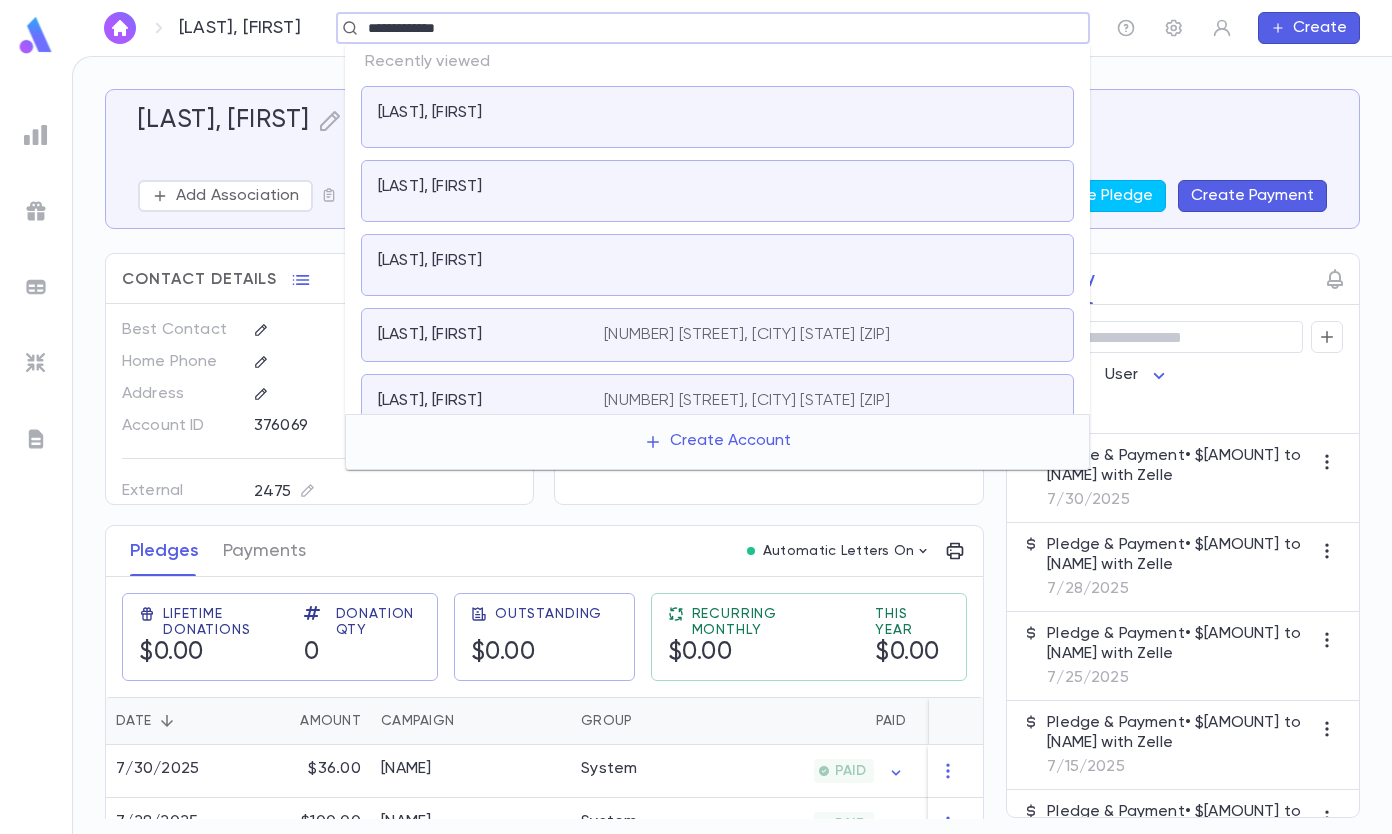 type on "**********" 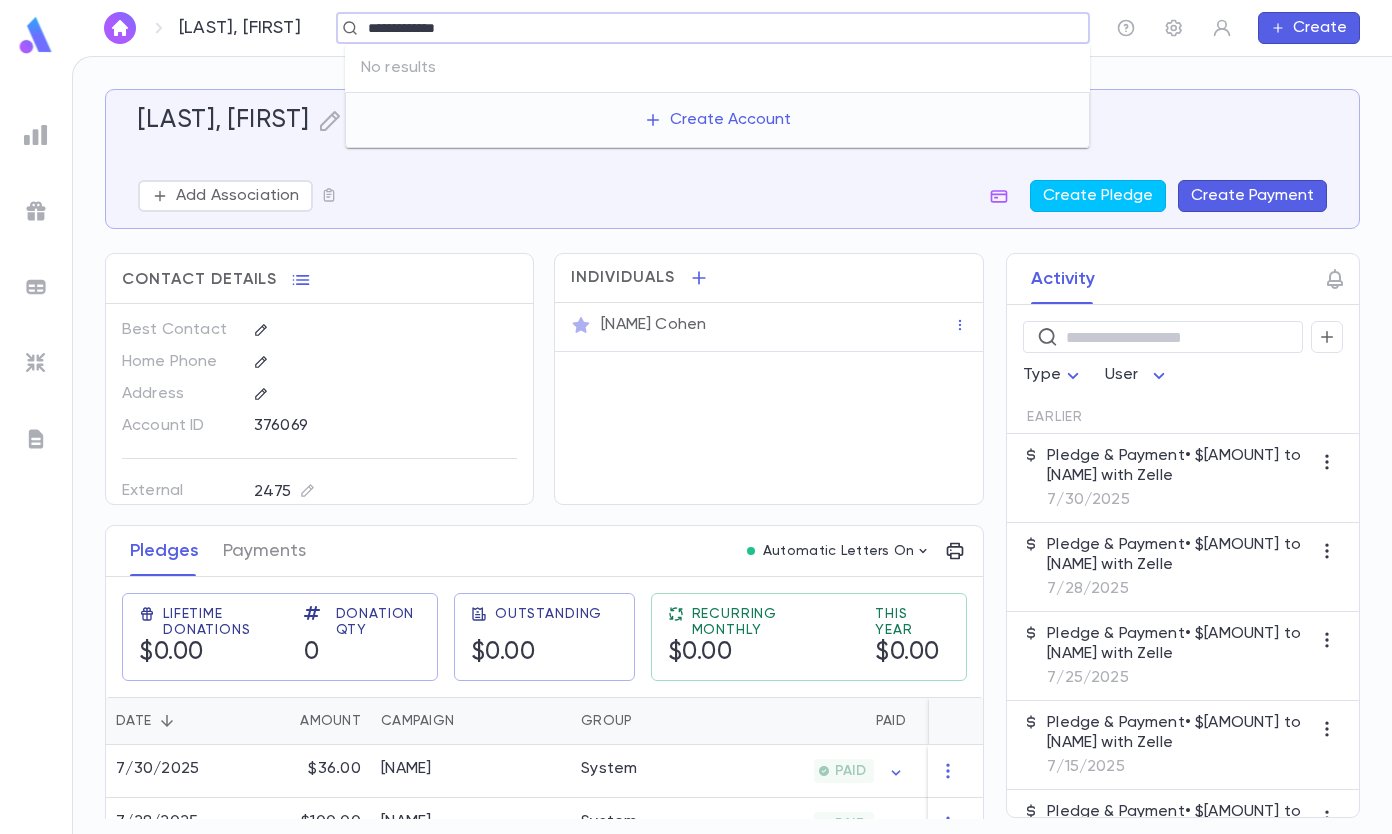 click on "Create Account" at bounding box center [717, 120] 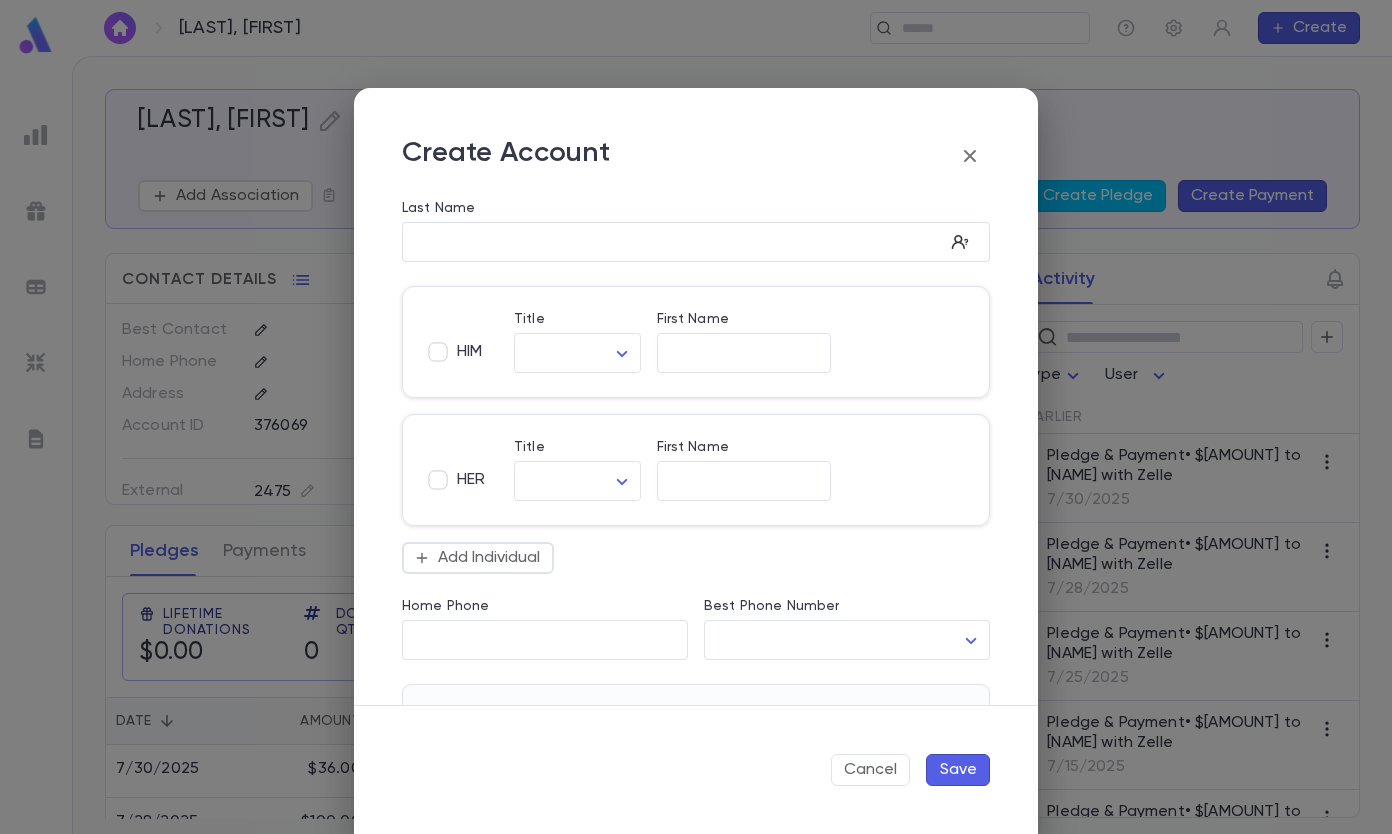 click on "Last Name" at bounding box center [673, 242] 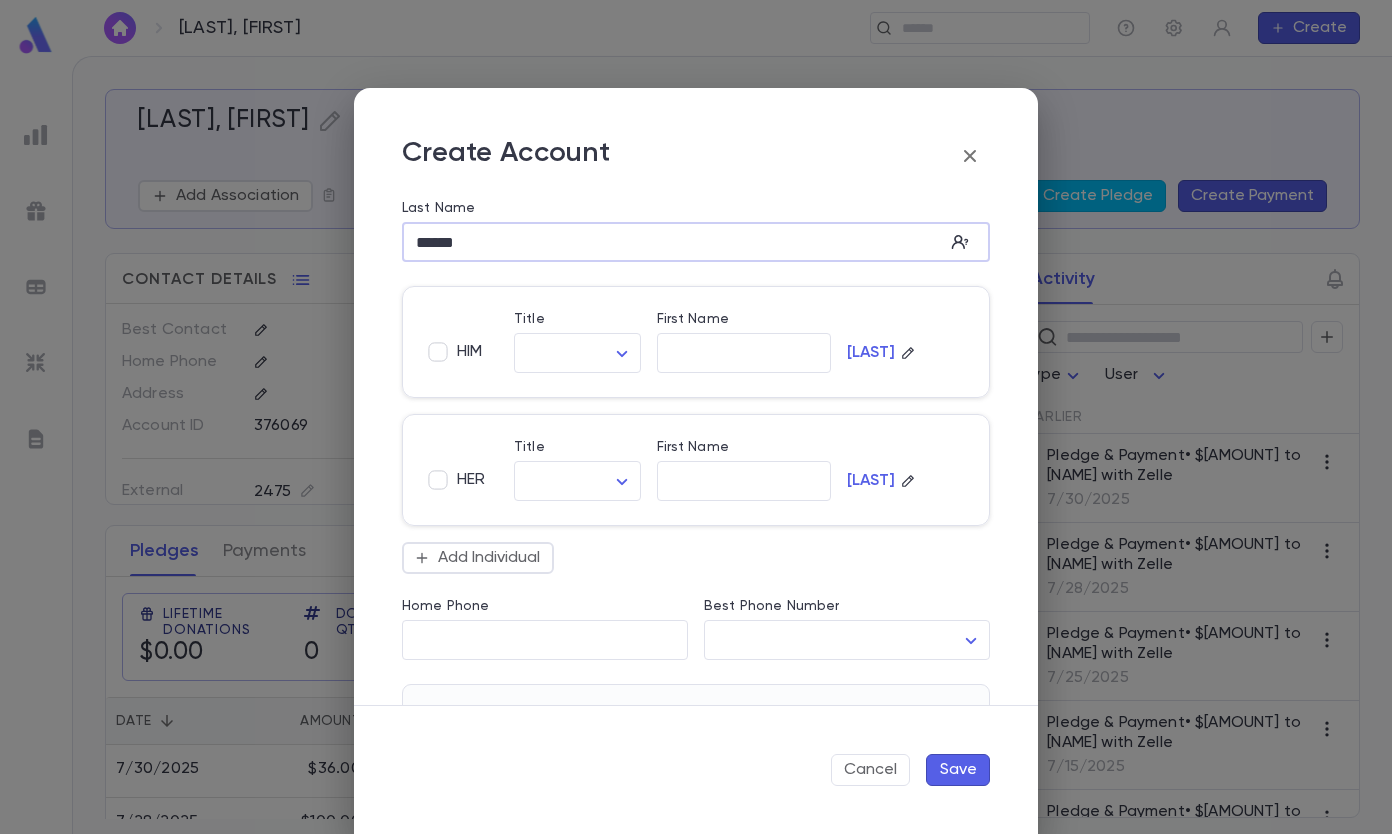 type on "******" 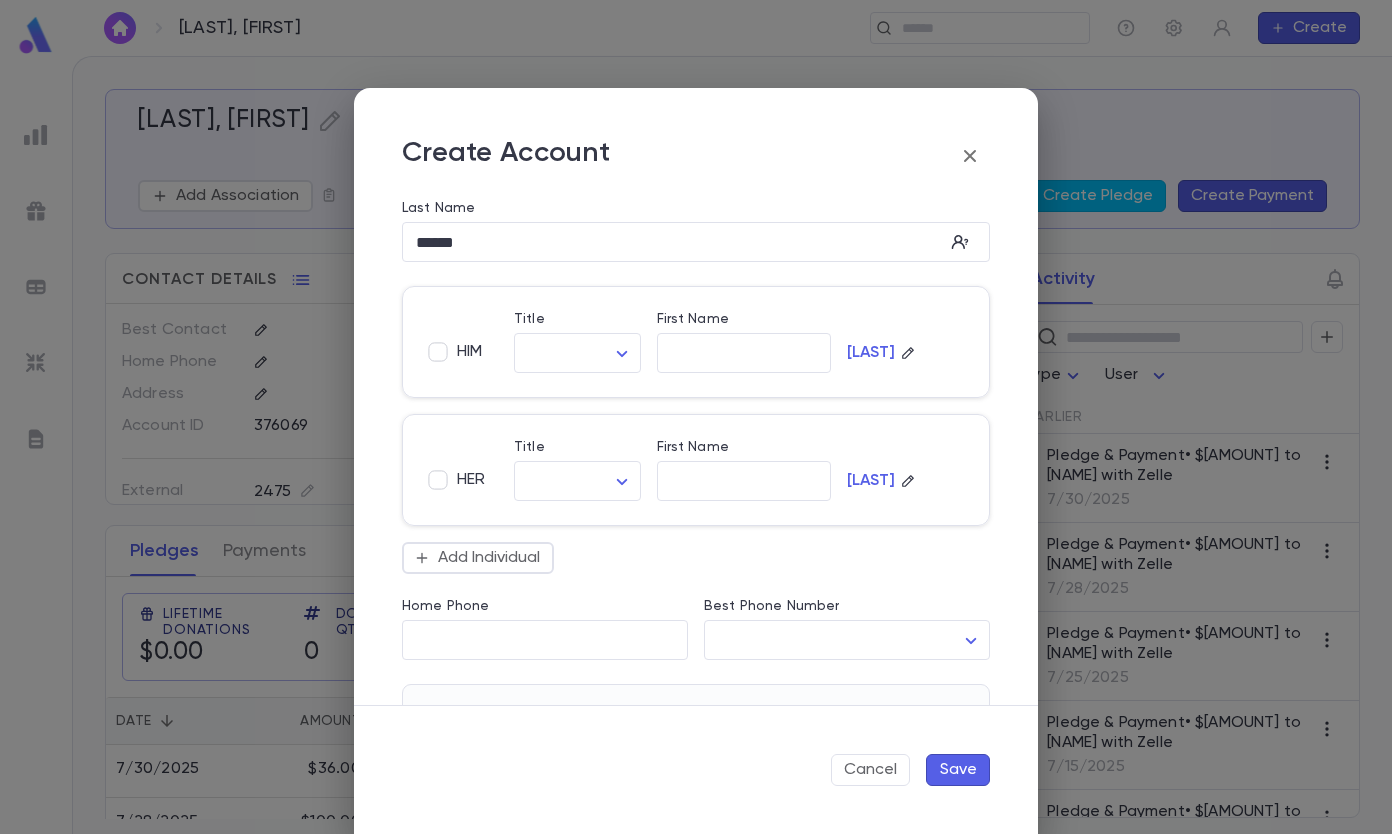 type 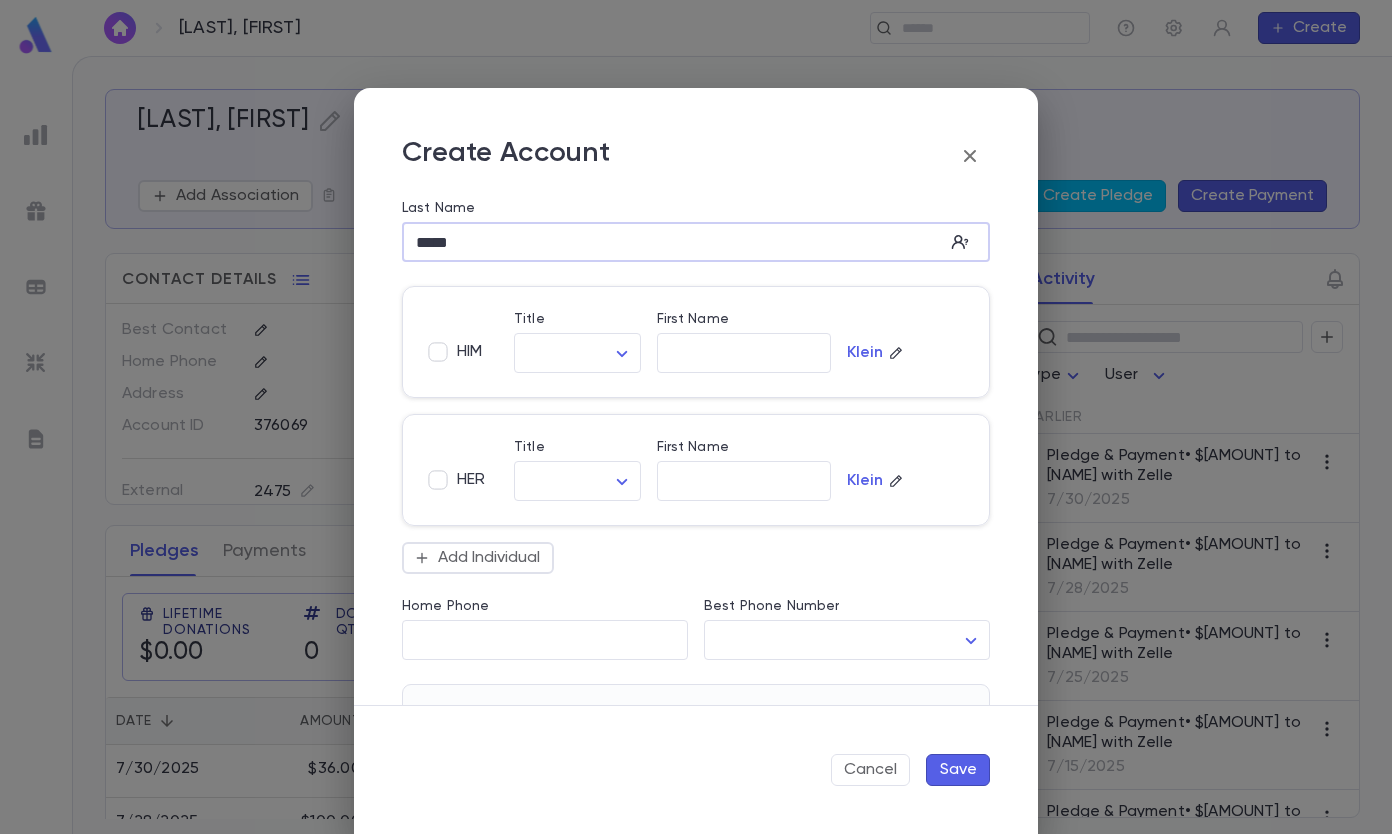 type on "*****" 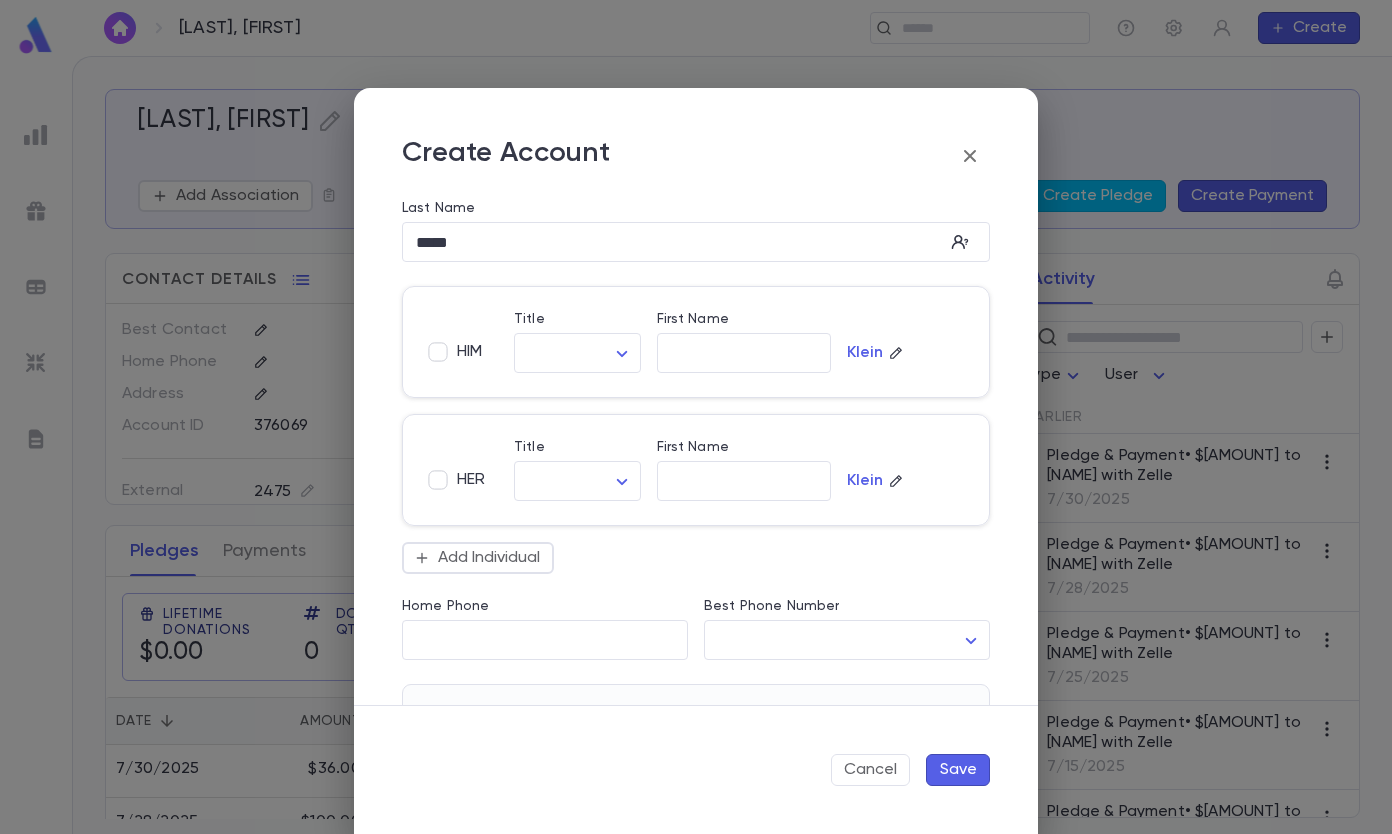 click on "First Name" at bounding box center [744, 353] 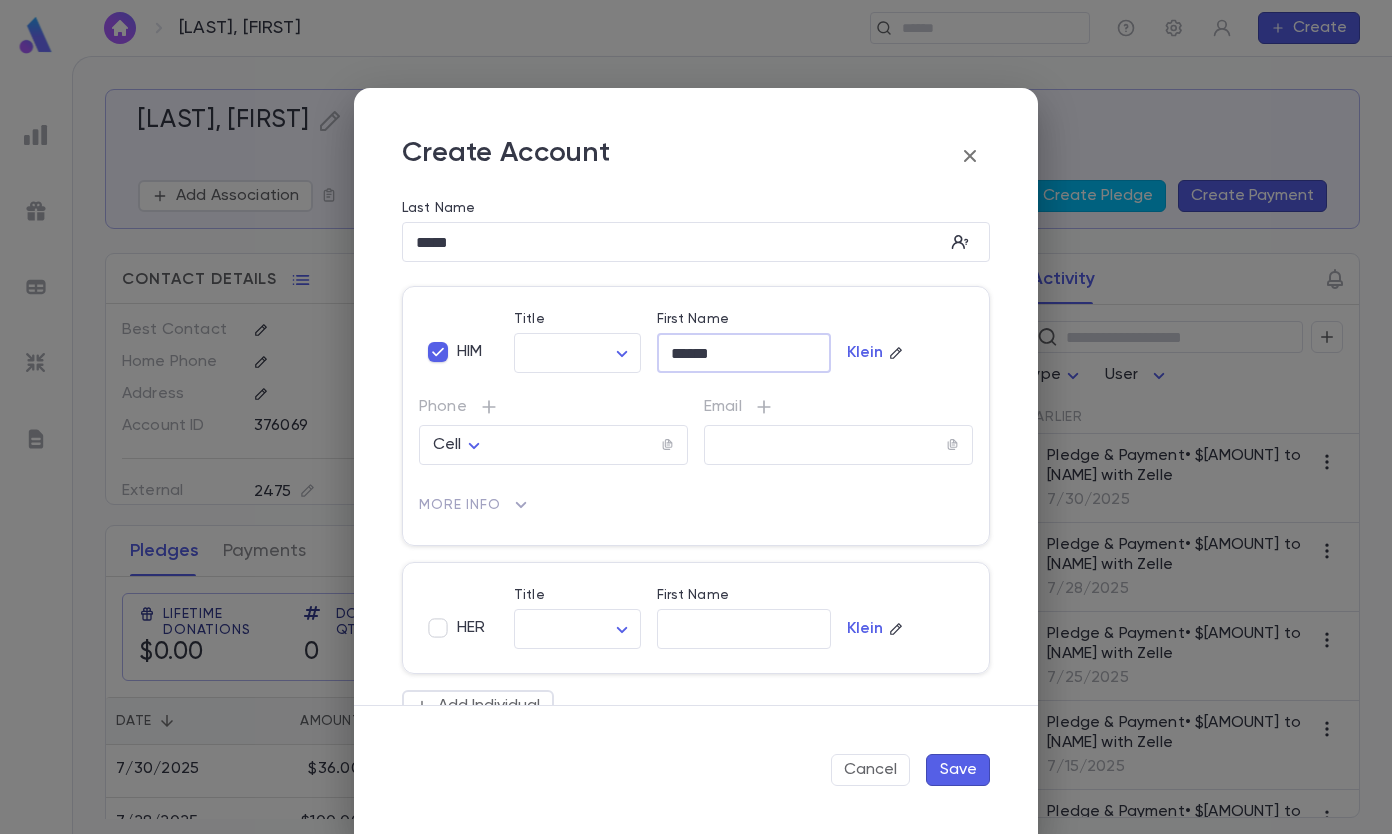 type on "******" 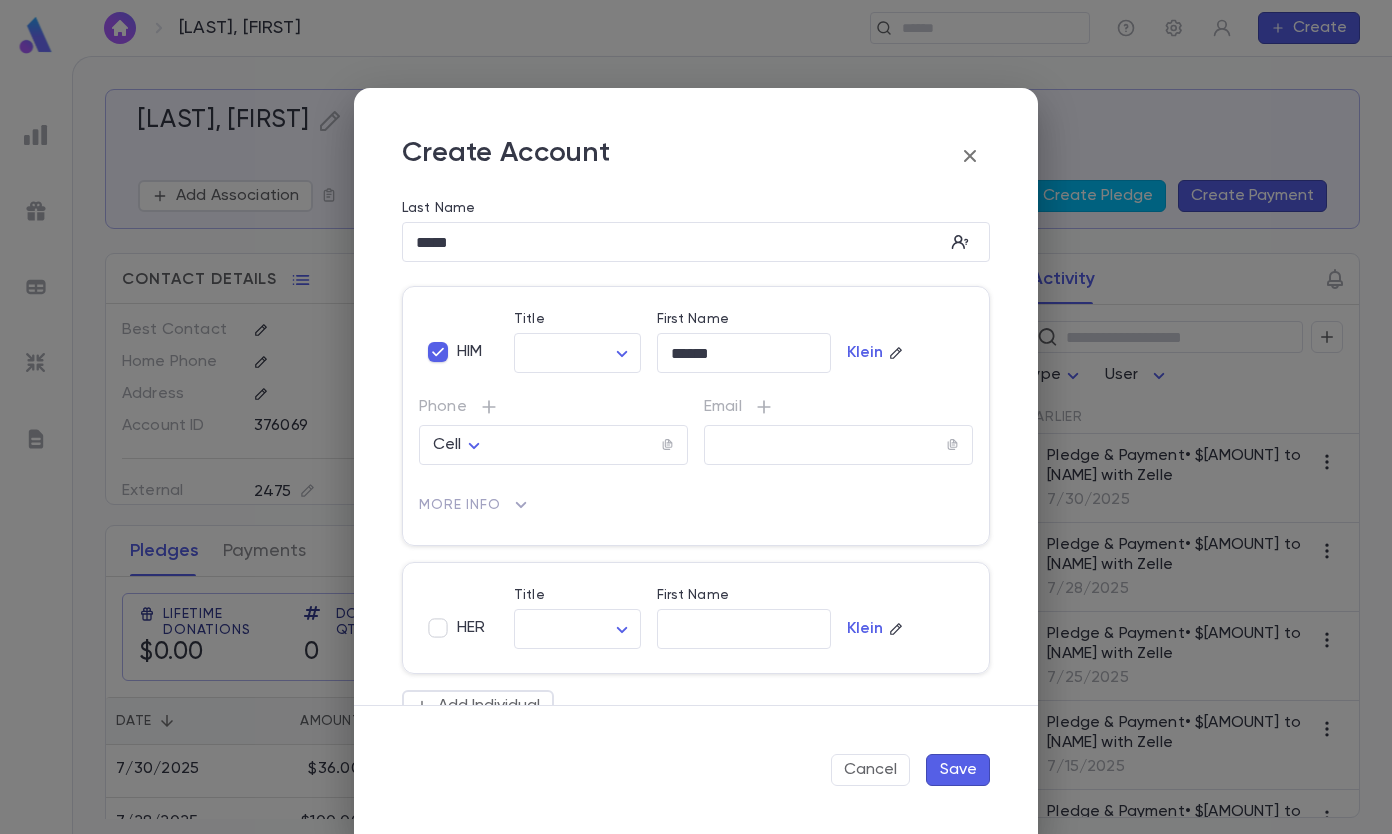 click on "Save" at bounding box center [958, 770] 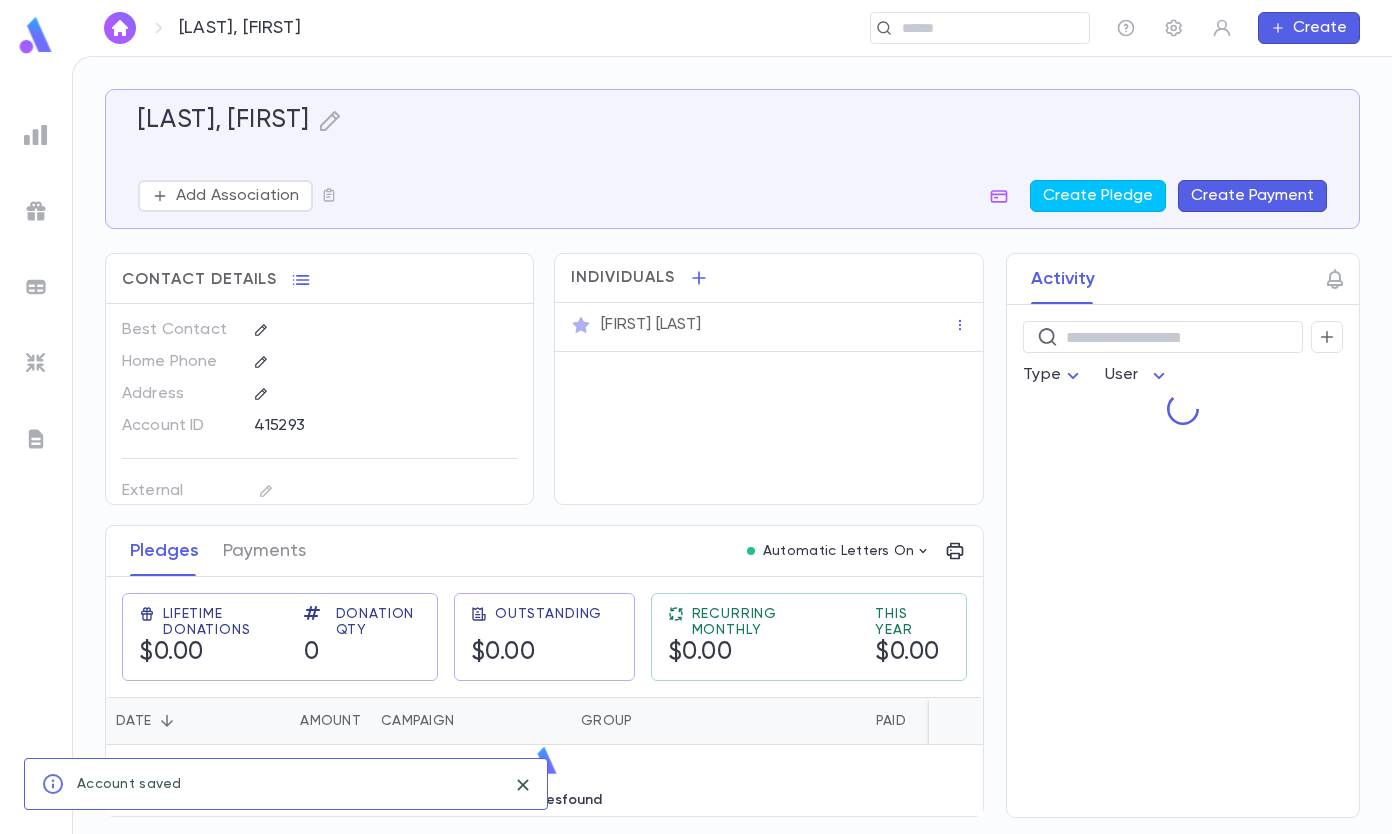 click on "Create Payment" at bounding box center [1252, 196] 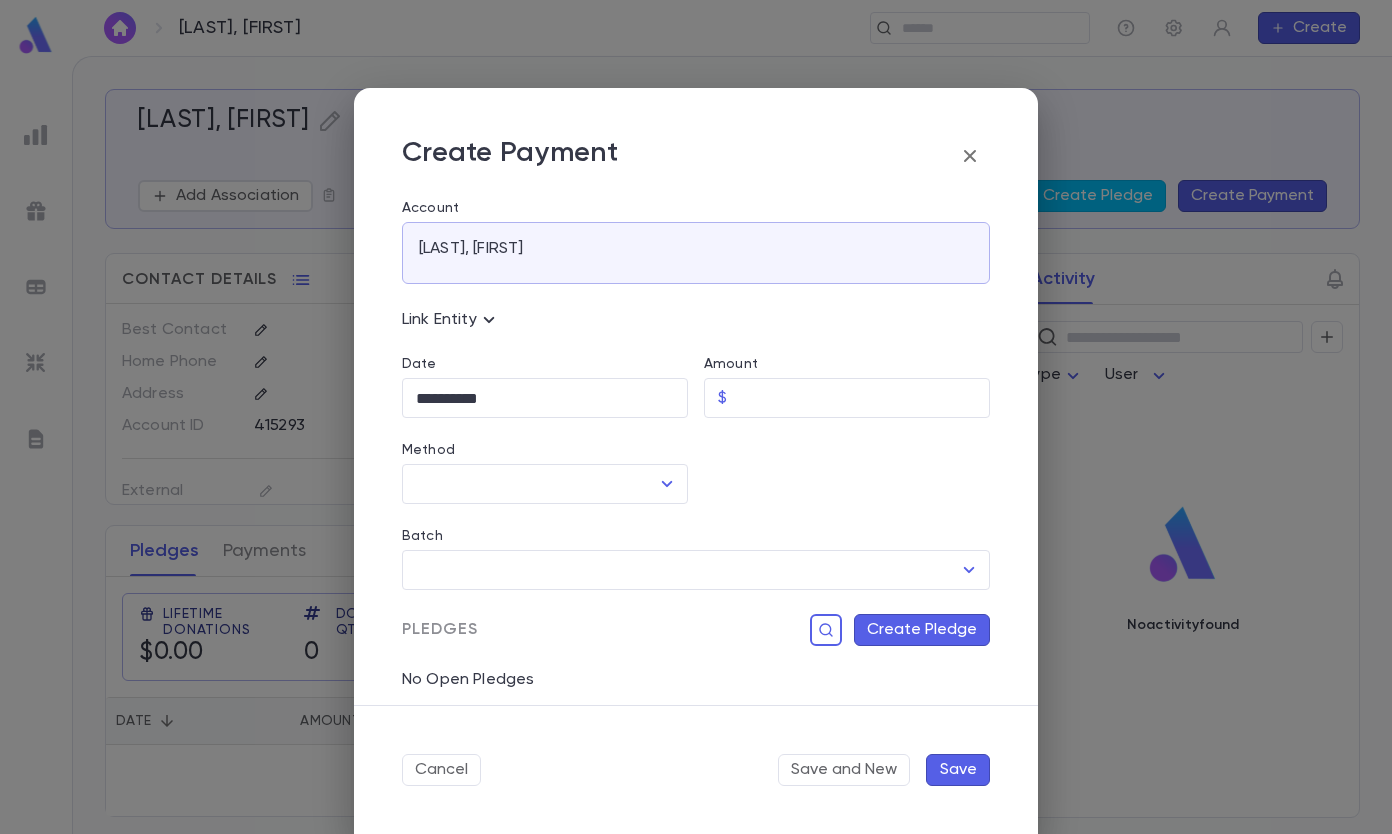 click on "Amount" at bounding box center (862, 398) 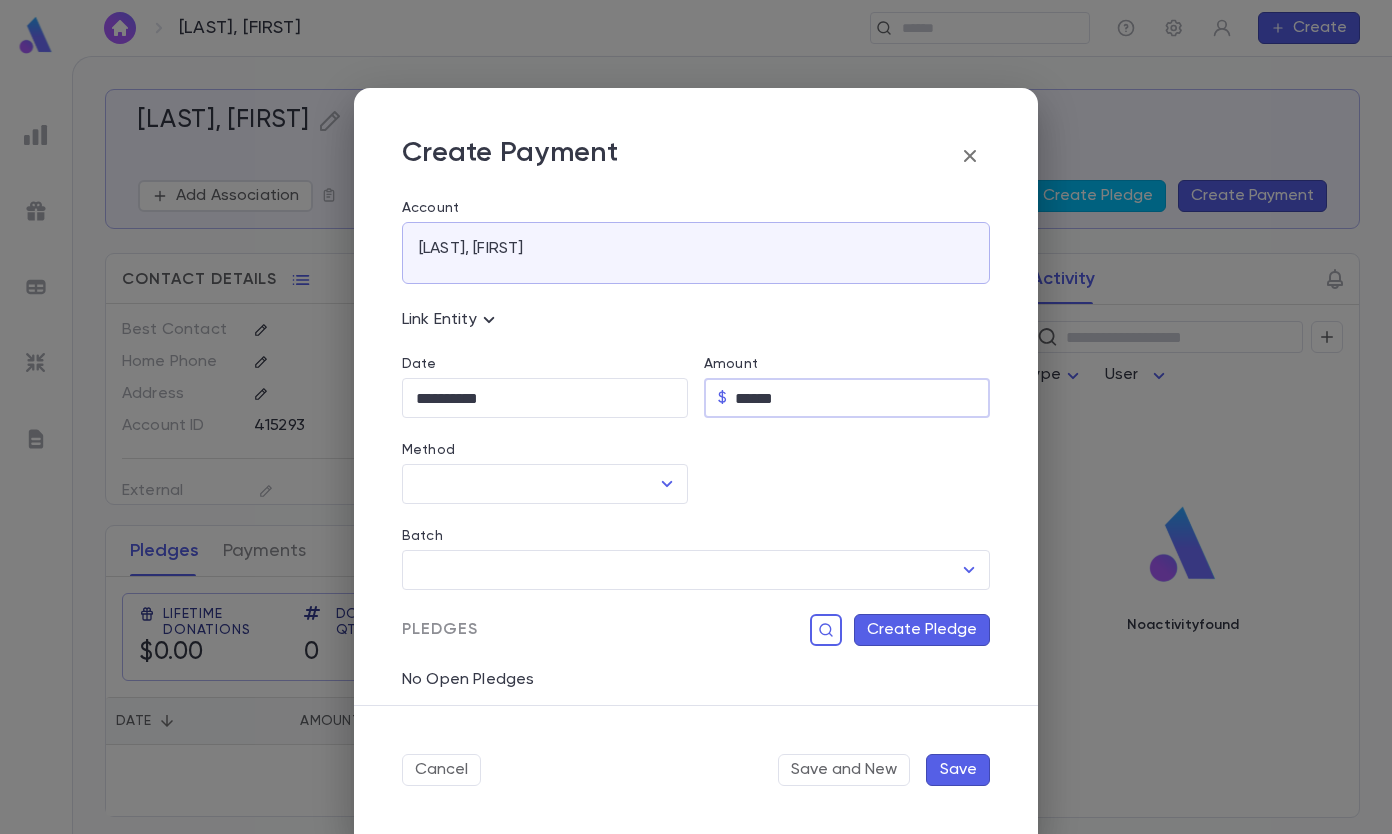 type on "******" 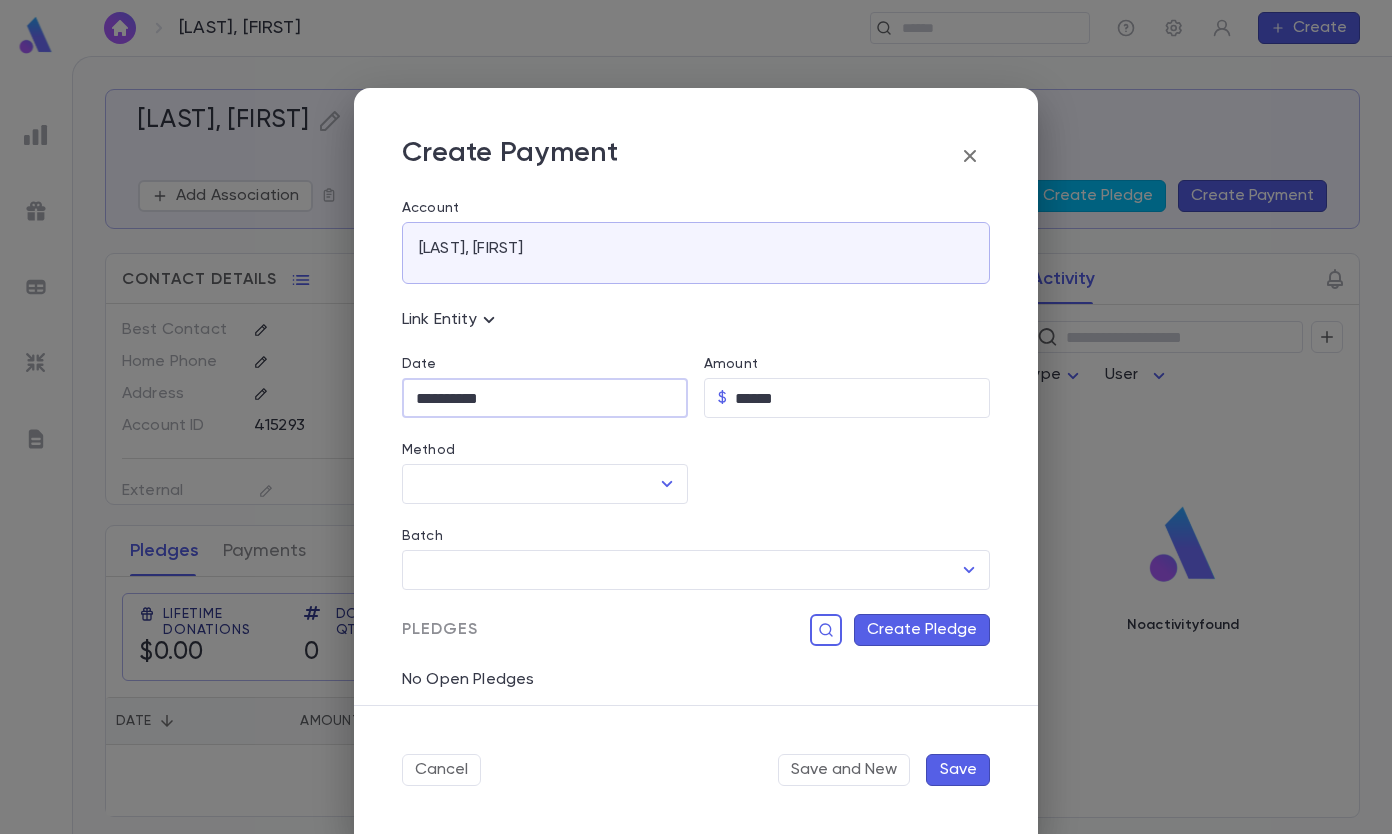 click on "**********" at bounding box center [545, 398] 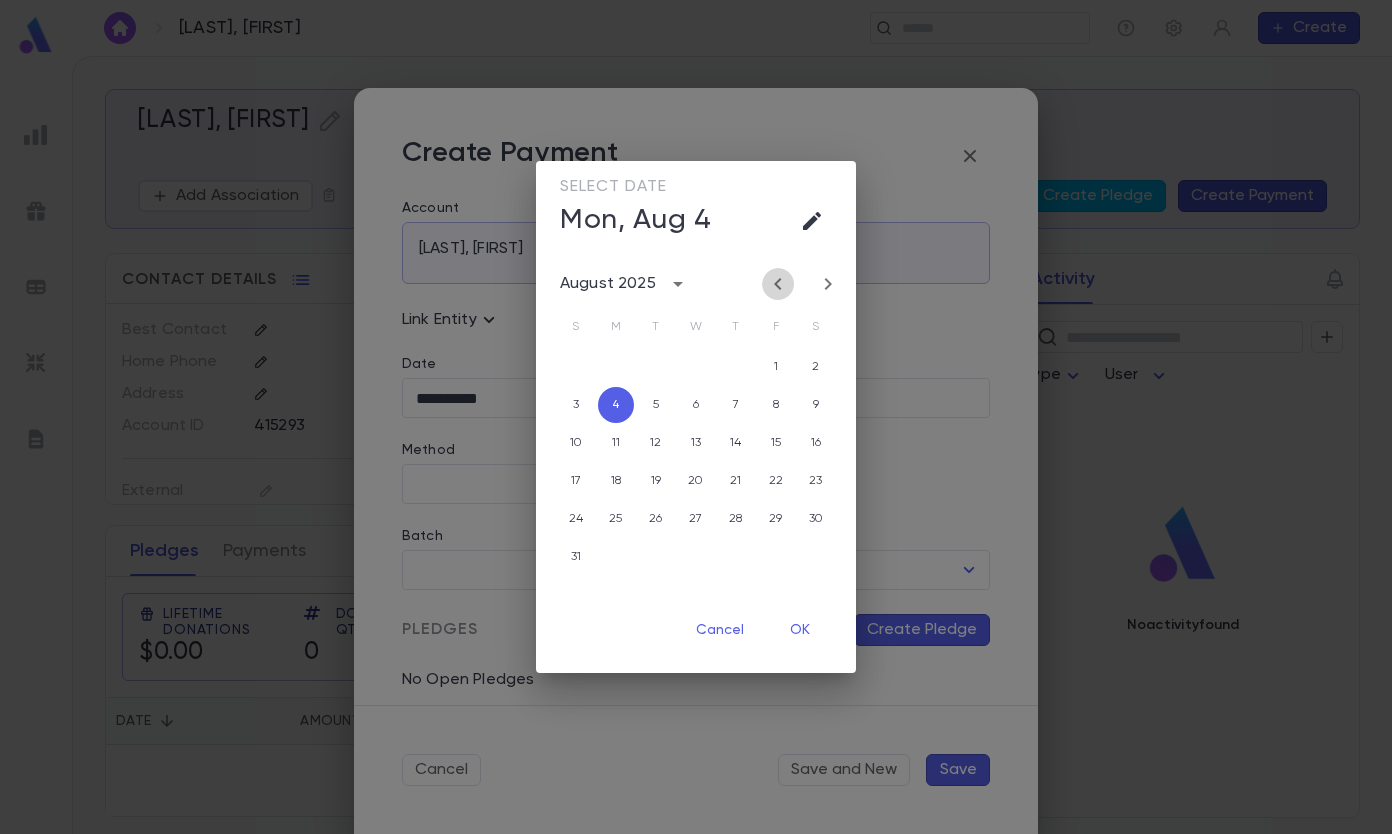 click 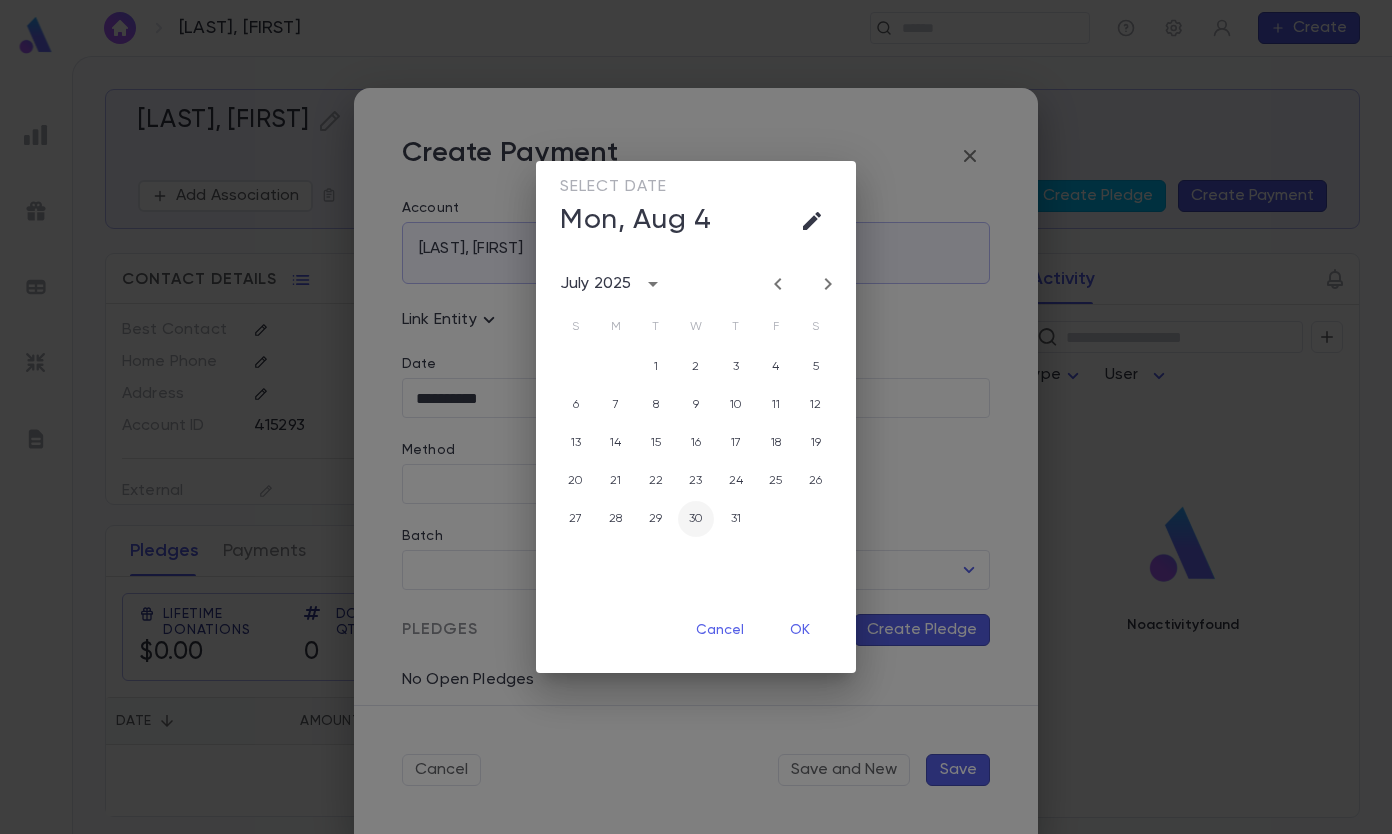 click on "30" at bounding box center [696, 519] 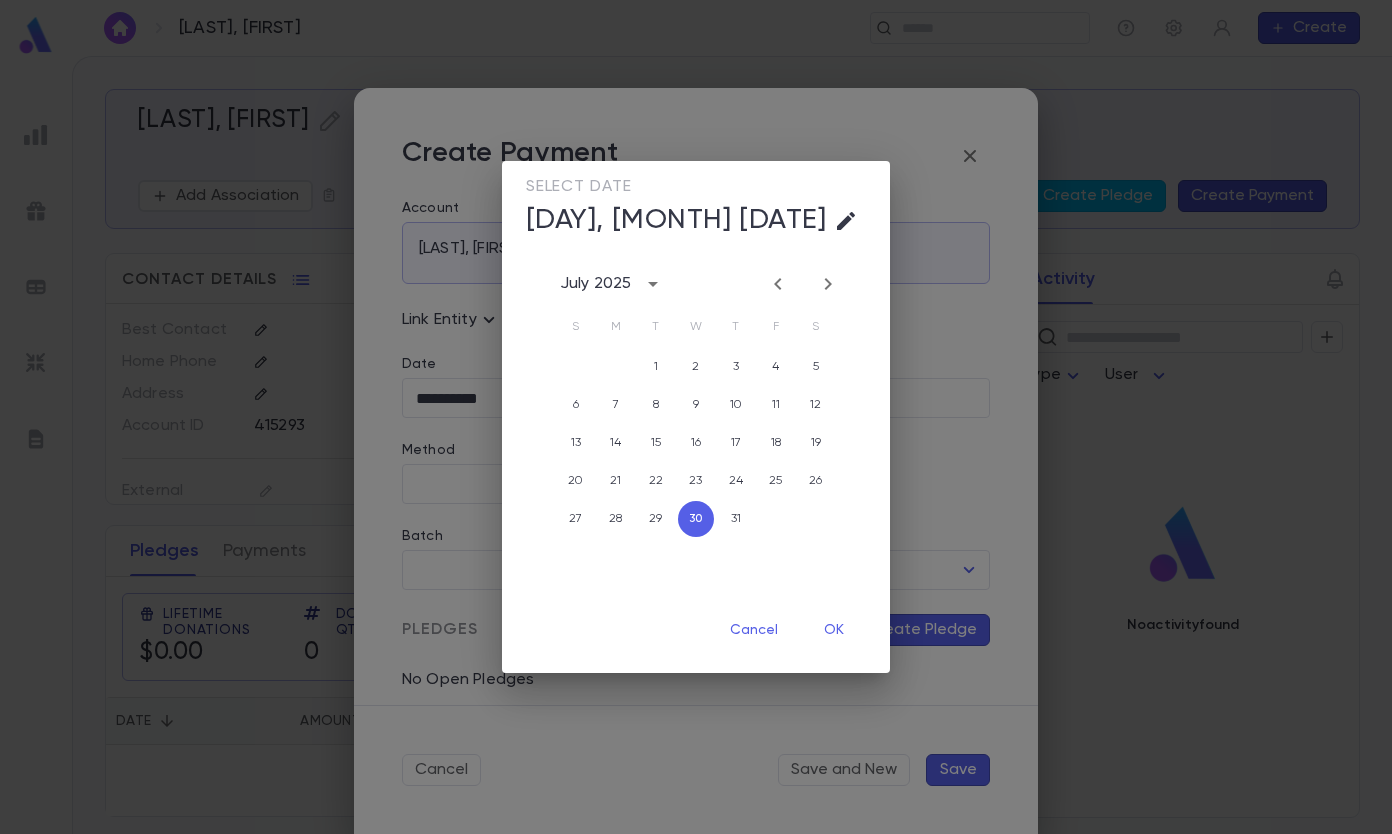 click on "OK" at bounding box center [834, 630] 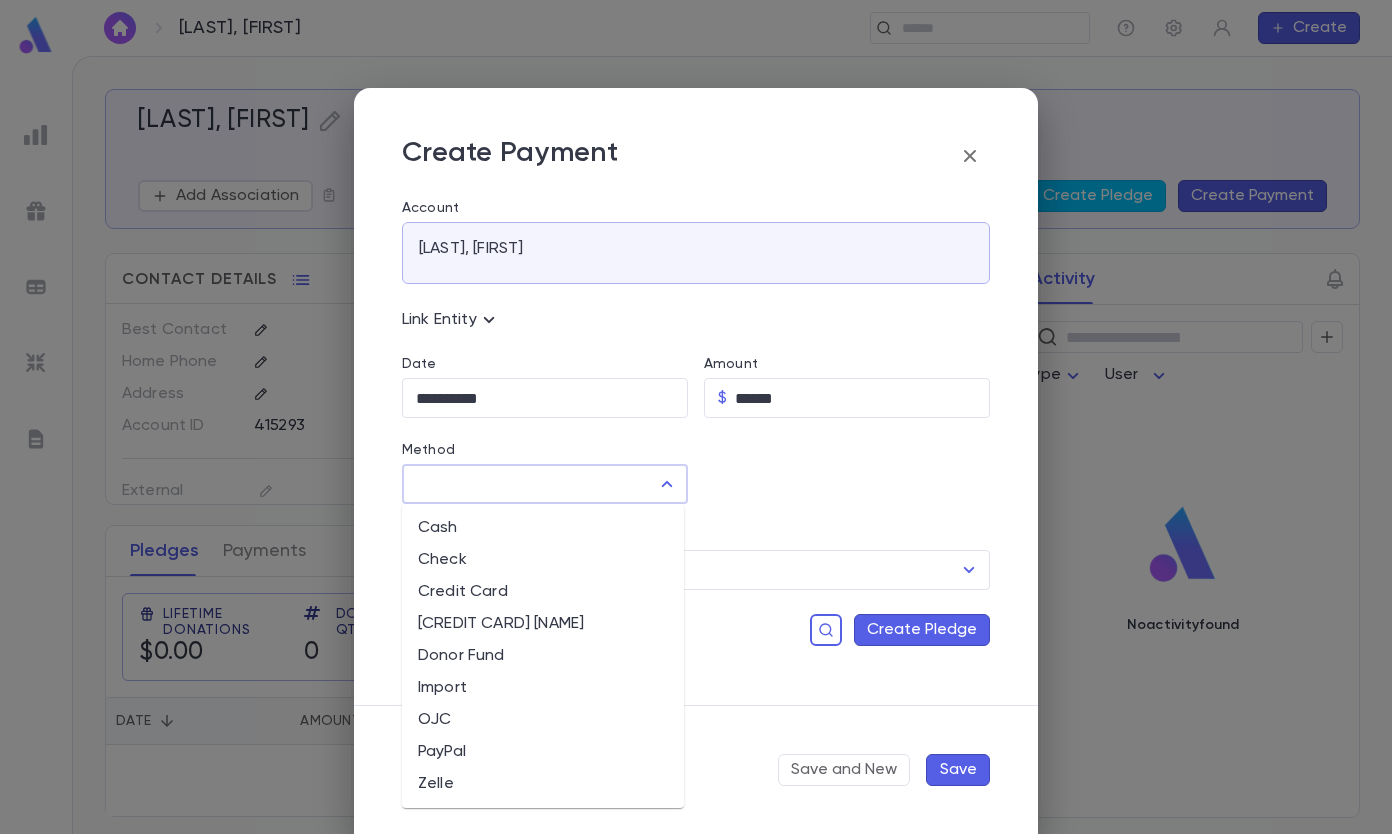 click on "Method" at bounding box center [530, 484] 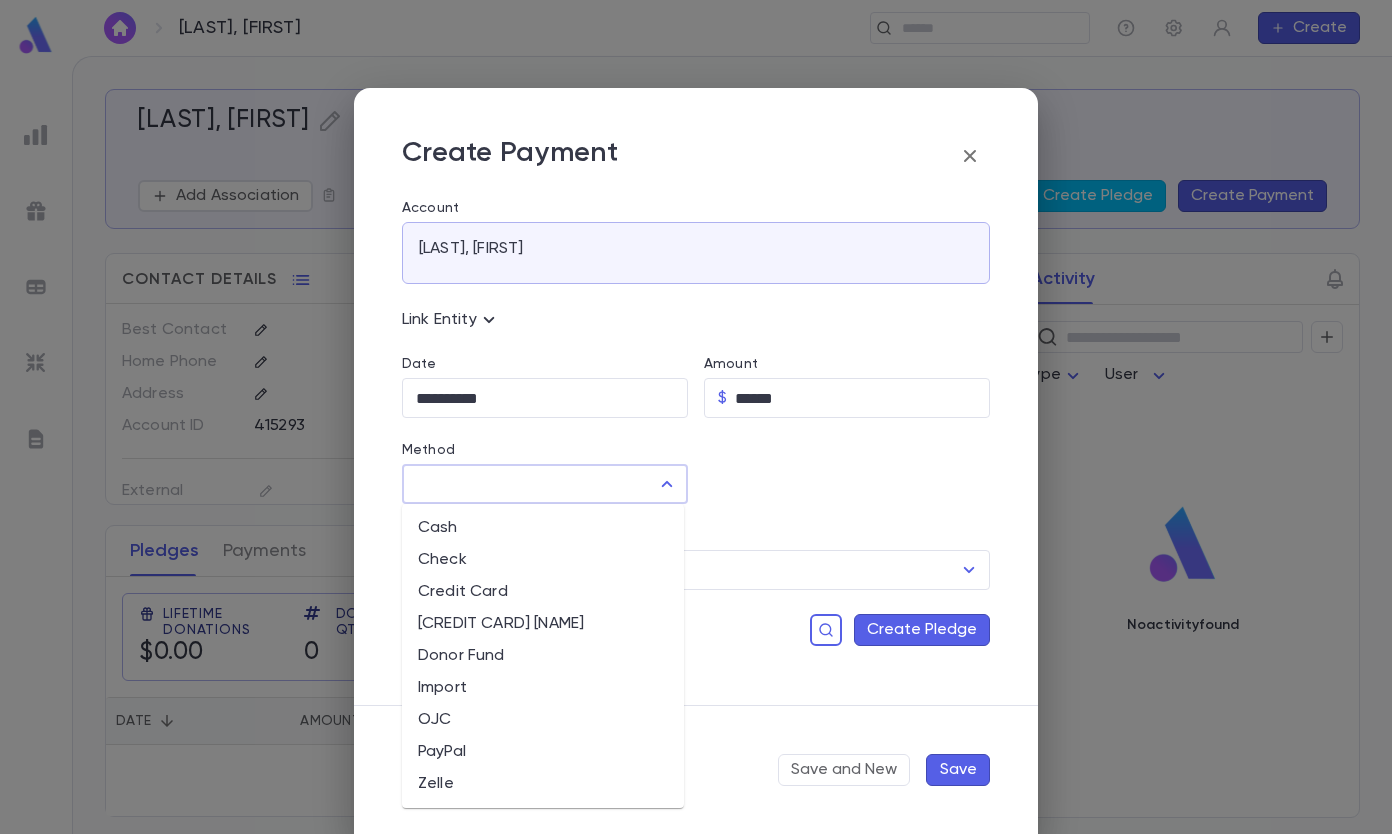 click on "Zelle" at bounding box center (543, 784) 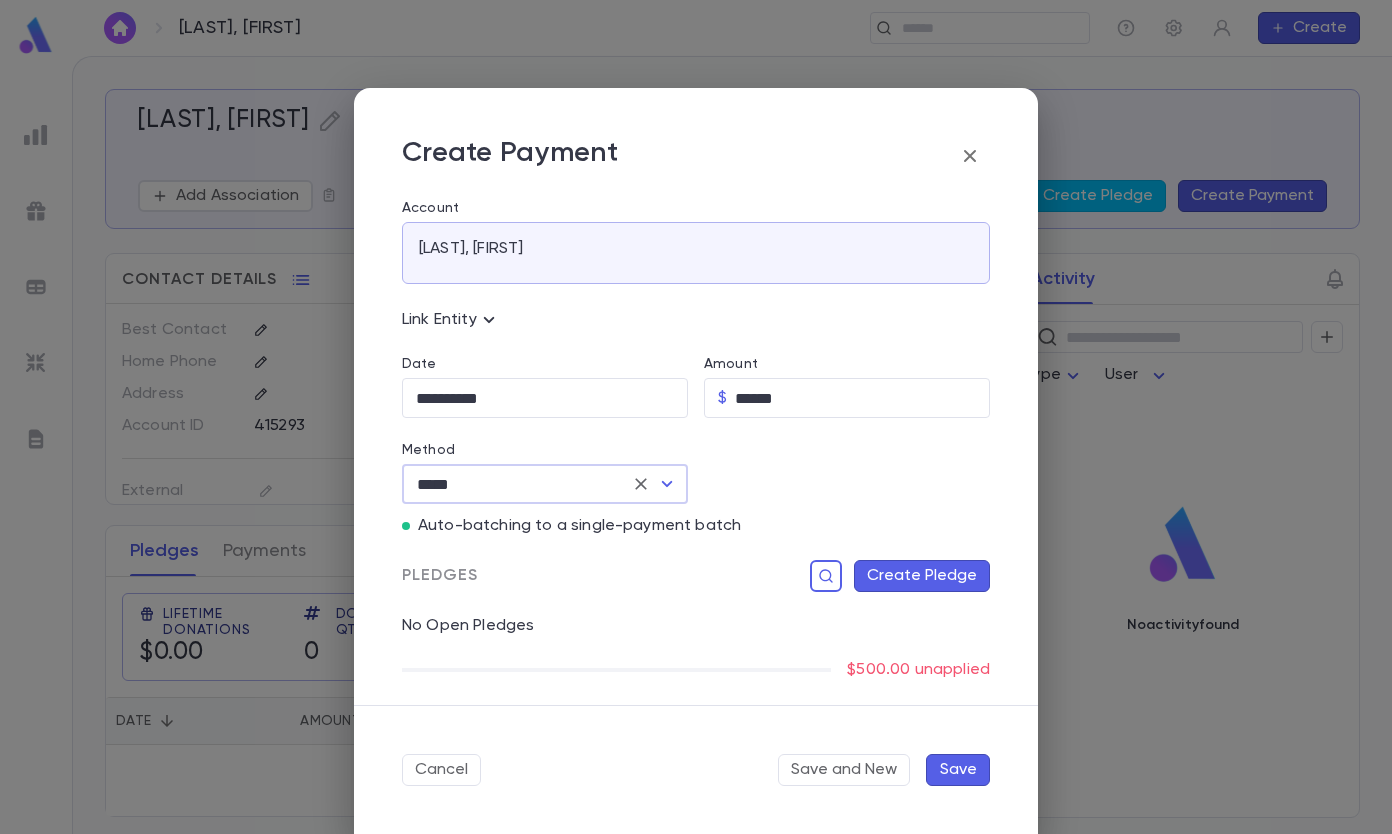 click on "Create Pledge" at bounding box center [922, 576] 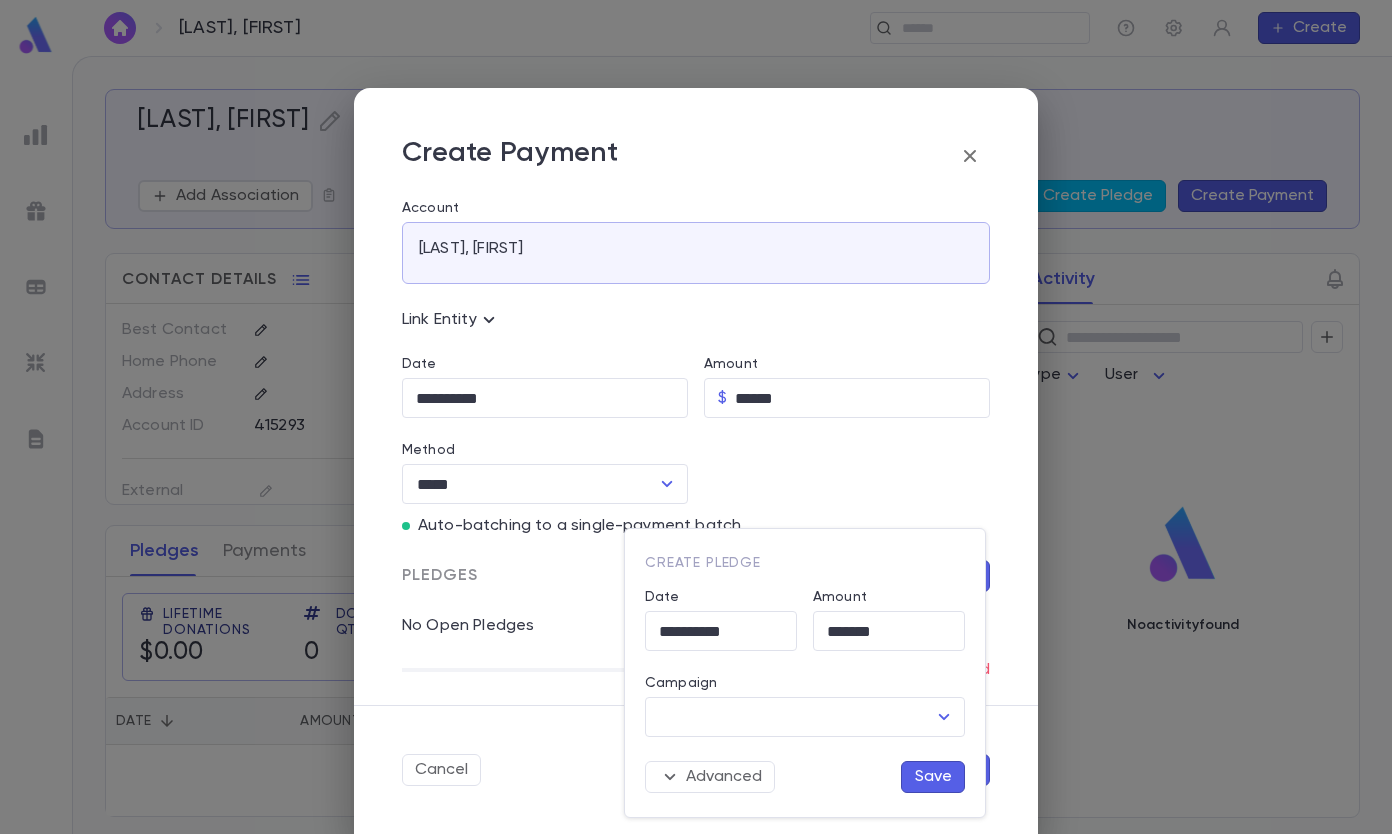 click on "Campaign" at bounding box center (790, 717) 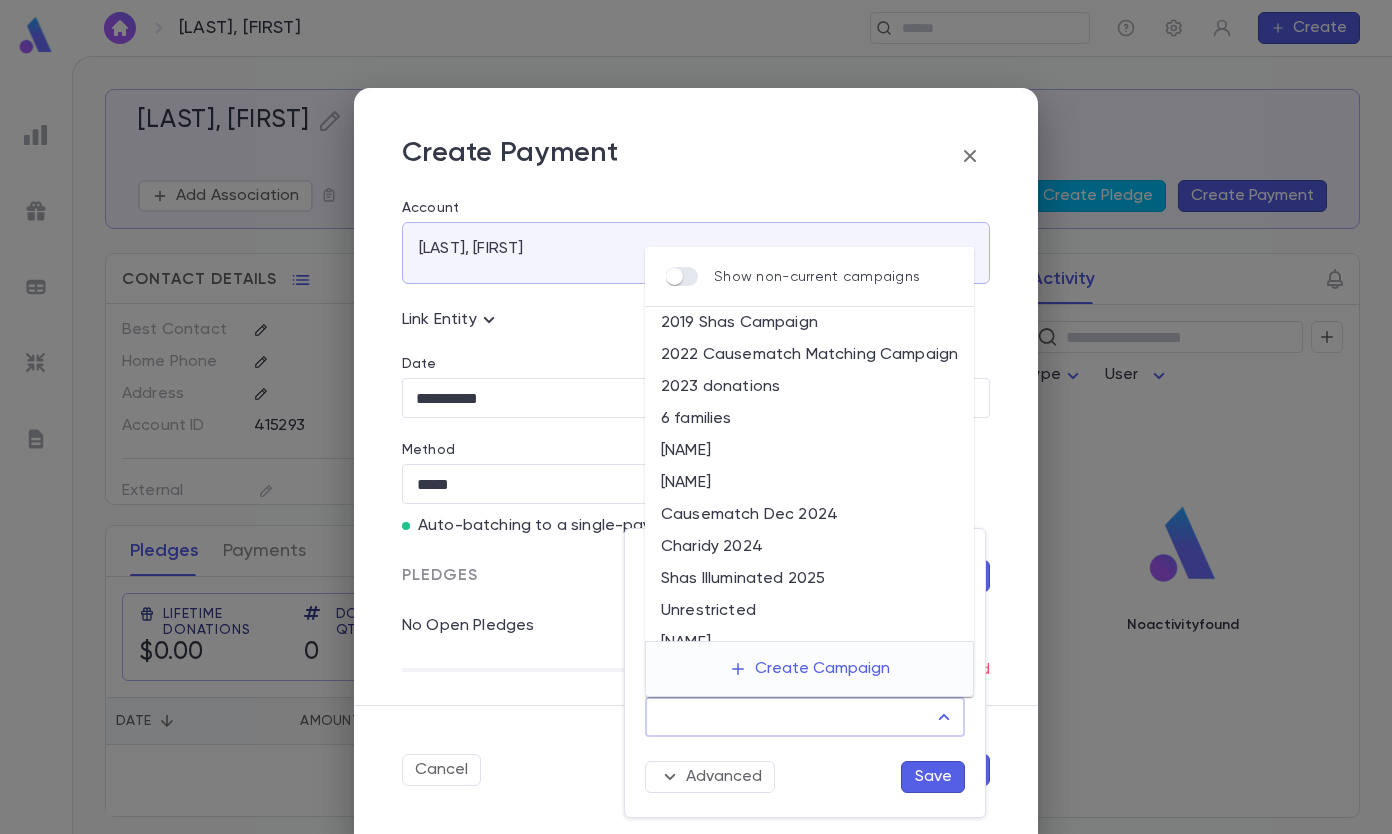 click on "Shas Illuminated 2025" at bounding box center (809, 579) 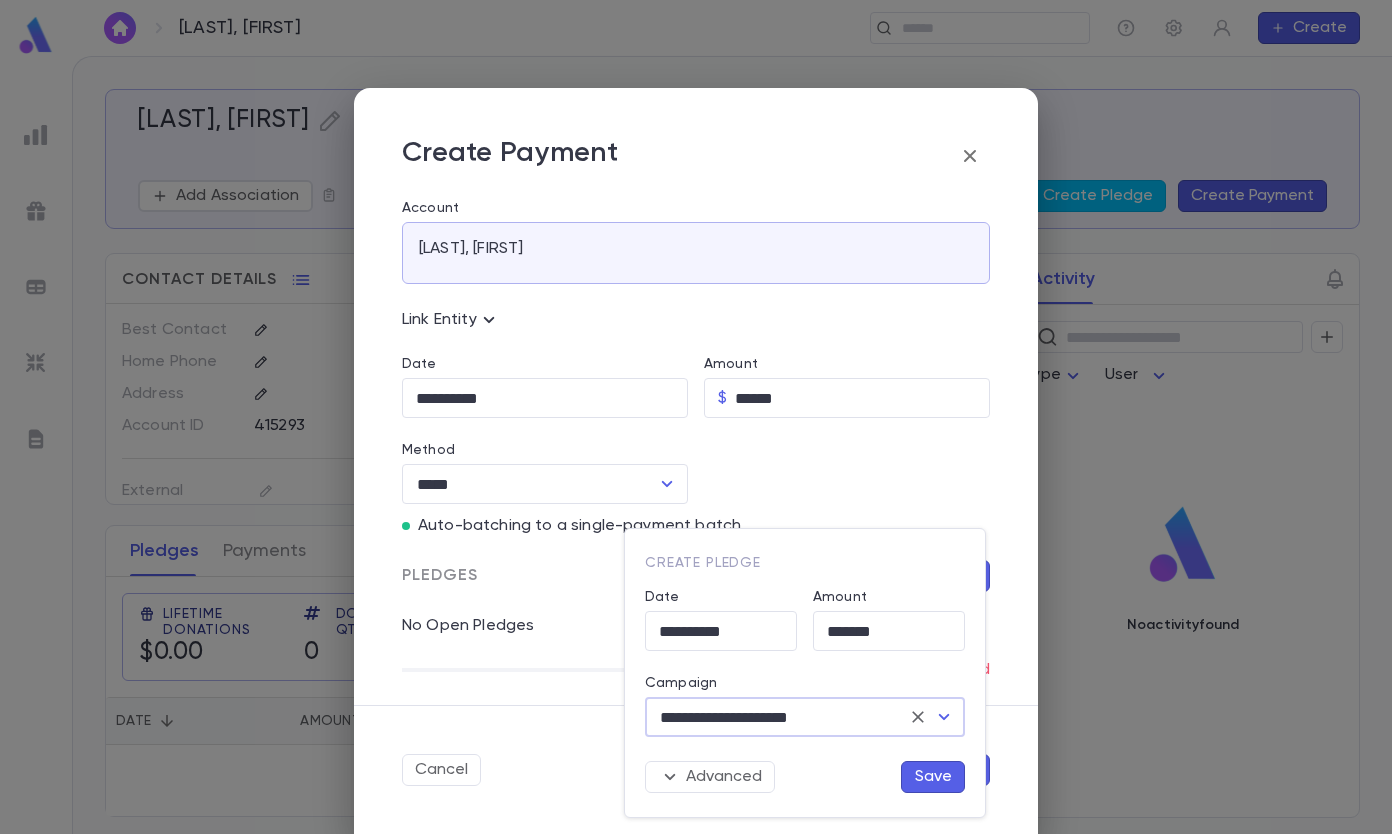 click on "Save" at bounding box center (933, 777) 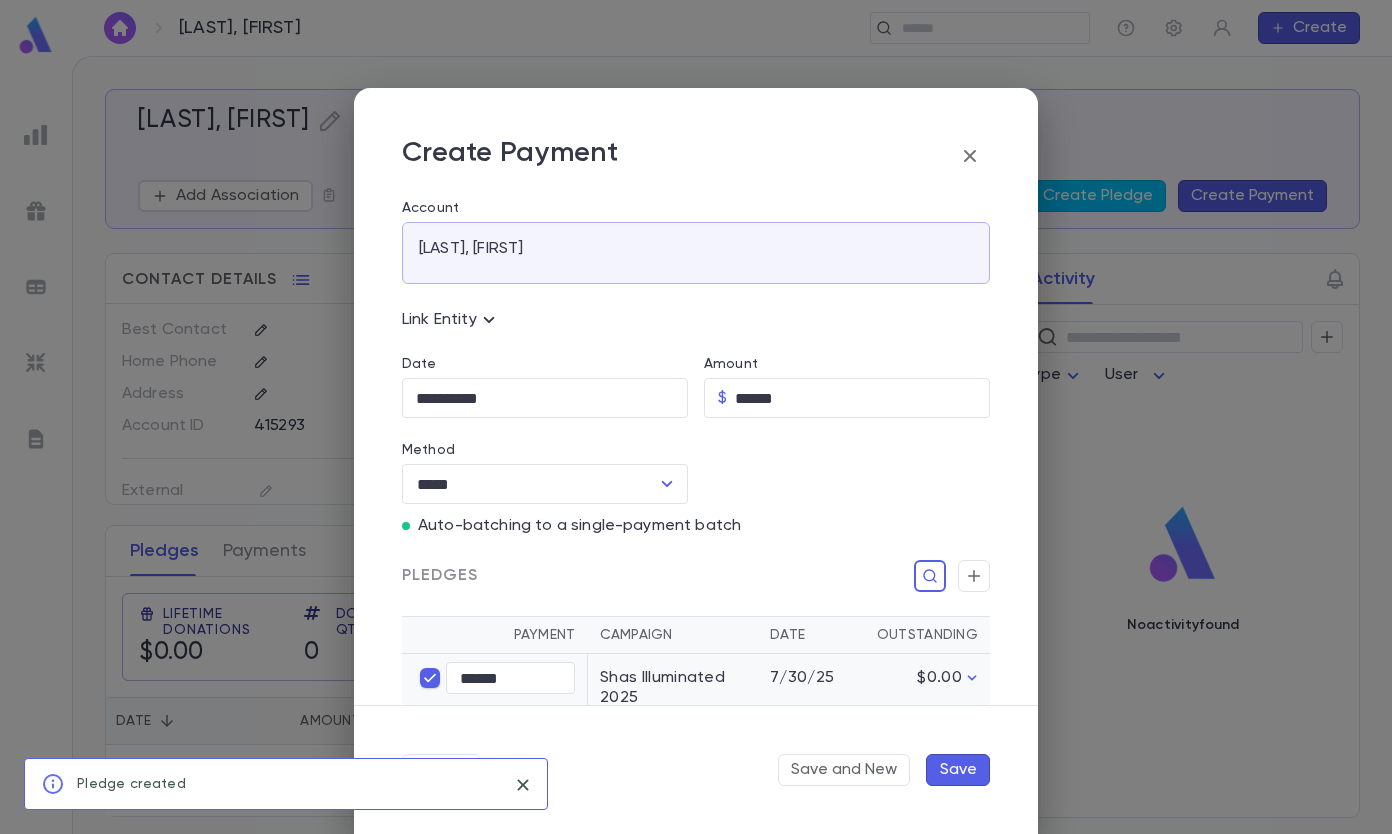 click on "Save" at bounding box center (958, 770) 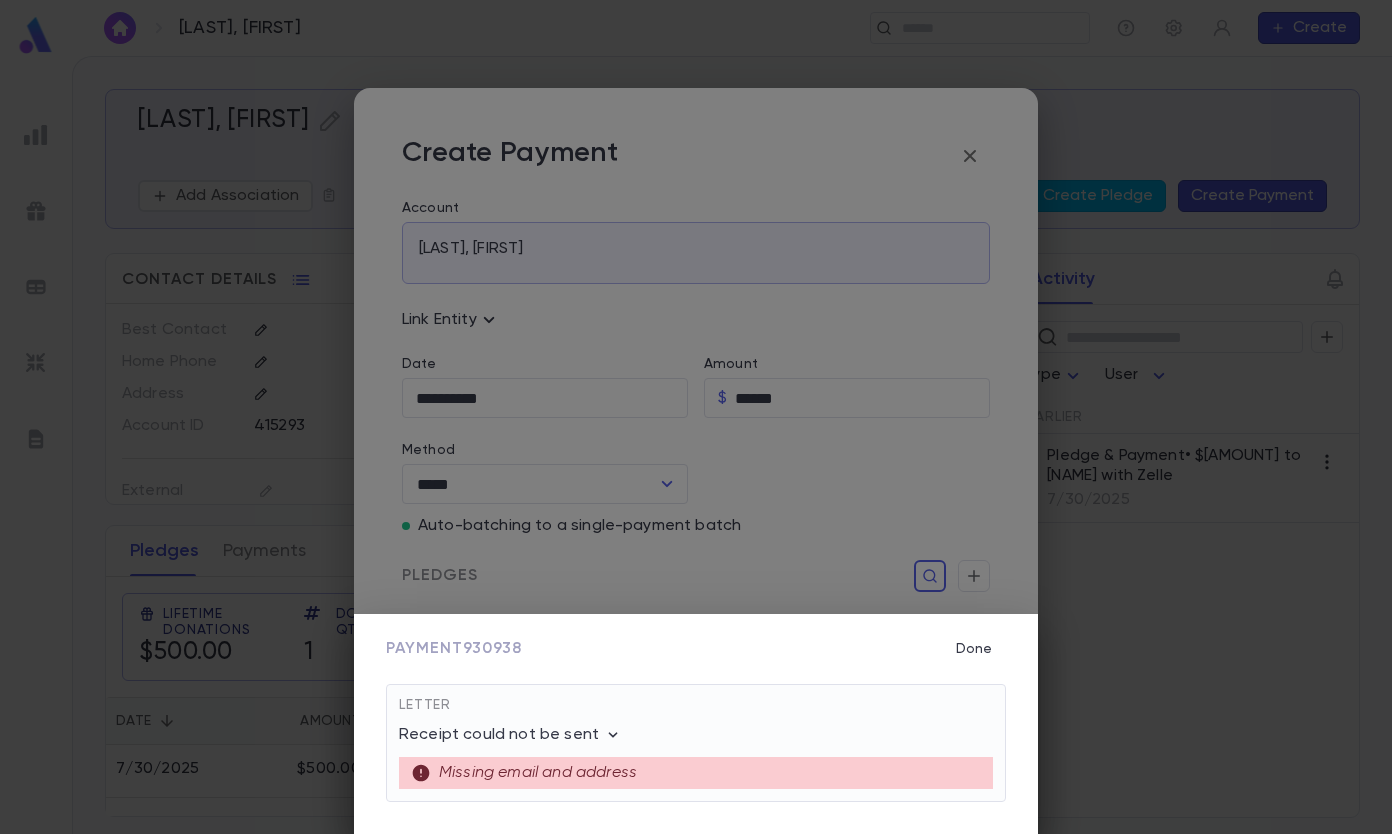click on "Done" at bounding box center (974, 649) 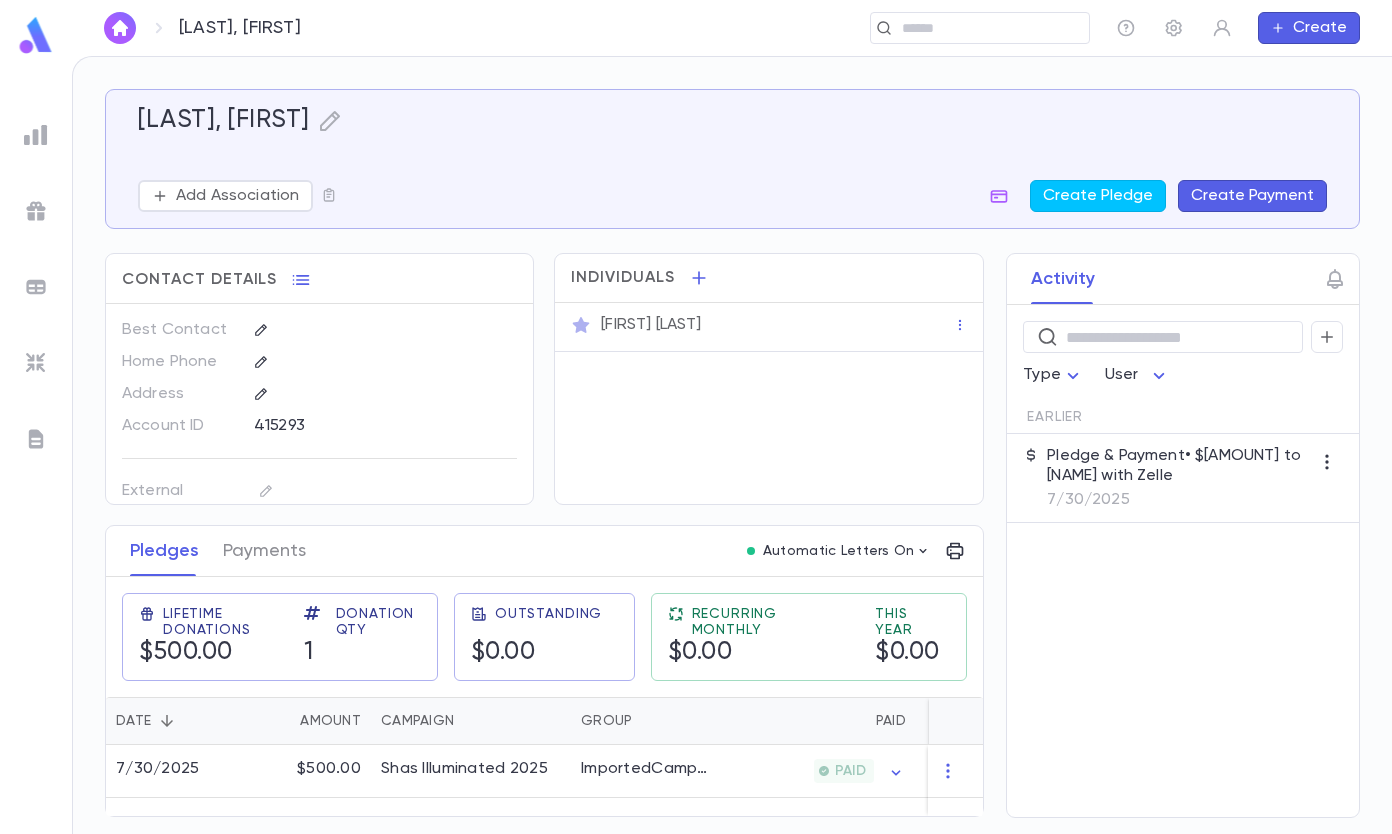 click at bounding box center [973, 28] 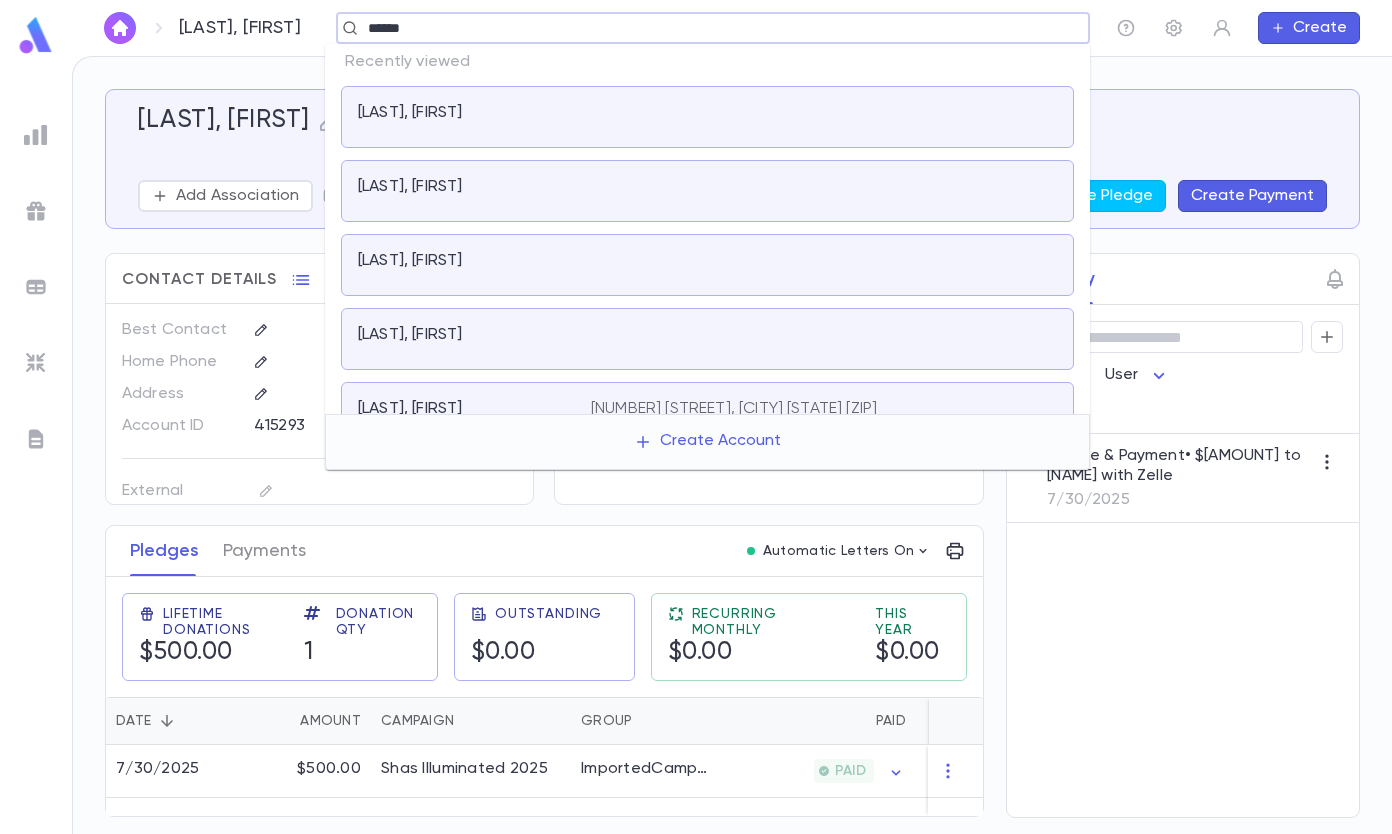 type on "******" 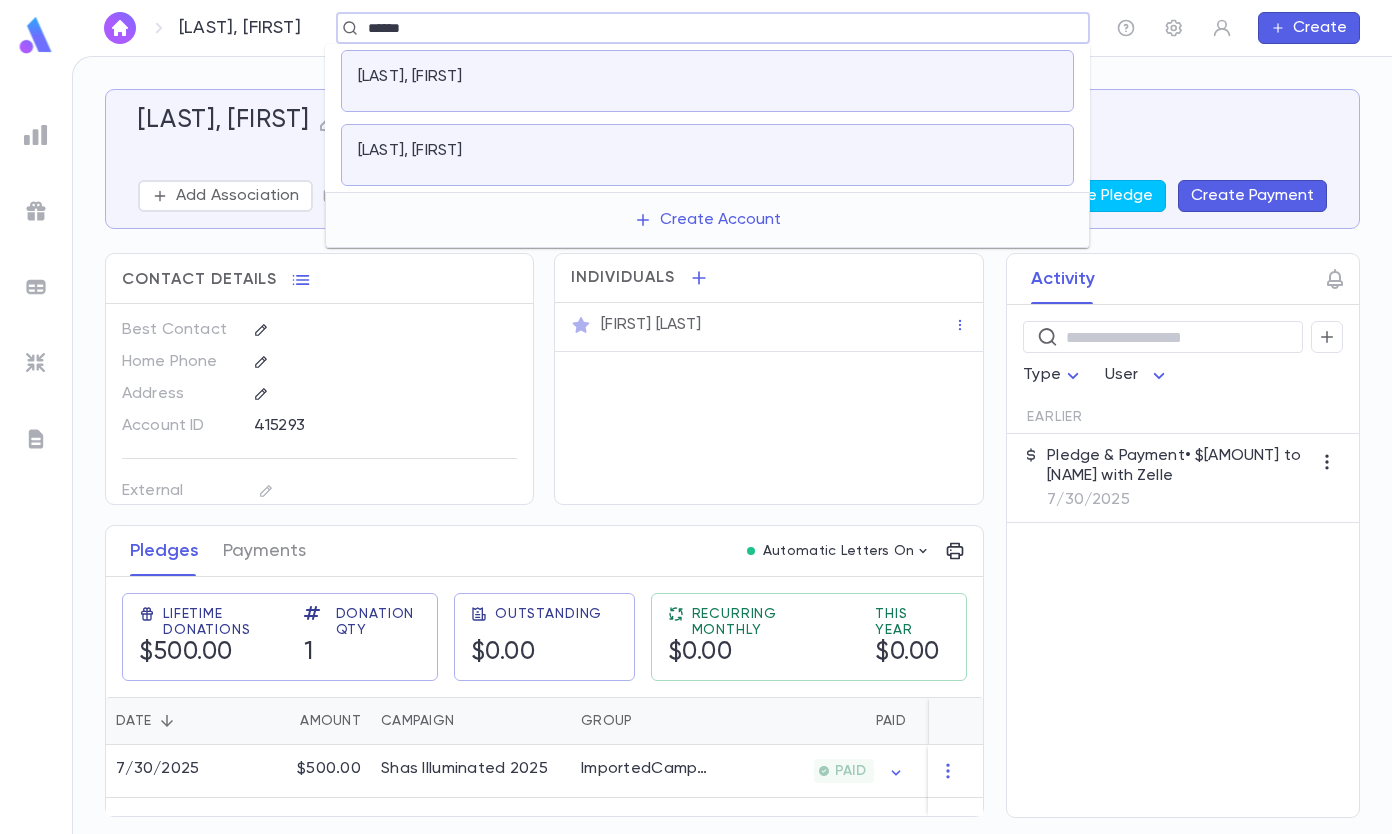 click on "[LAST], [FIRST]" at bounding box center [462, 151] 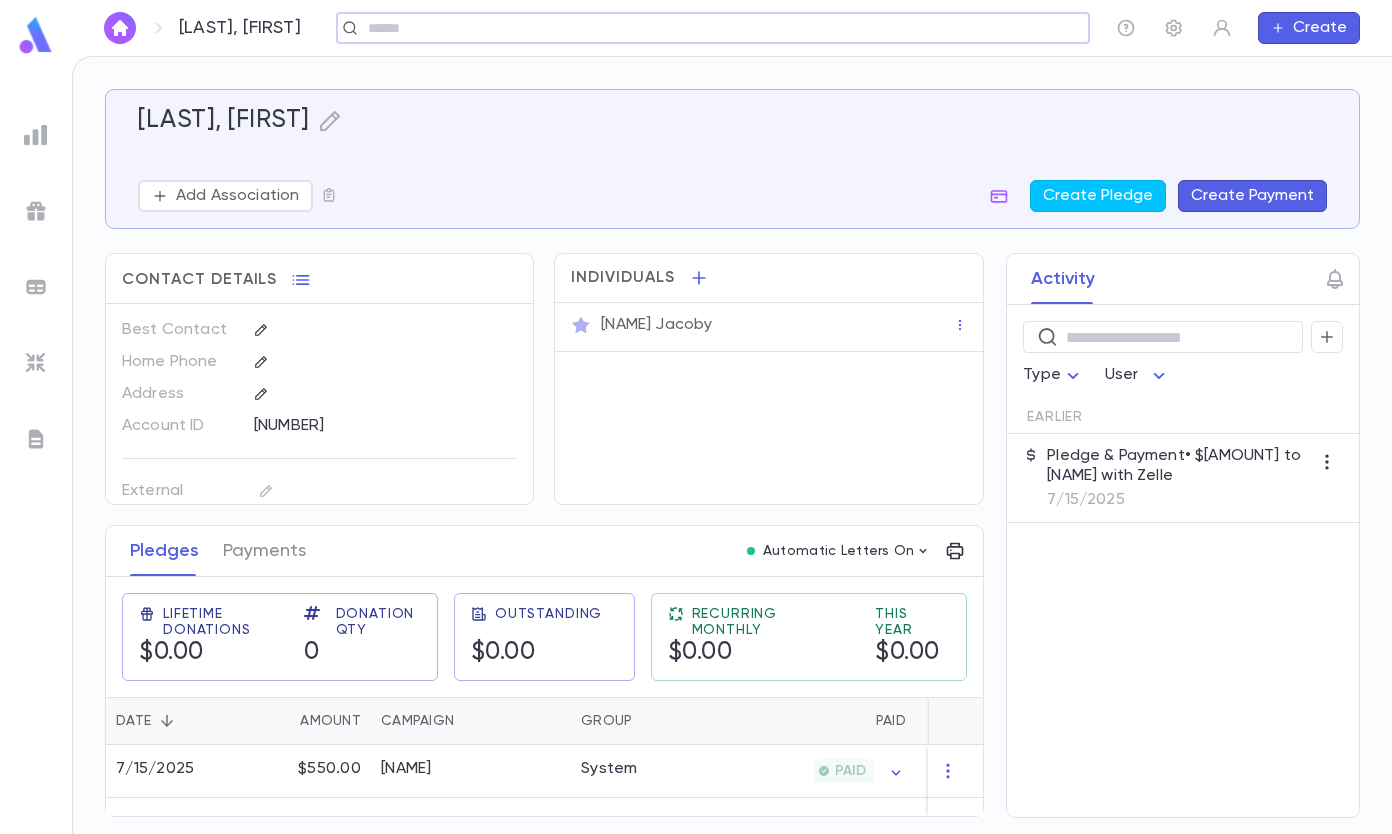 click on "Create Payment" at bounding box center (1252, 196) 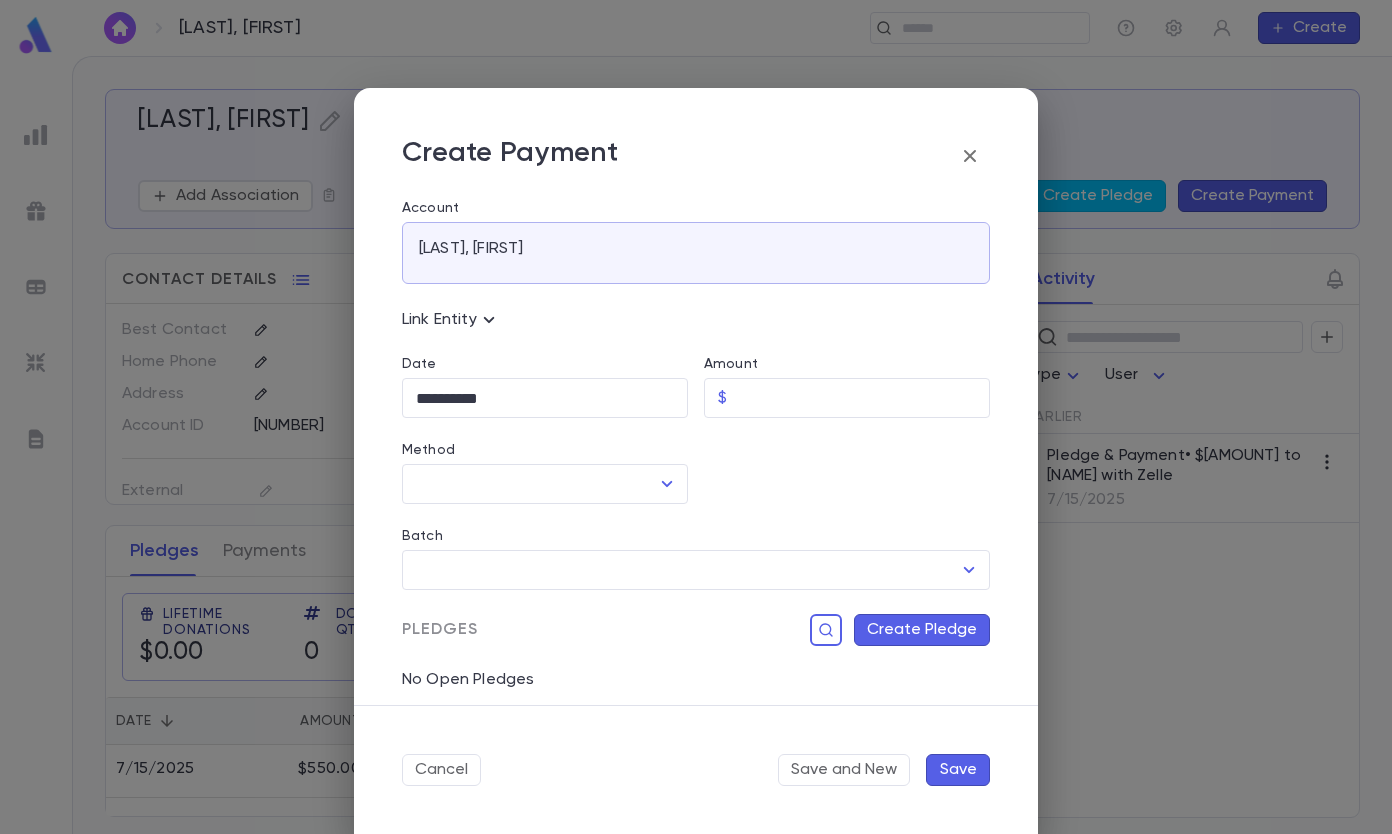 drag, startPoint x: 772, startPoint y: 400, endPoint x: 762, endPoint y: 397, distance: 10.440307 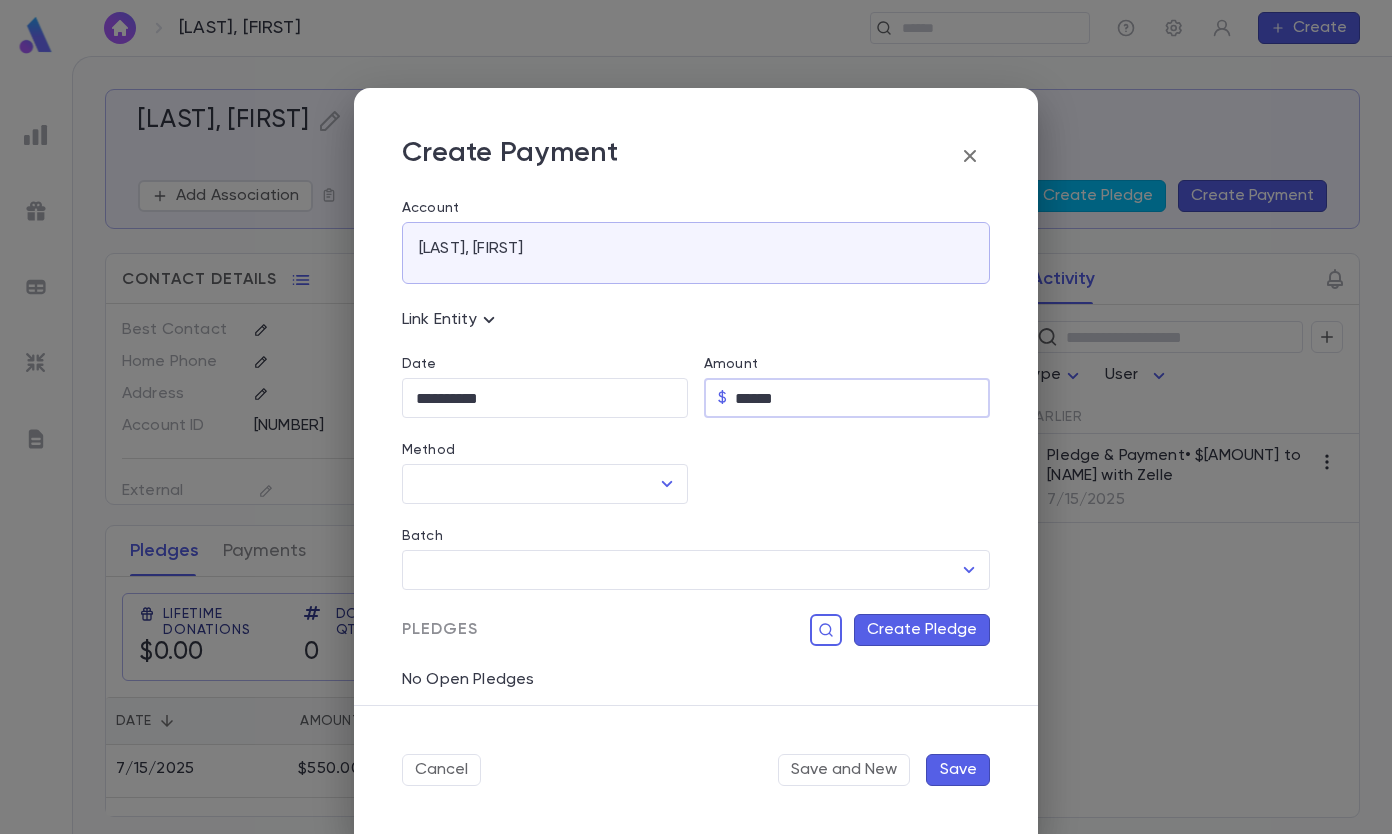 type on "******" 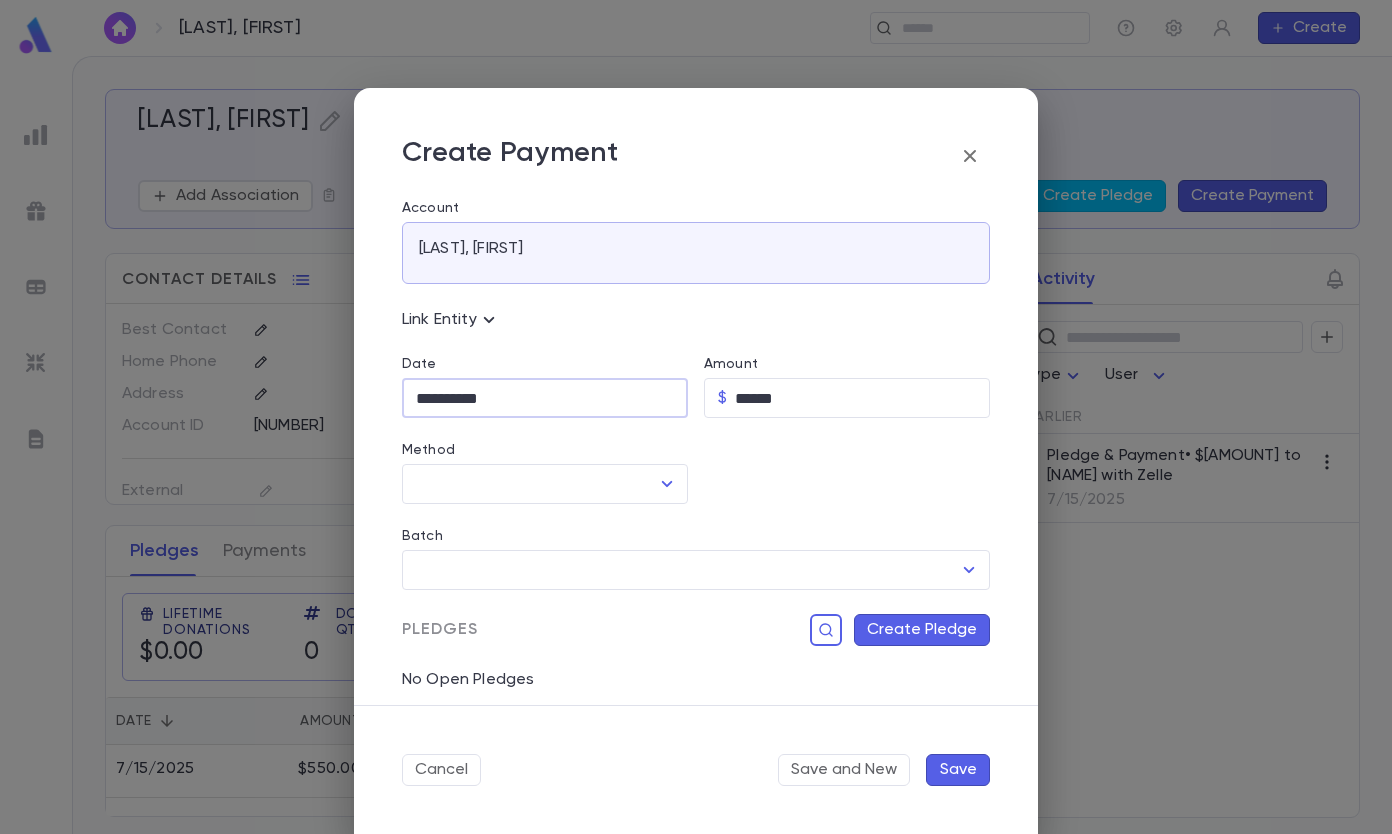 click on "**********" at bounding box center [545, 398] 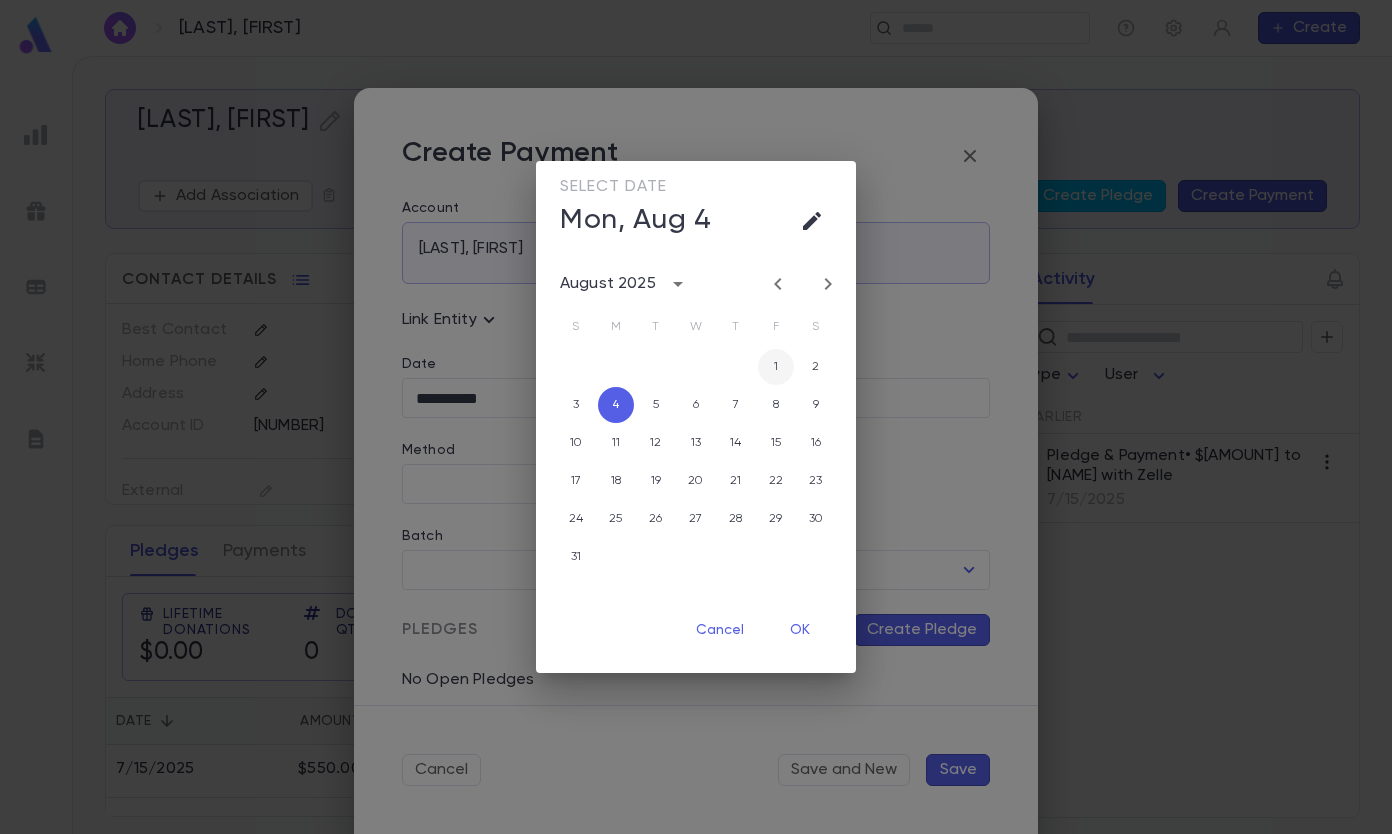 click on "1" at bounding box center [776, 367] 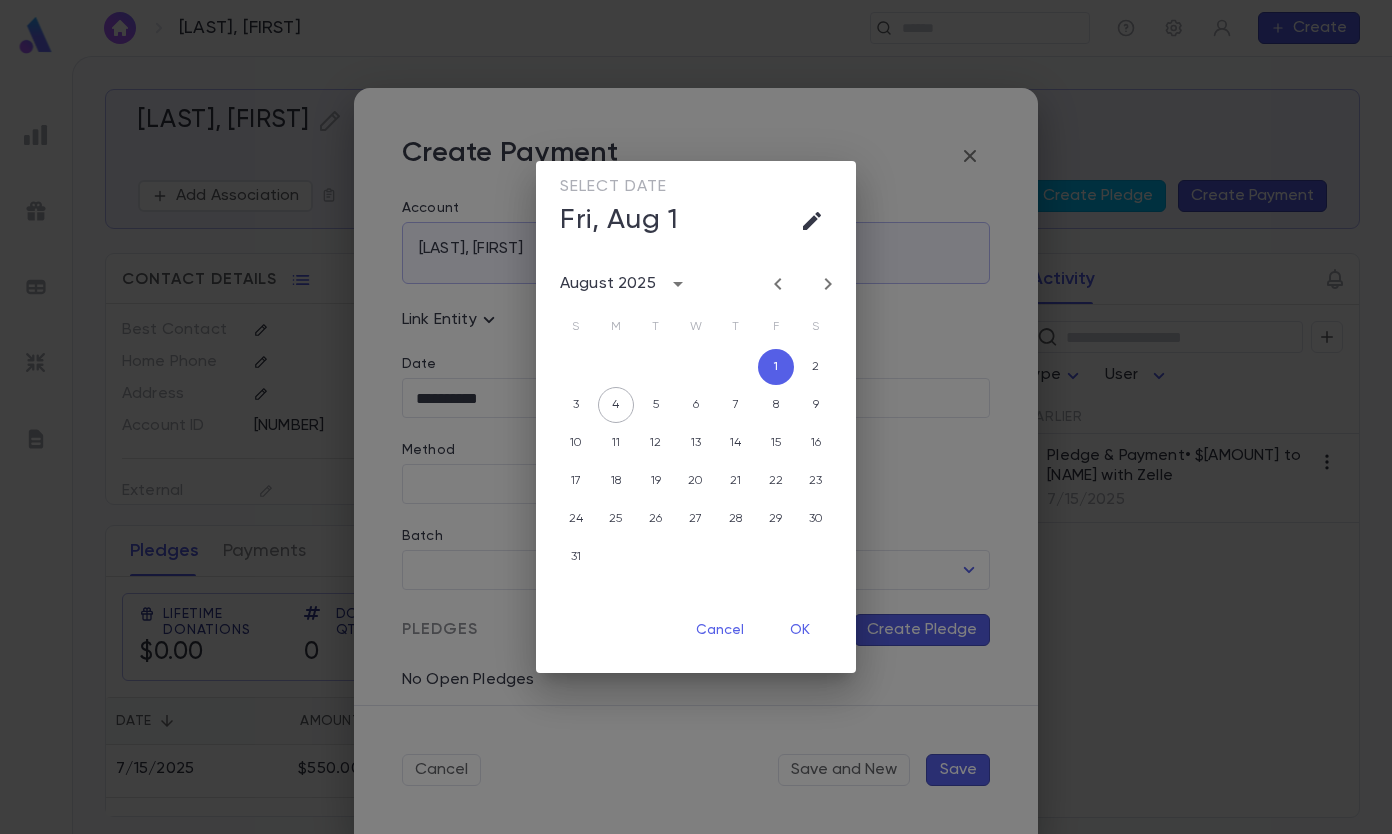 click on "OK" at bounding box center [800, 630] 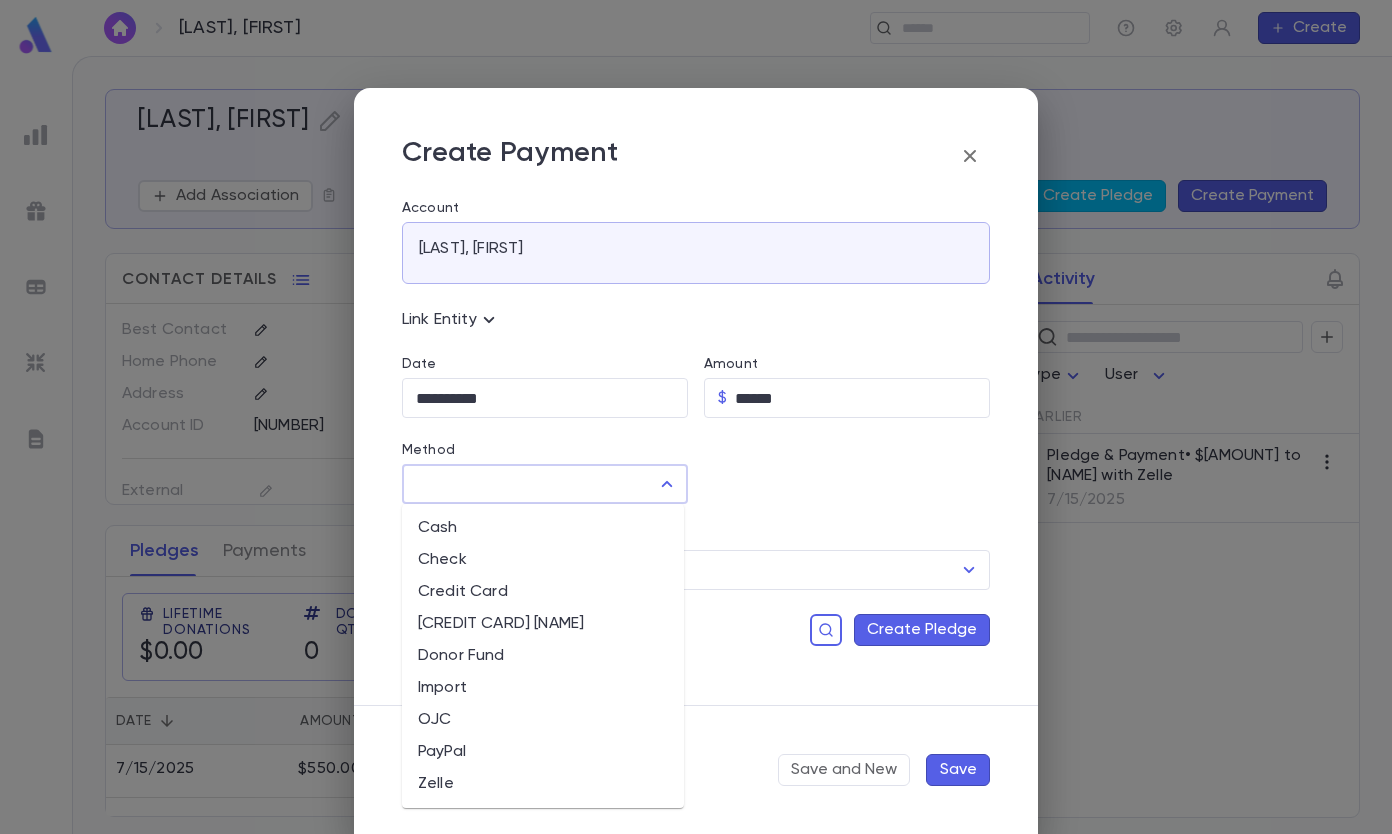 click on "Method" at bounding box center (530, 484) 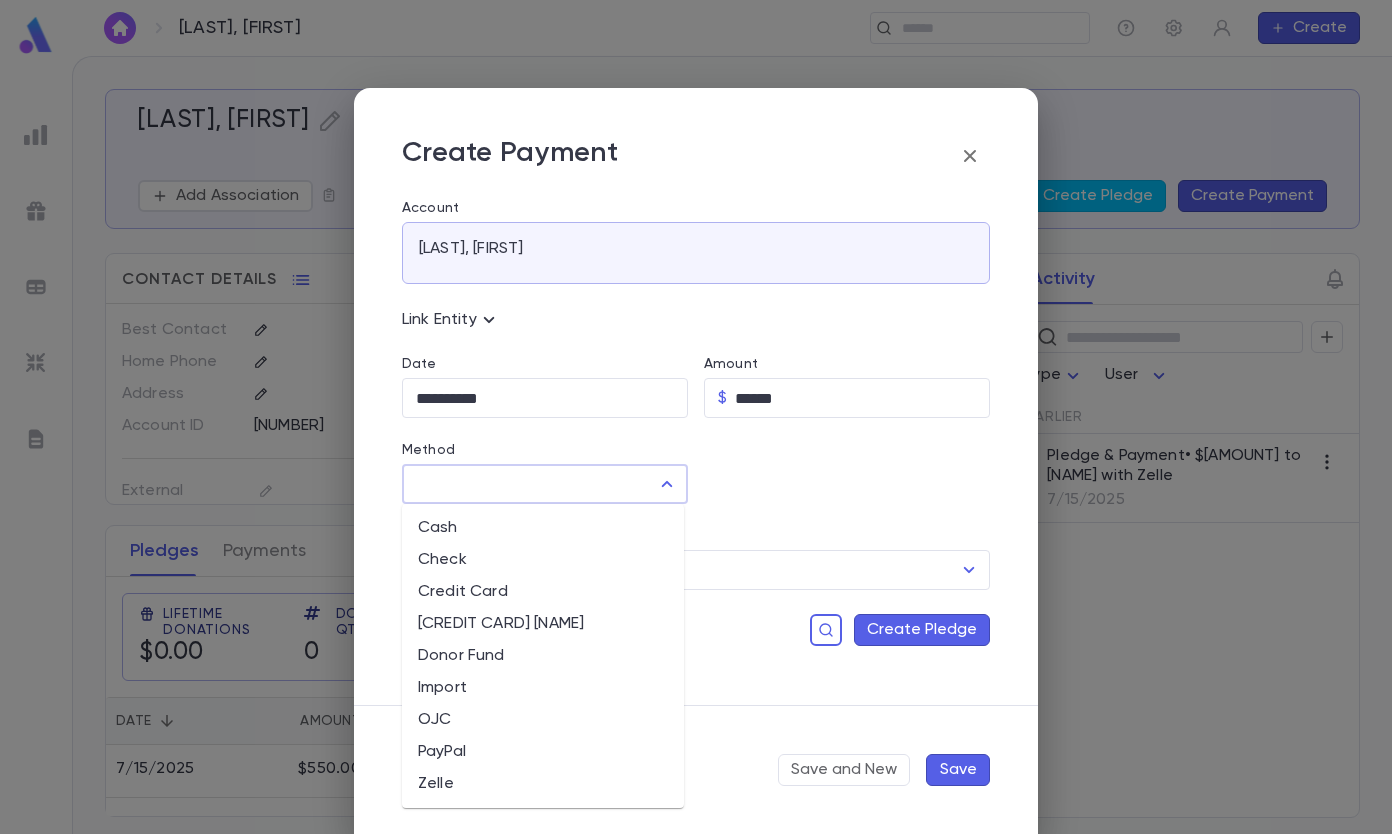 click on "Zelle" at bounding box center [543, 784] 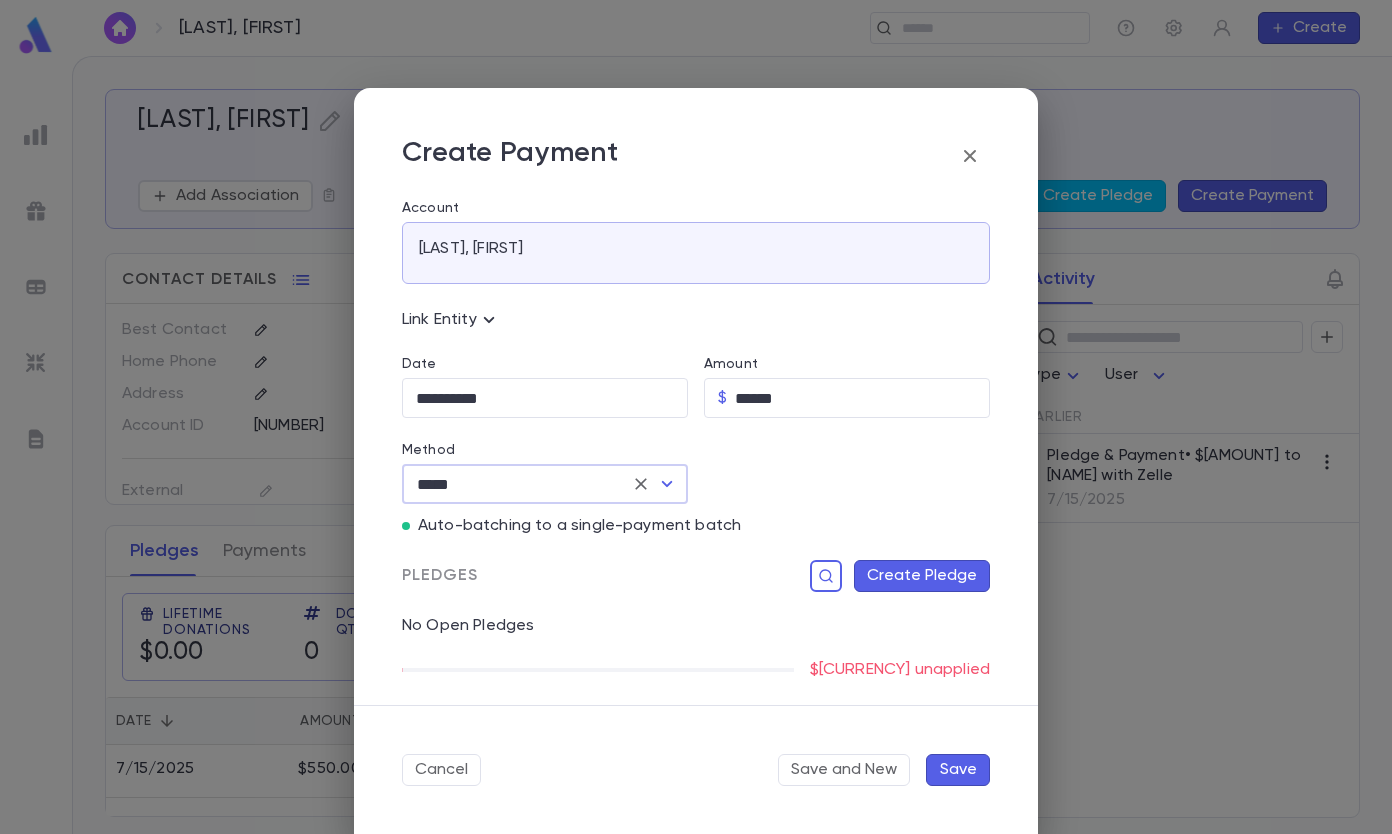 click on "Create Pledge" at bounding box center (922, 576) 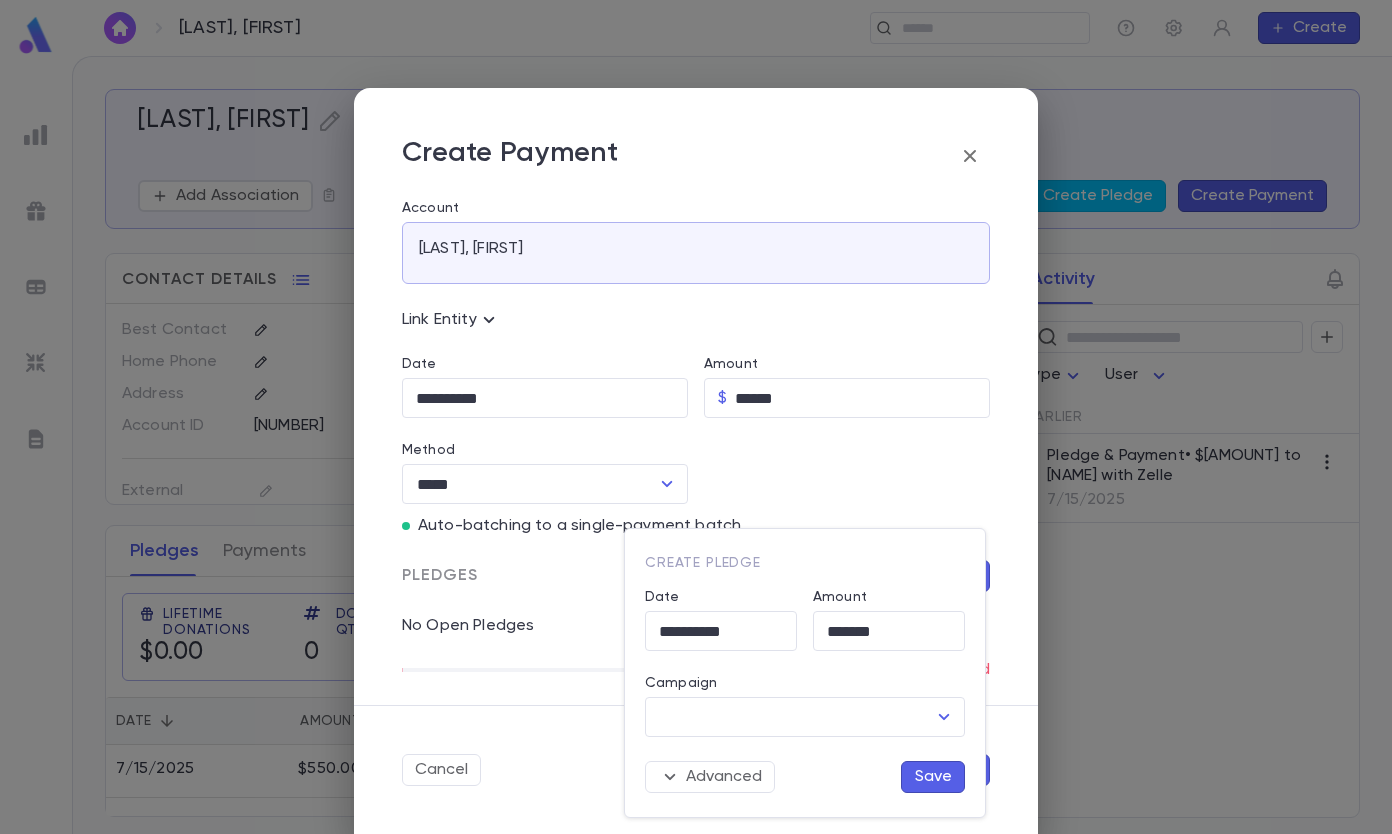 click on "Campaign" at bounding box center (790, 717) 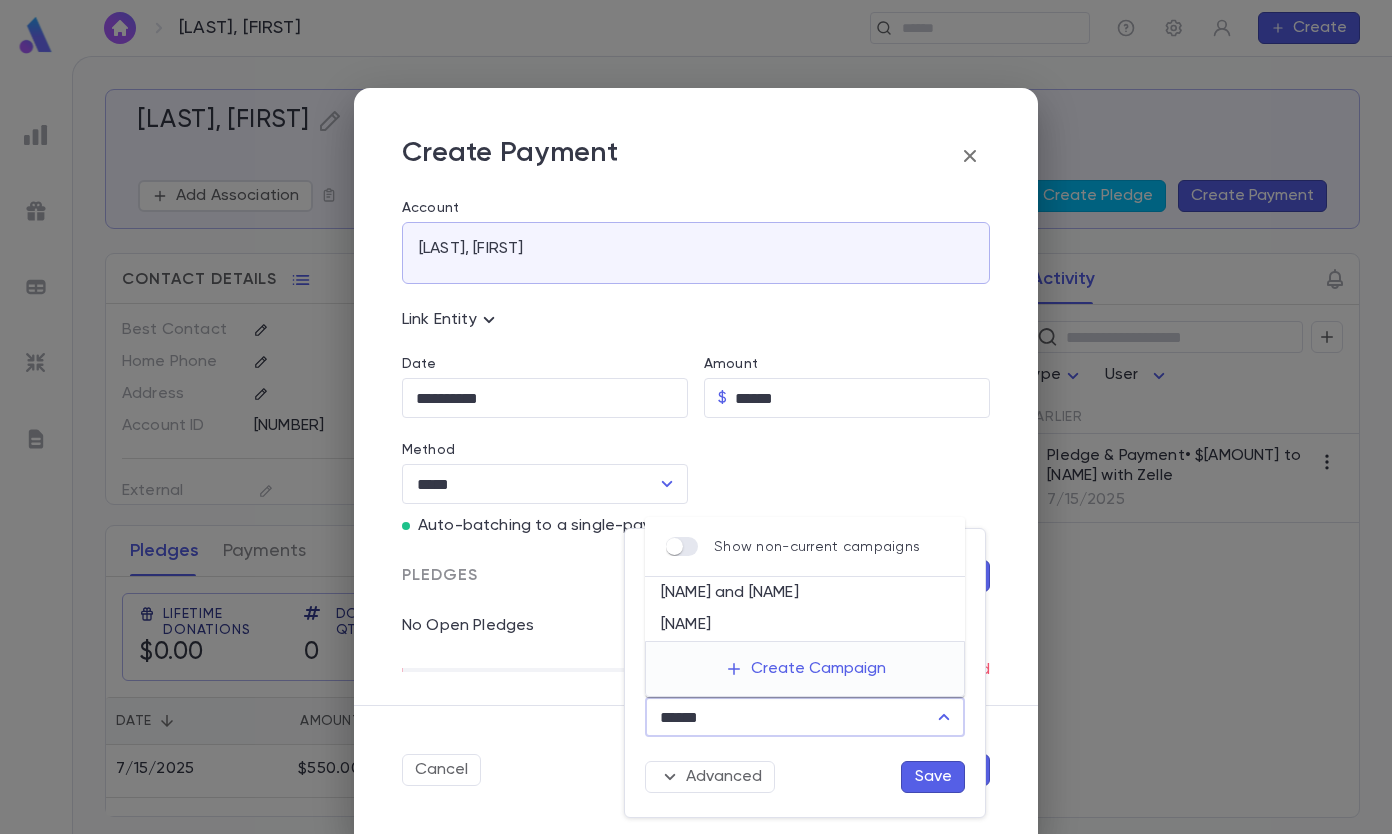 click on "[NAME]" at bounding box center (805, 625) 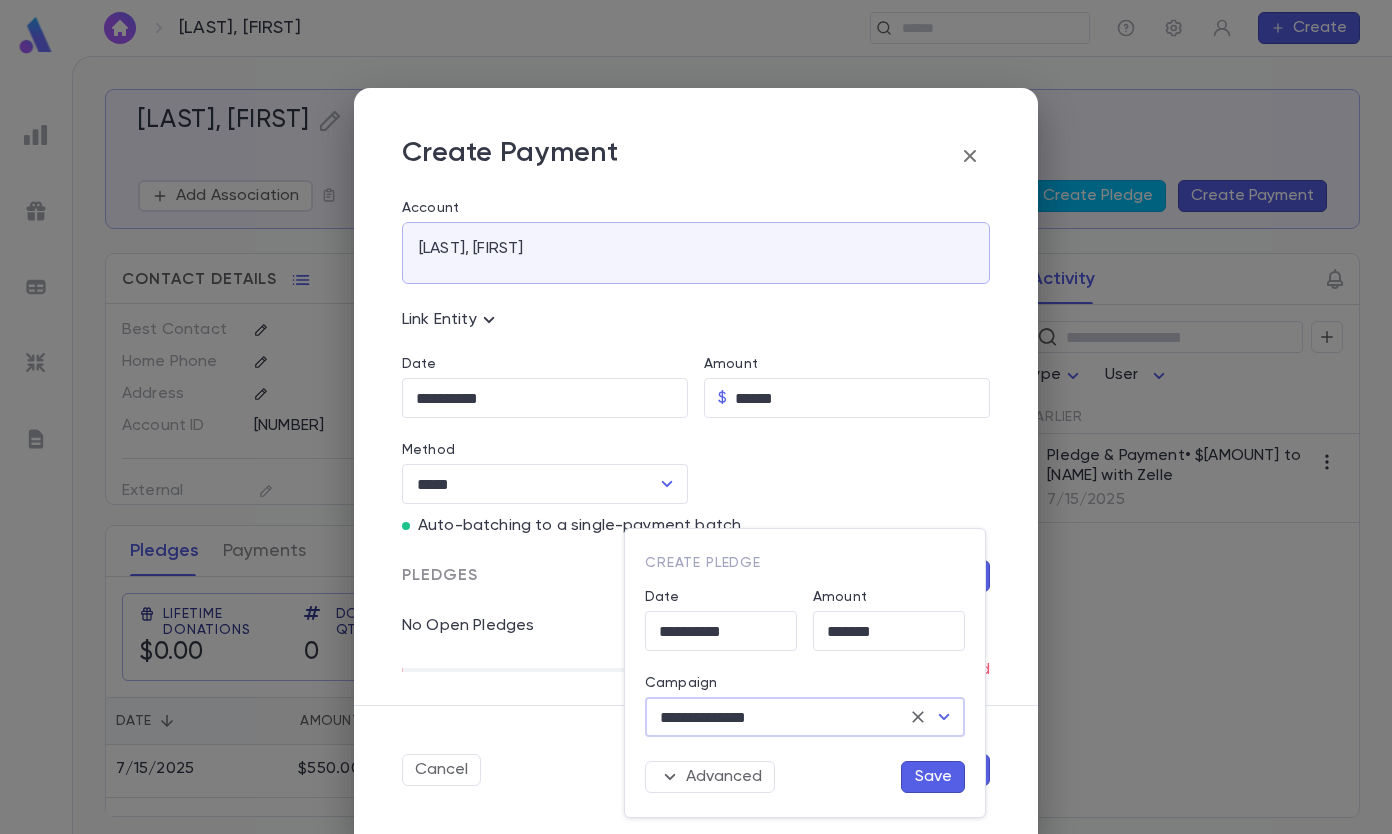 type on "**********" 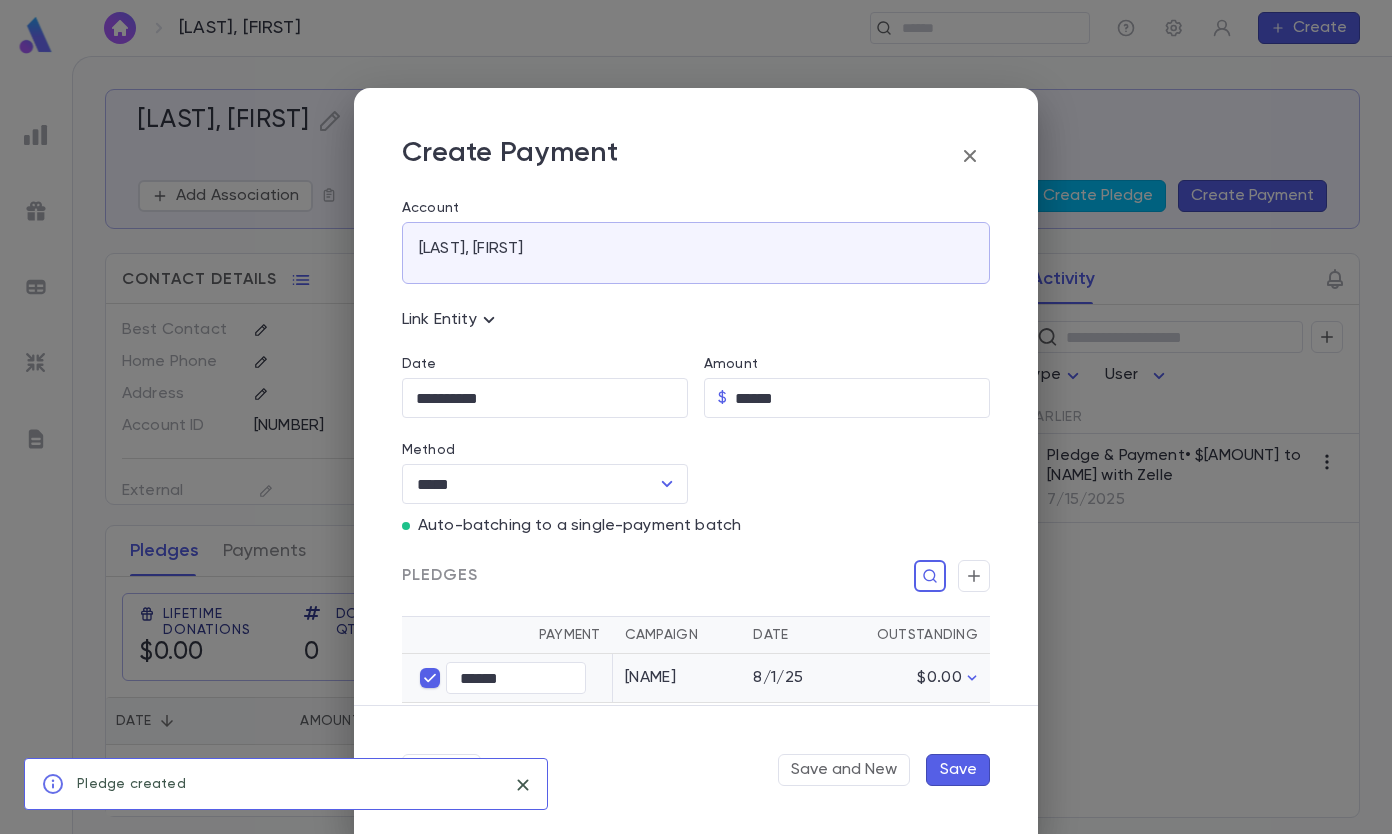 click on "Save" at bounding box center [958, 770] 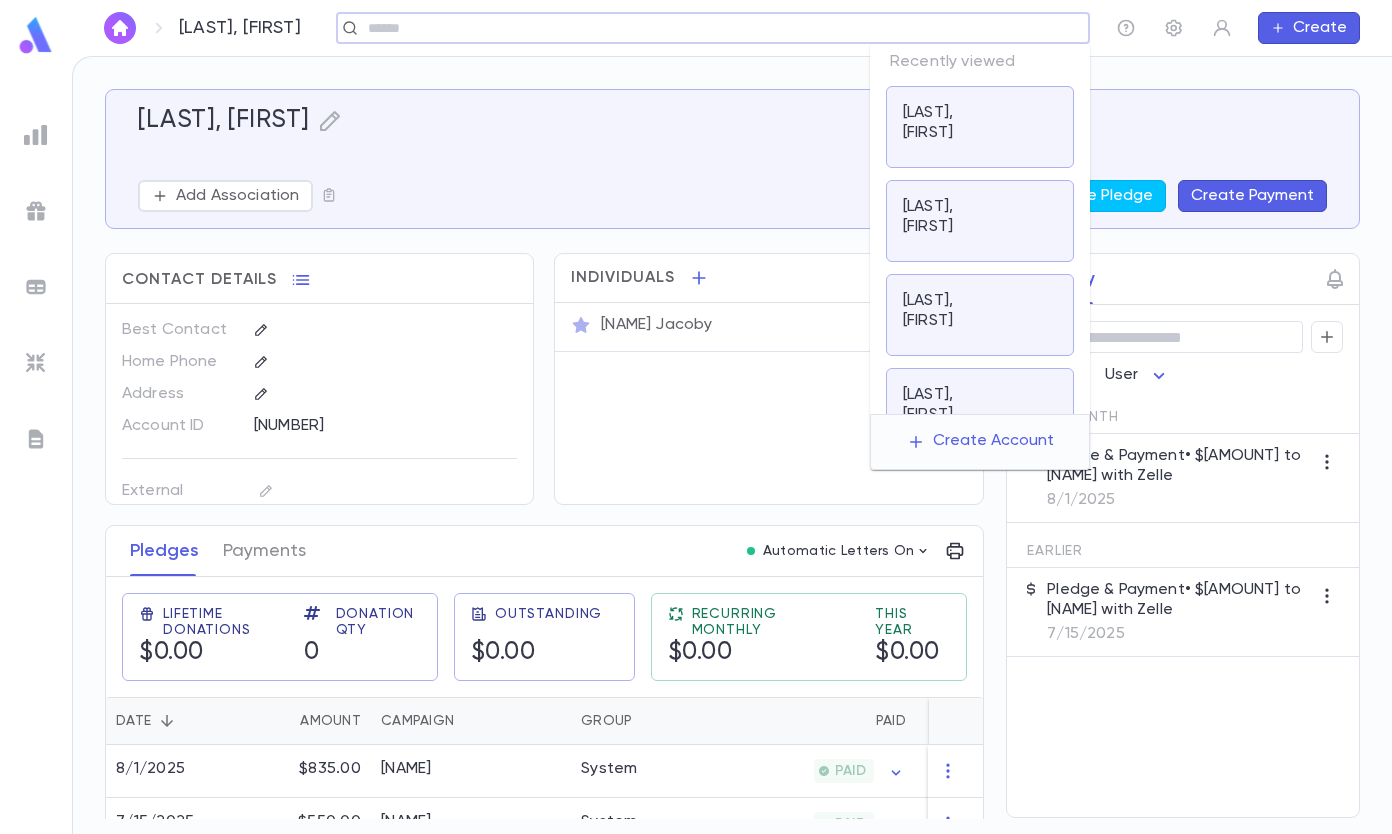 click at bounding box center (706, 28) 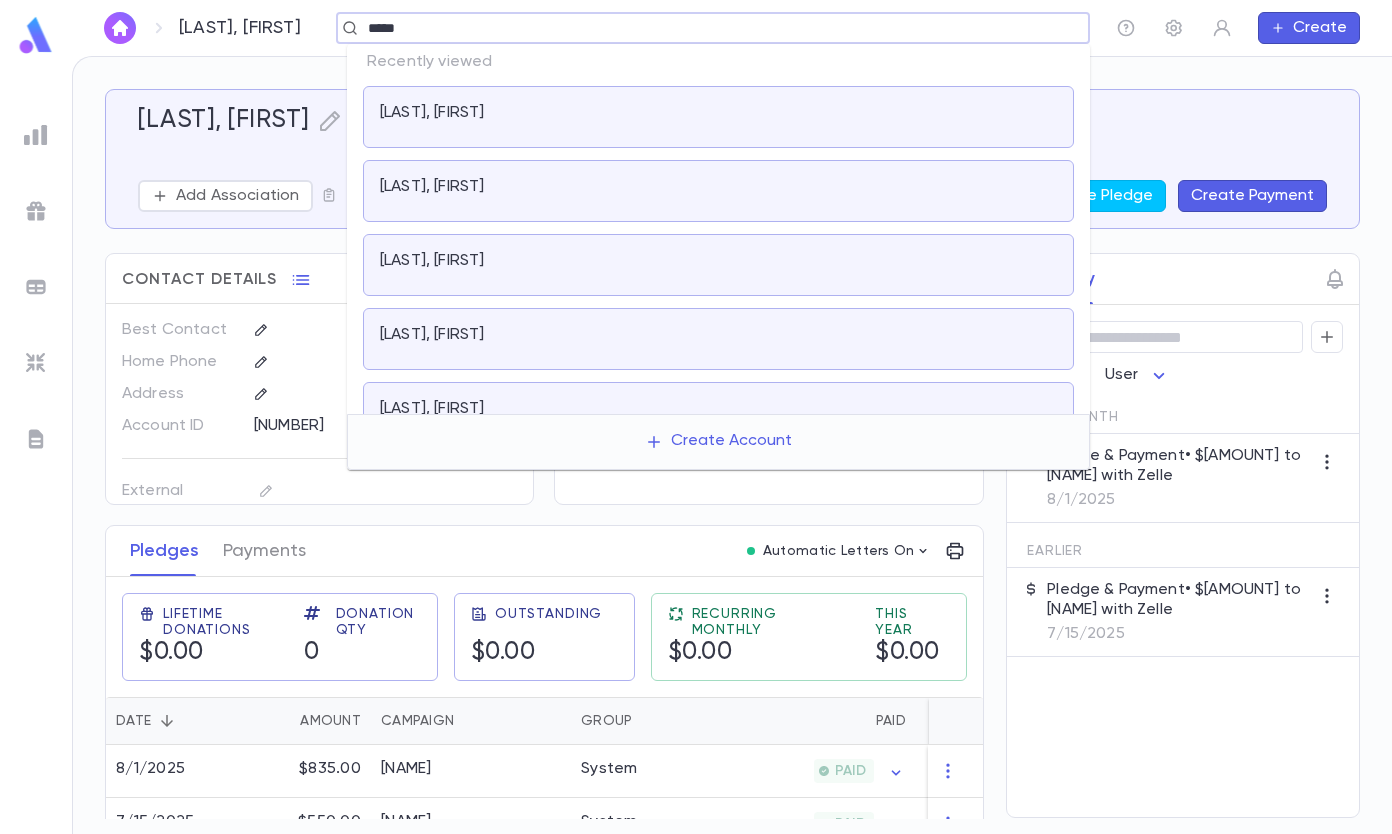 type on "*****" 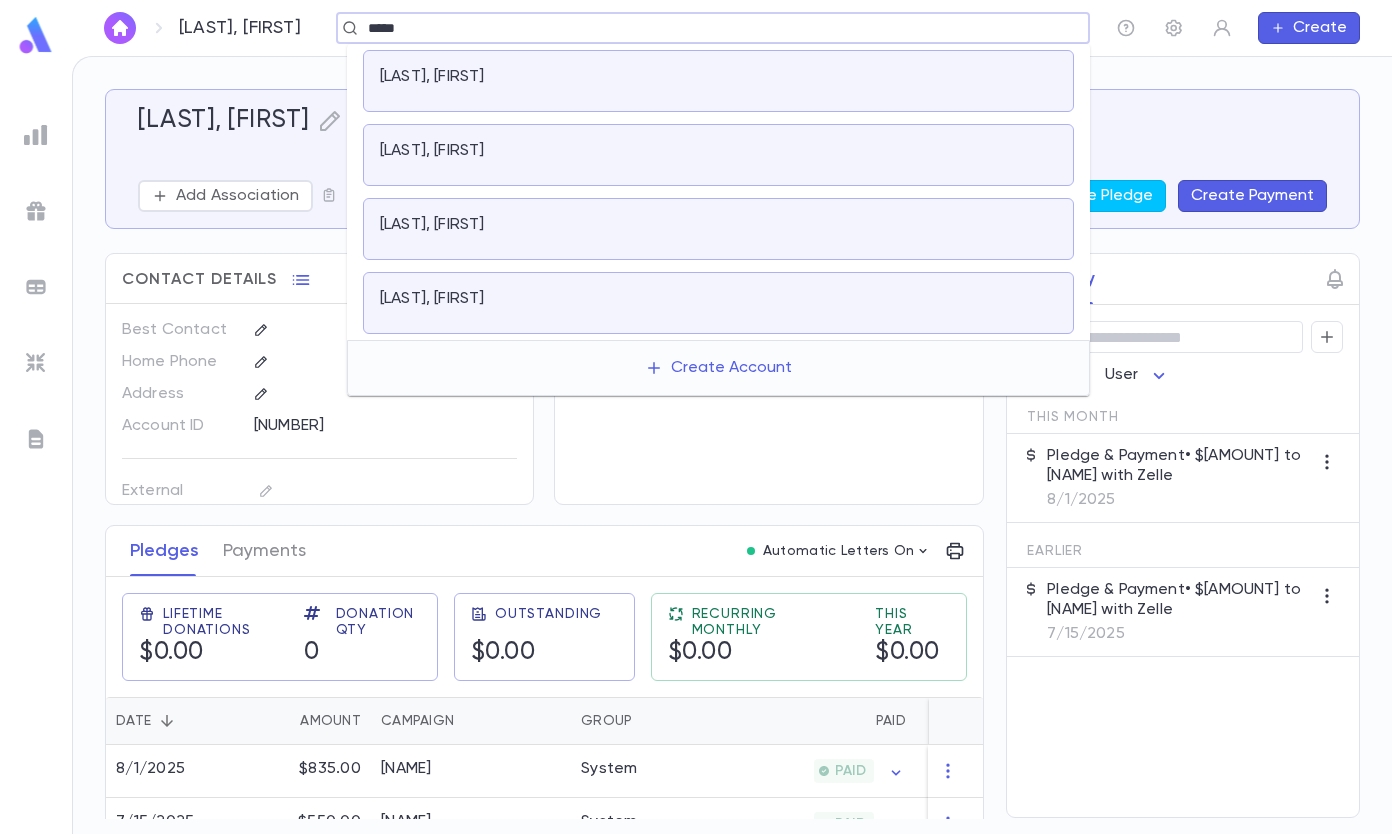 click on "[LAST], [FIRST]" at bounding box center (481, 77) 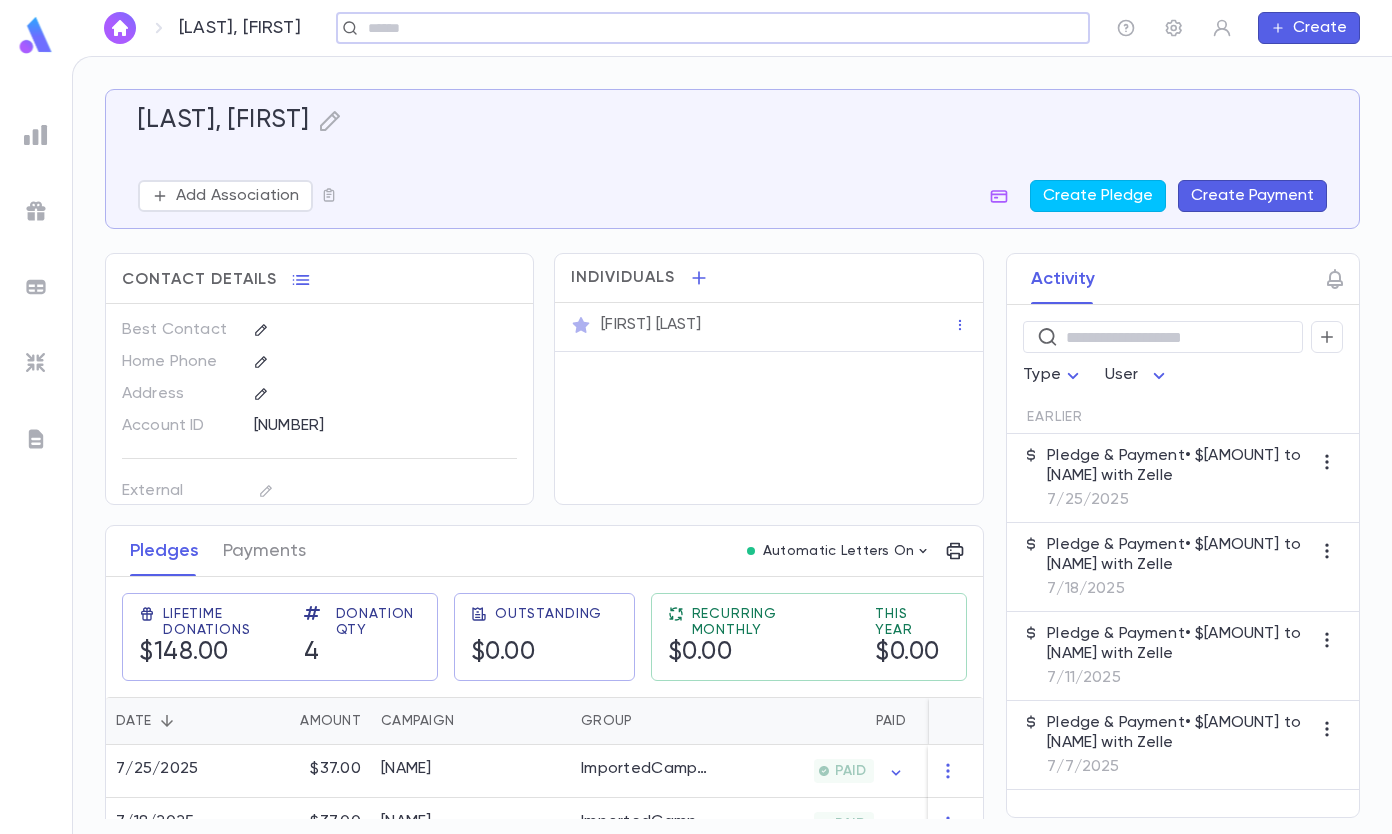 click on "Create Payment" at bounding box center (1252, 196) 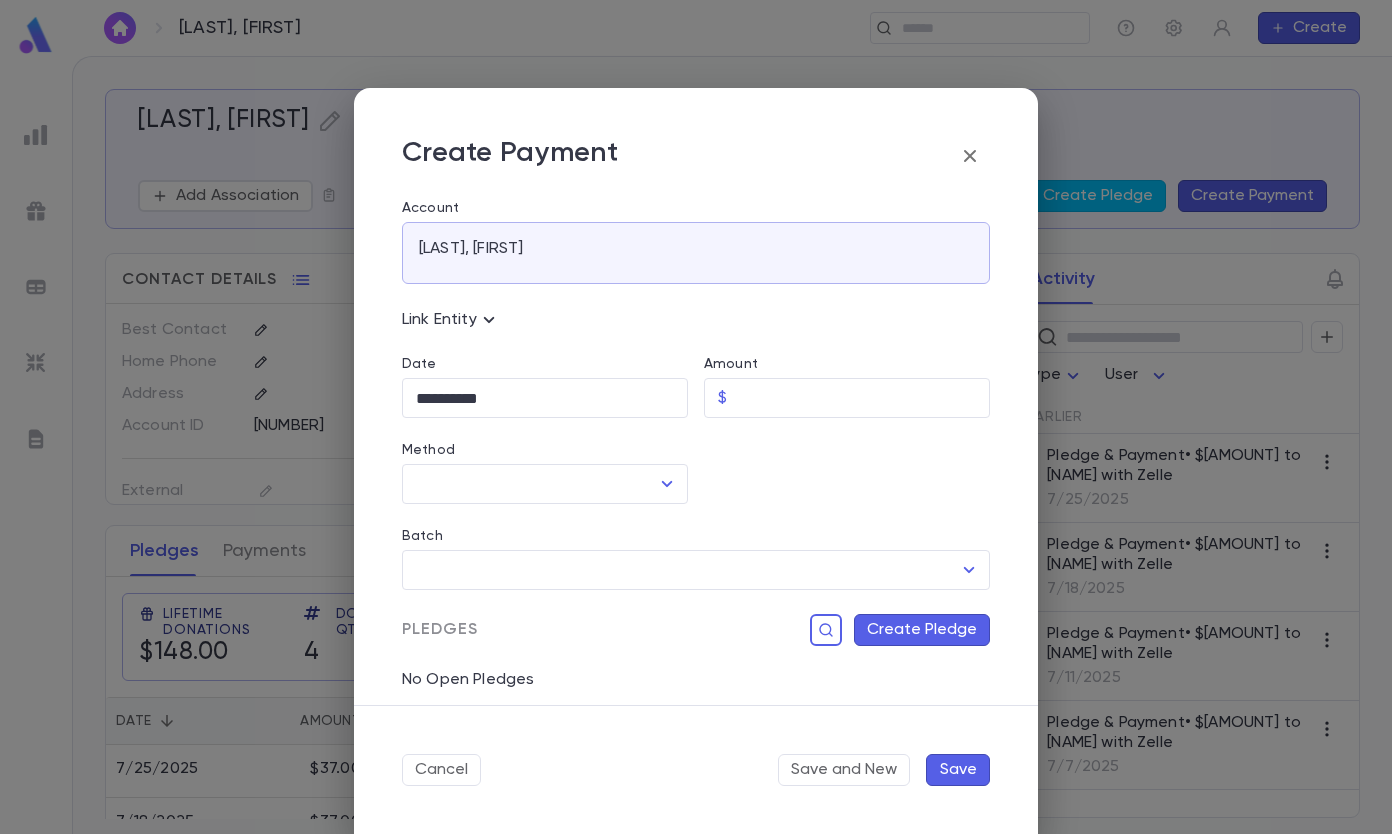 click on "Amount" at bounding box center (862, 398) 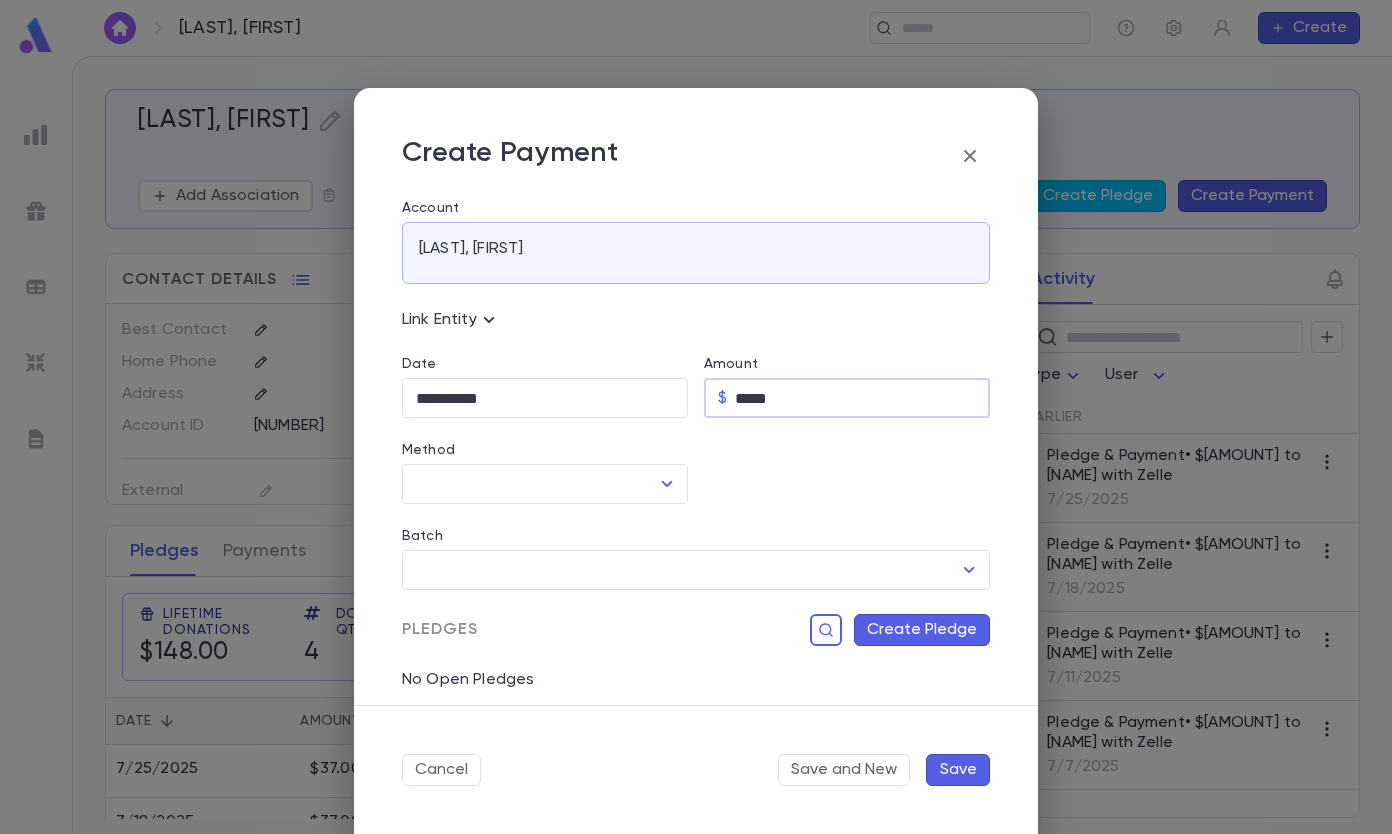 type on "*****" 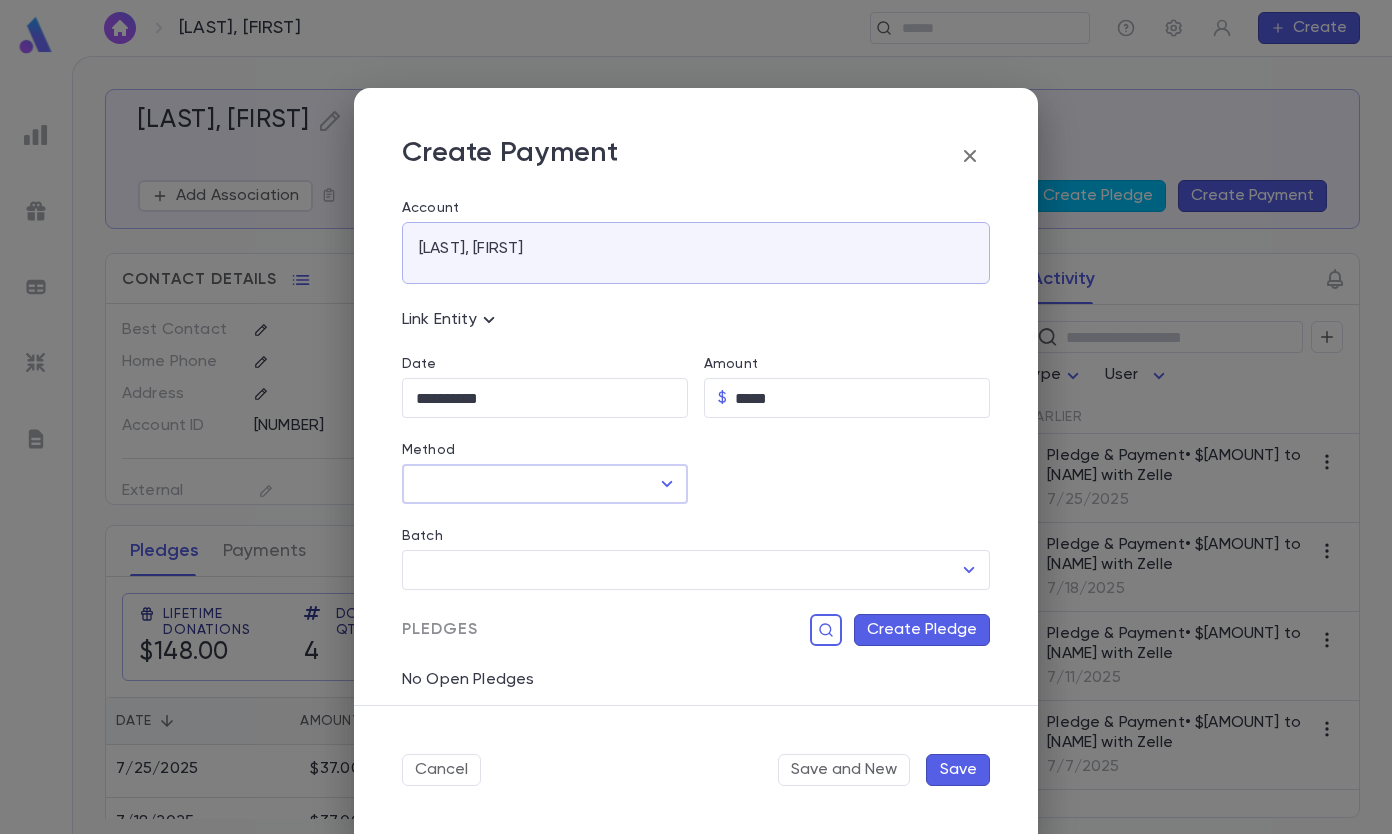 click on "**********" at bounding box center [545, 398] 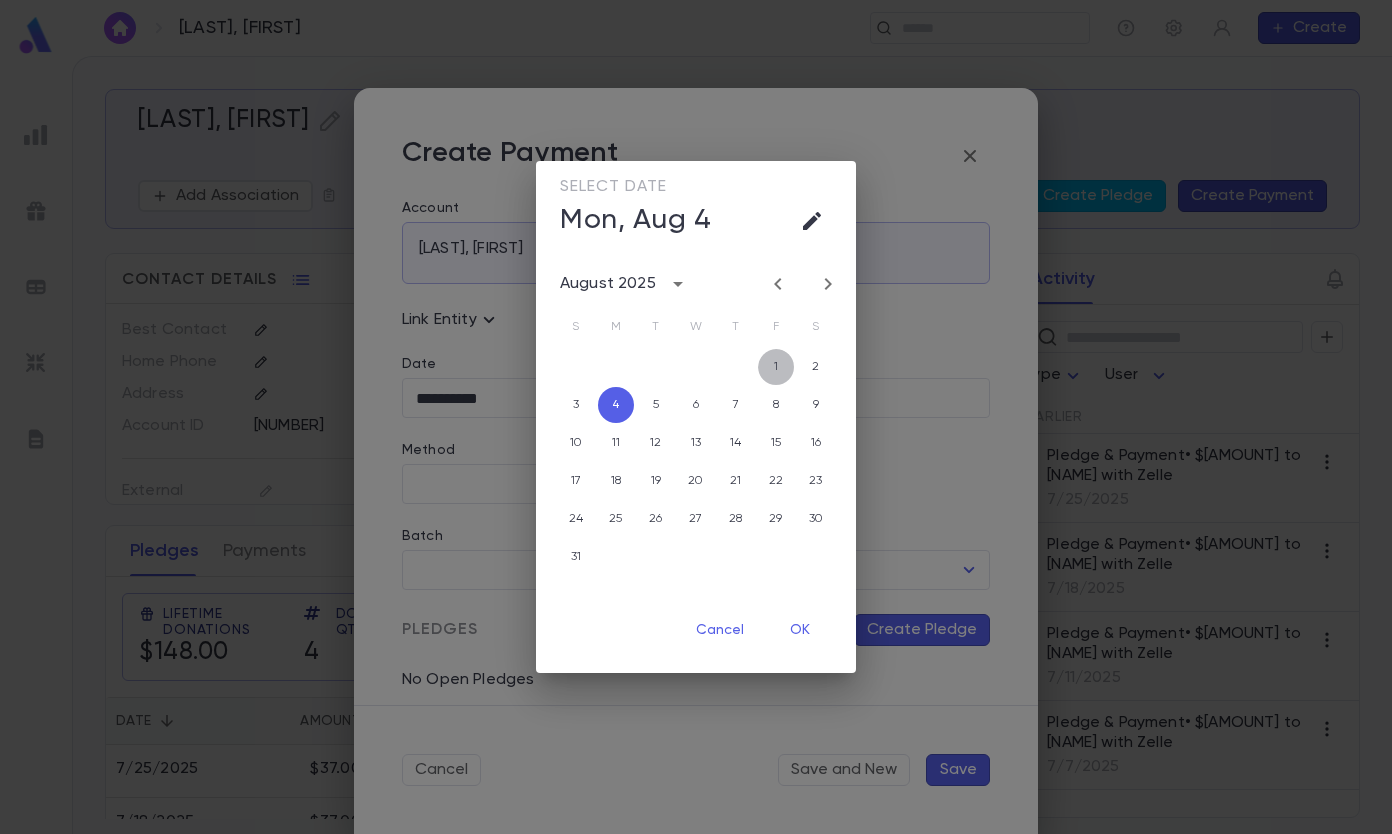 click on "1" at bounding box center (776, 367) 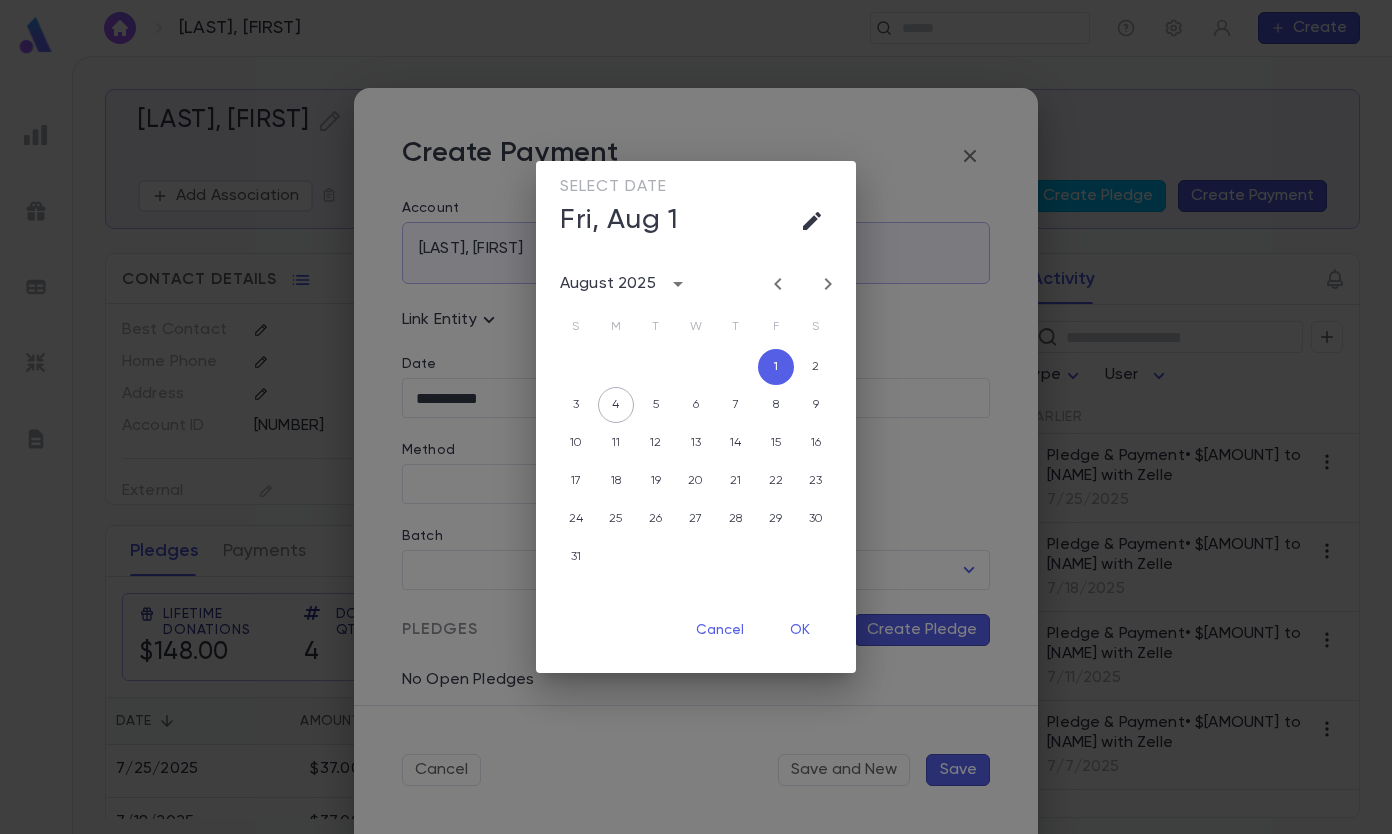 click on "OK" at bounding box center [800, 630] 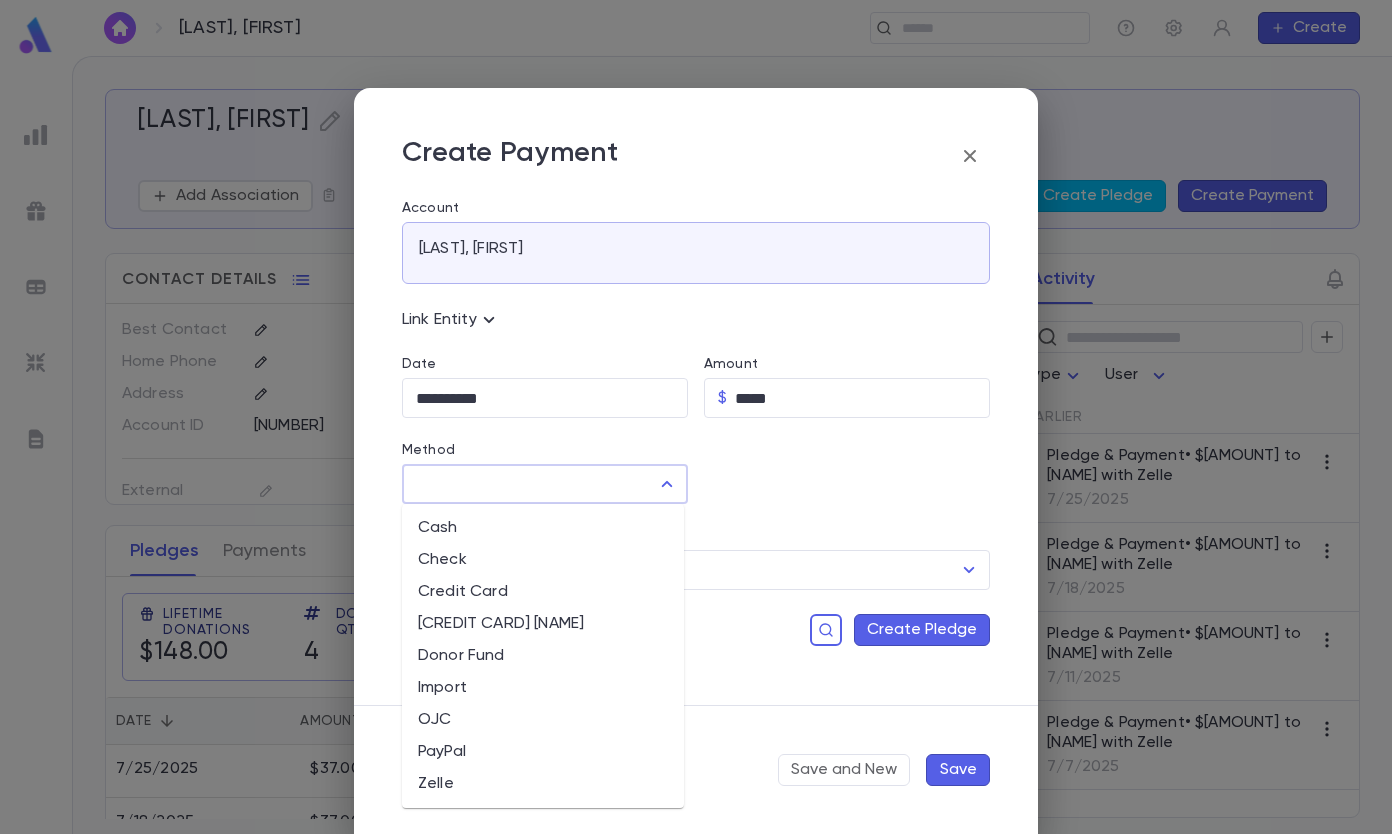 click on "Method" at bounding box center (530, 484) 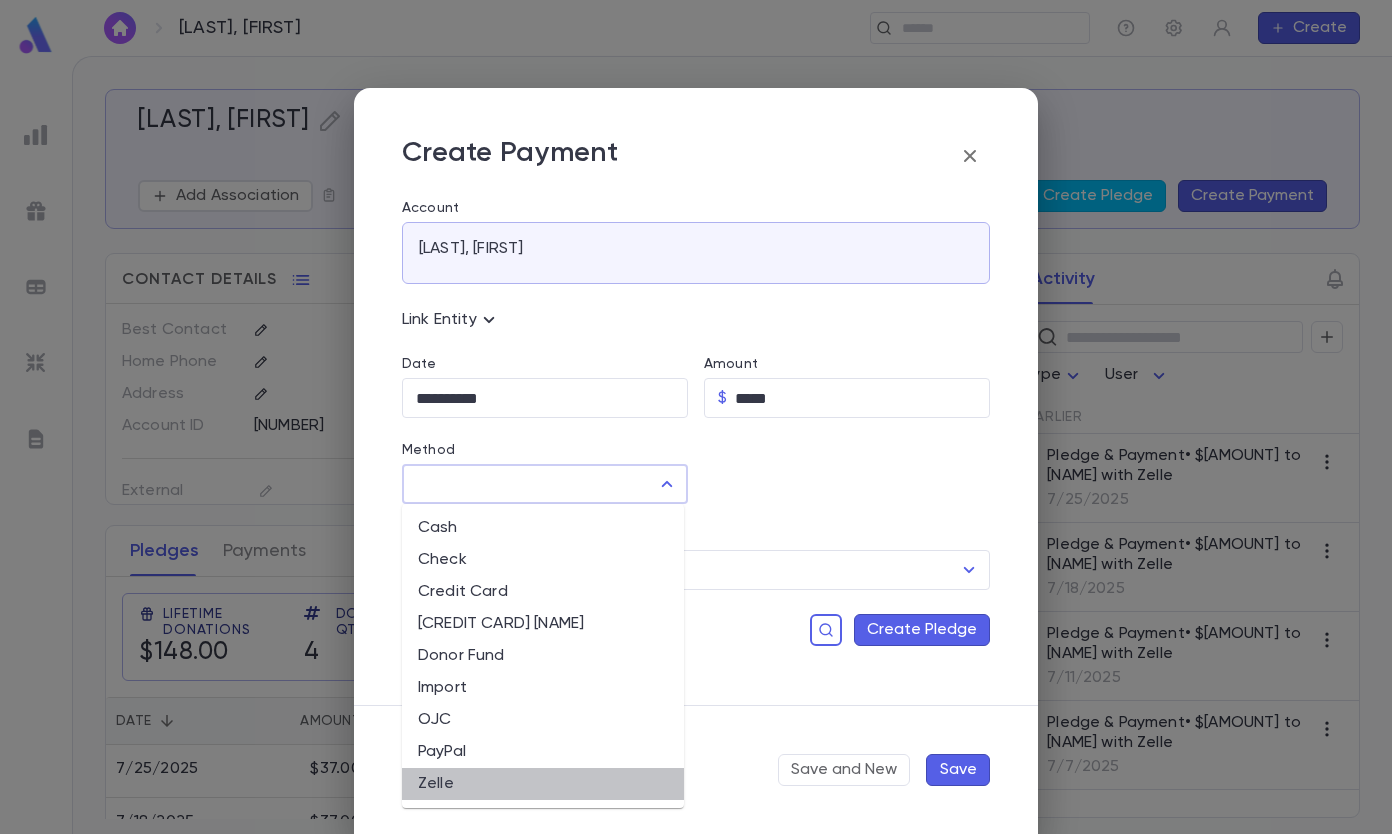 click on "Zelle" at bounding box center [543, 784] 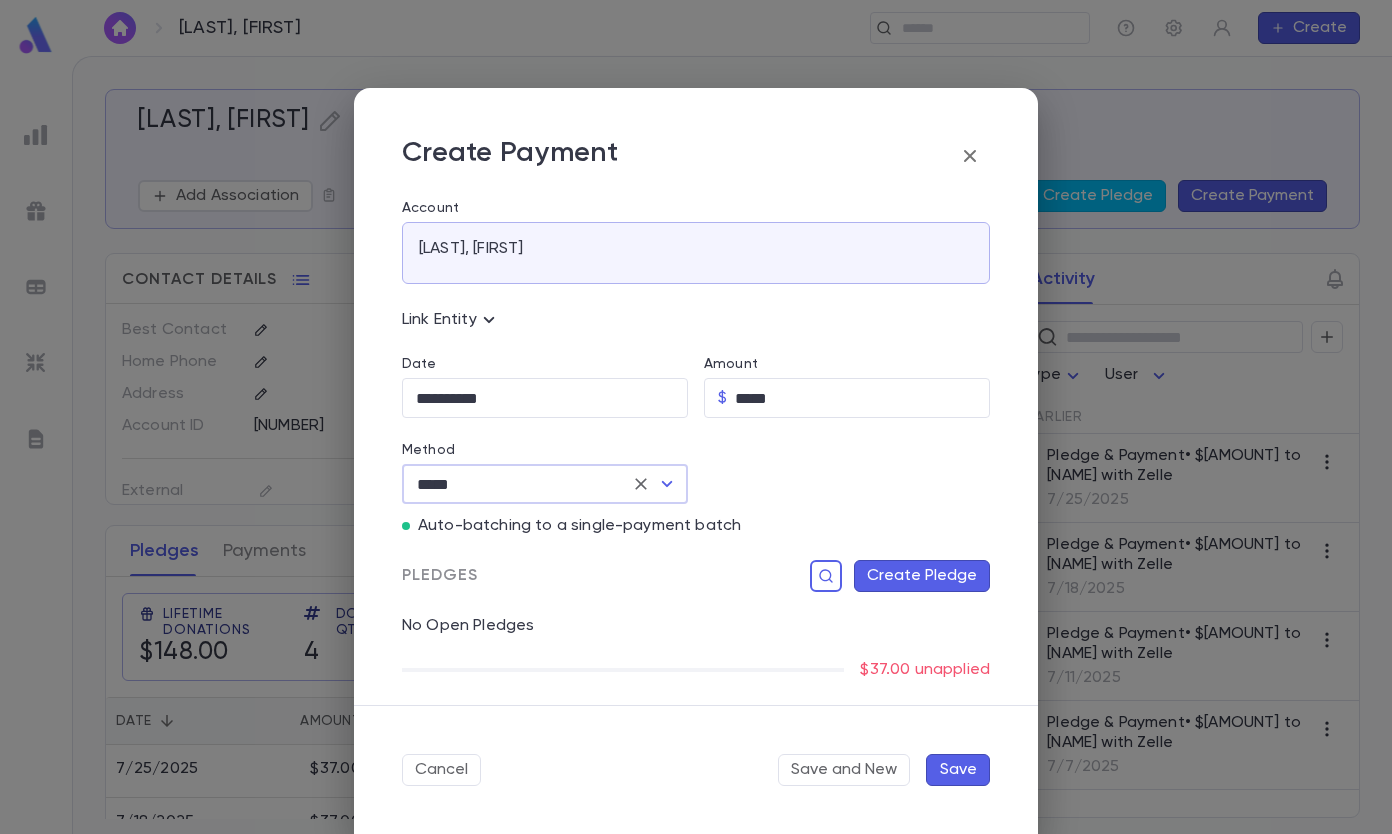 scroll, scrollTop: 216, scrollLeft: 0, axis: vertical 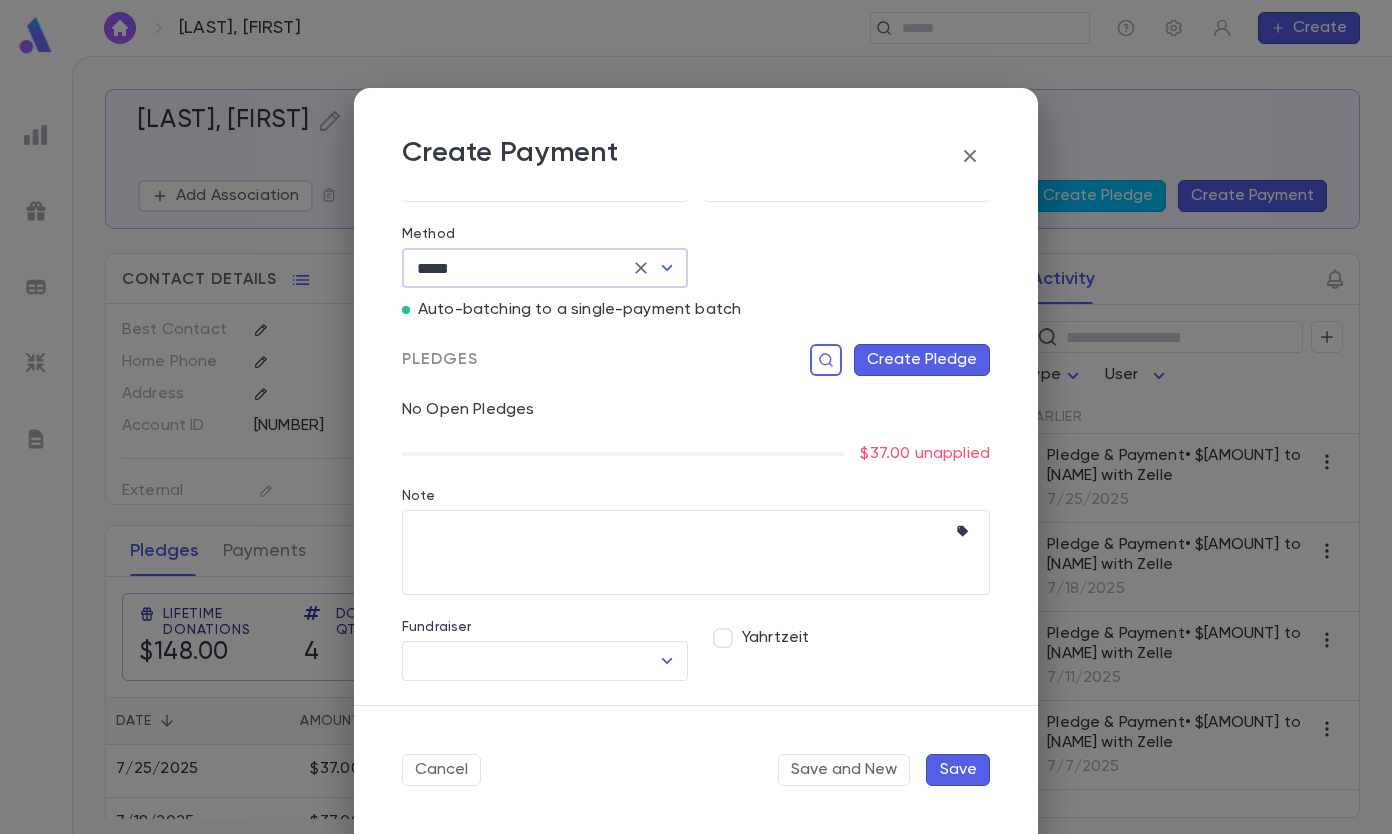 click on "Create Pledge" at bounding box center [922, 360] 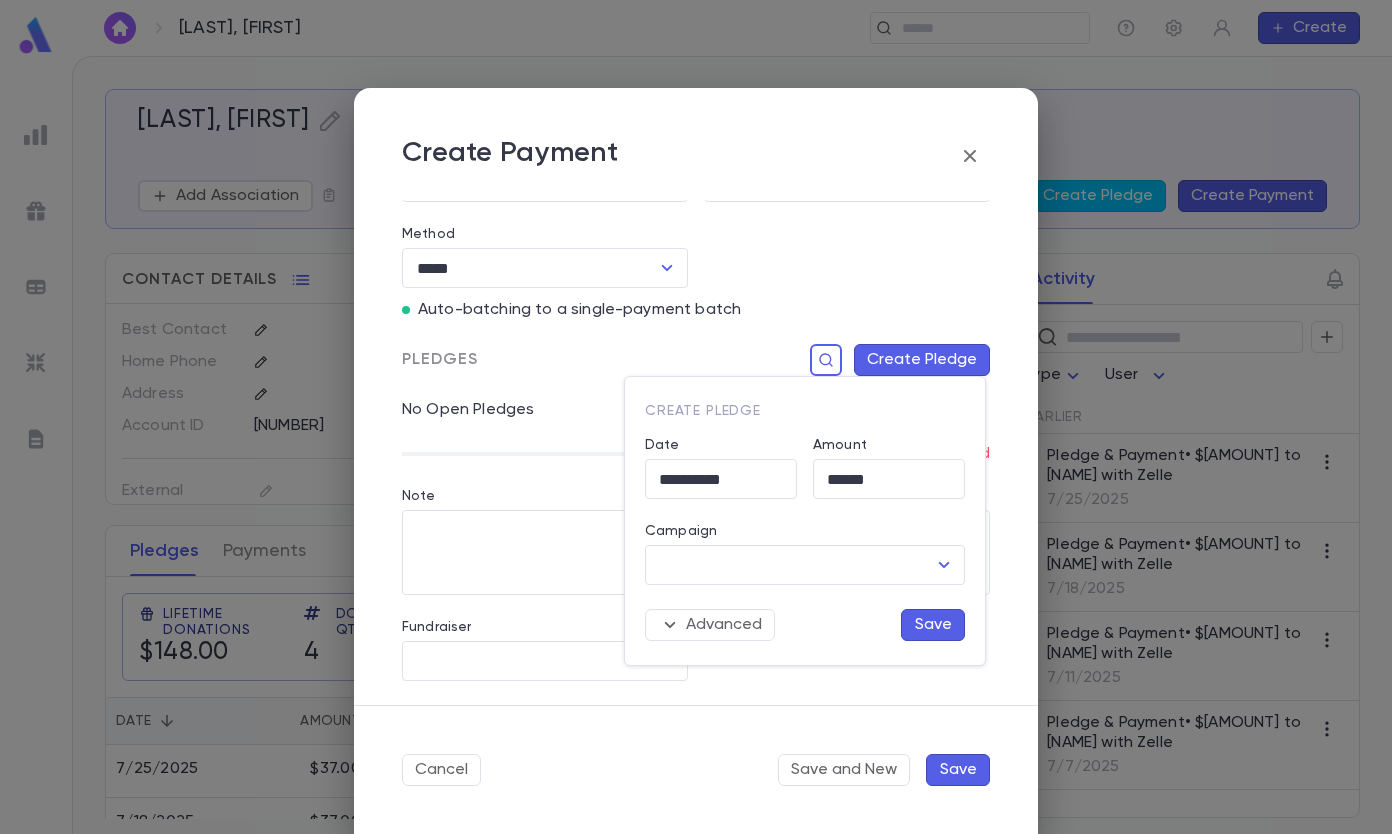 click on "Campaign" at bounding box center [790, 565] 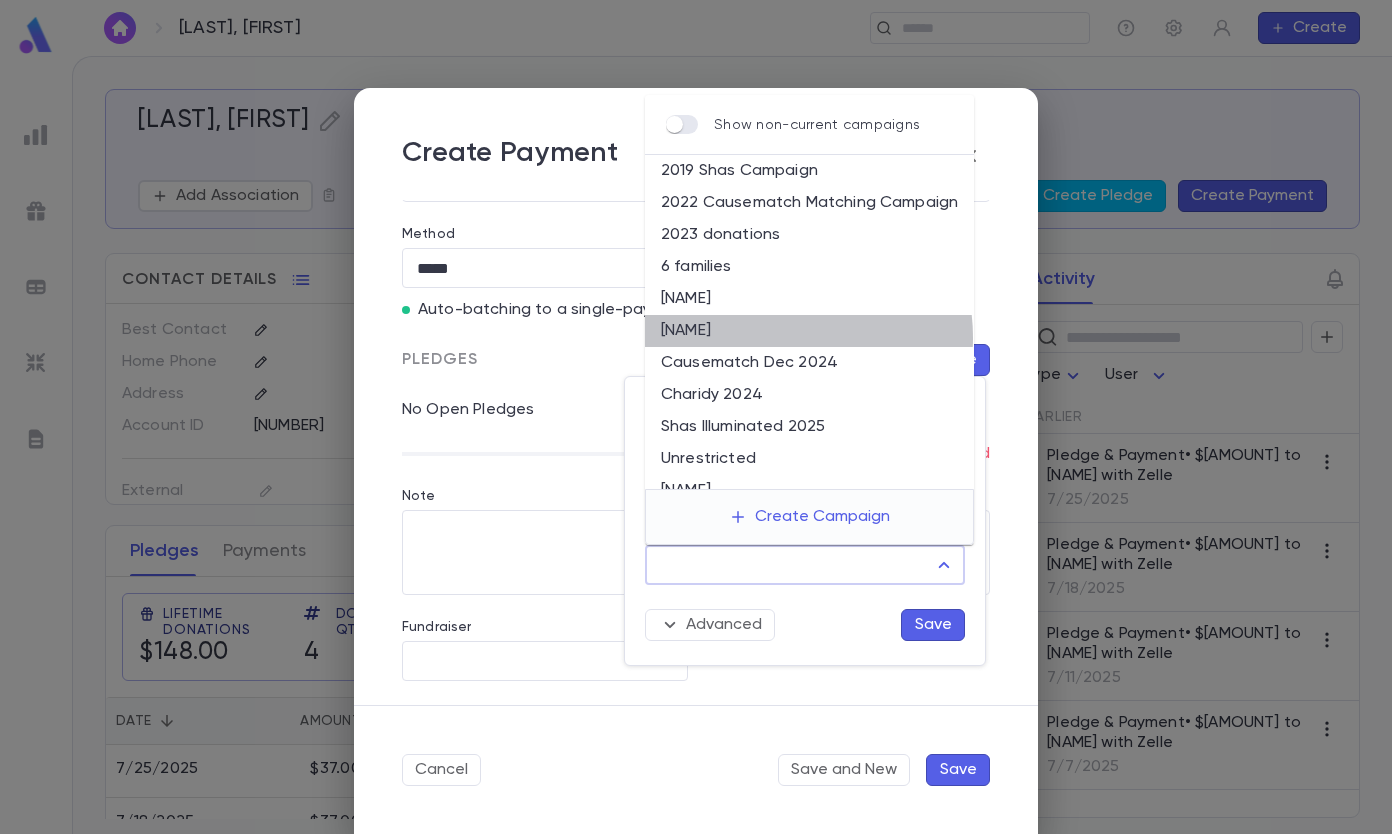 click on "[NAME]" at bounding box center (809, 331) 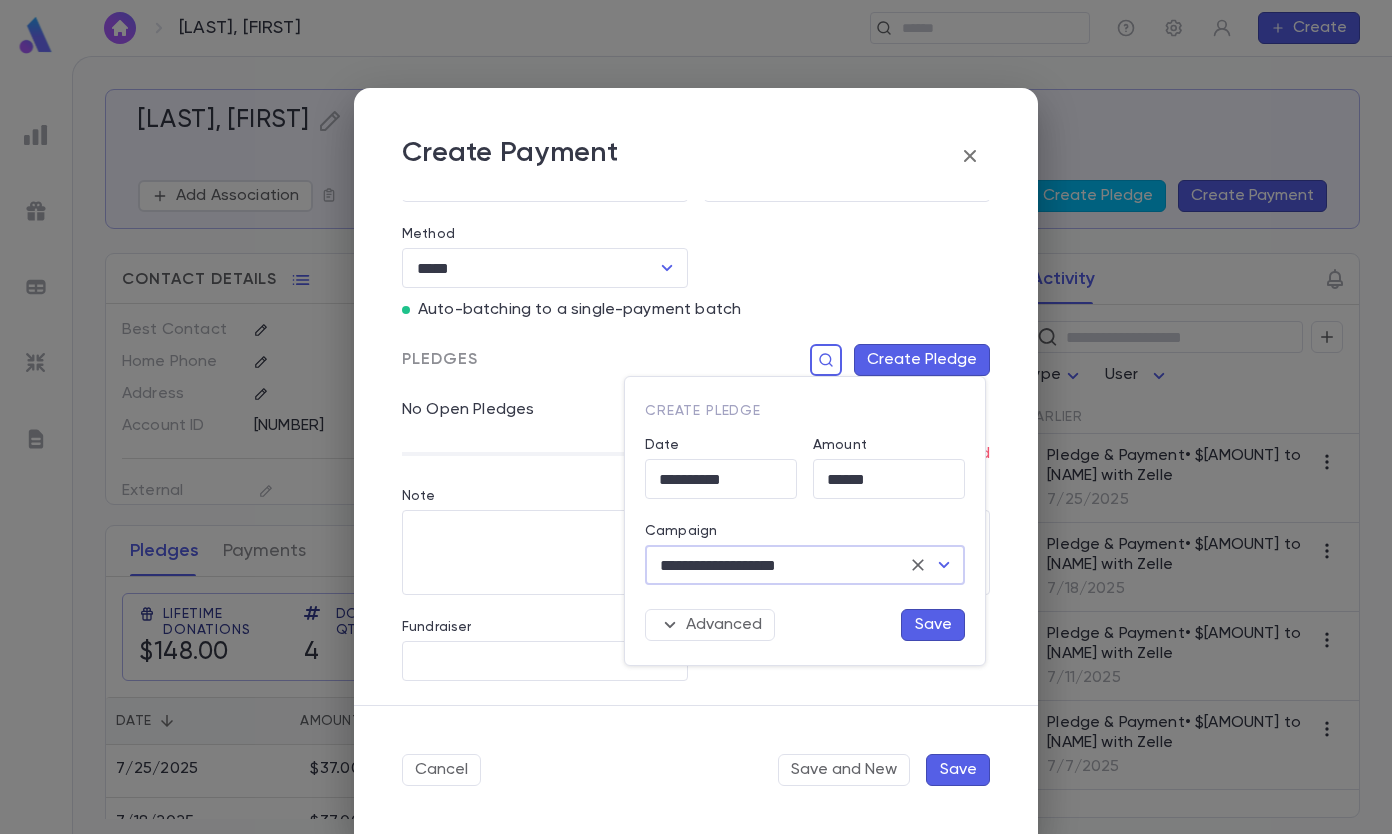 click on "Save" at bounding box center [933, 625] 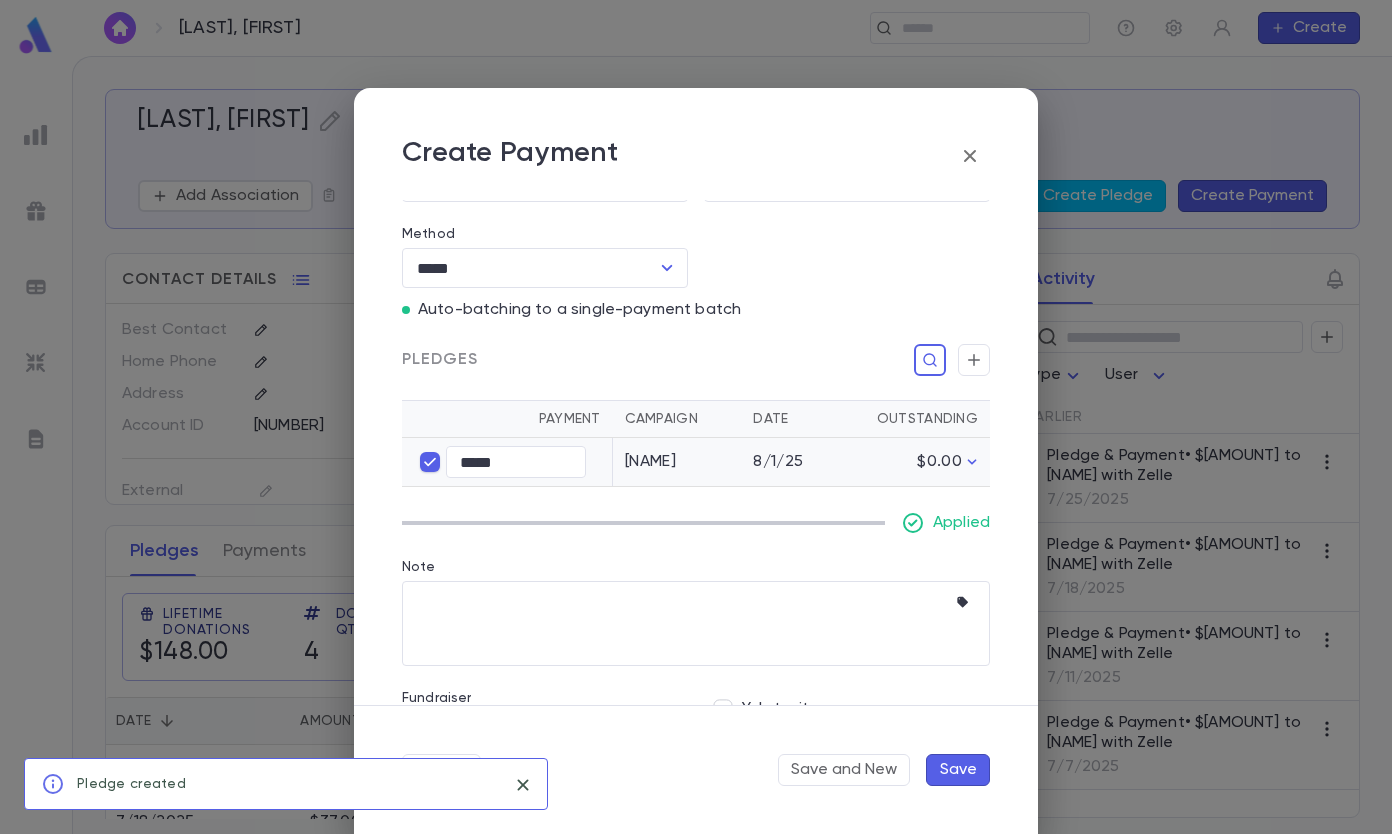 click on "Save" at bounding box center (958, 770) 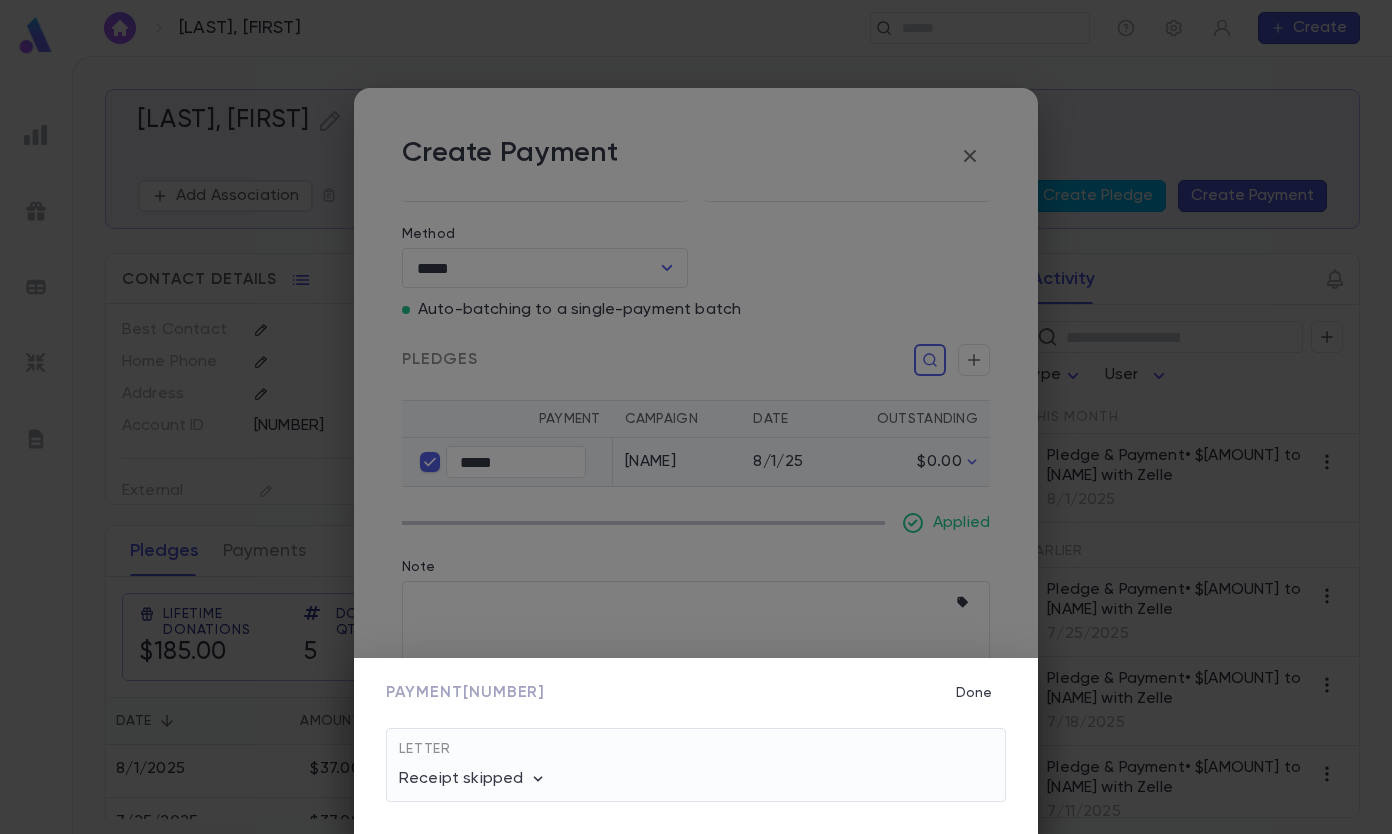 click on "Done" at bounding box center [974, 693] 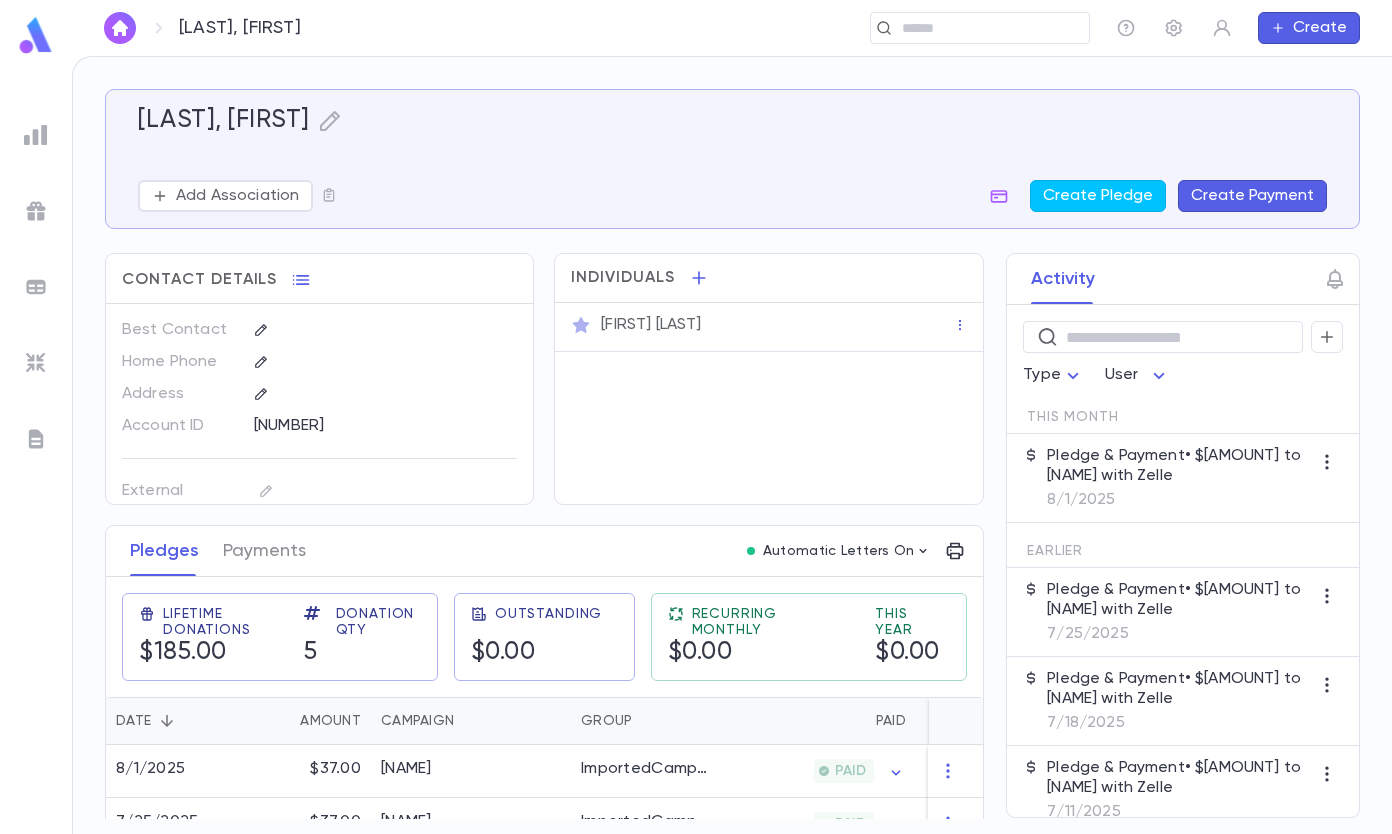 click at bounding box center [973, 28] 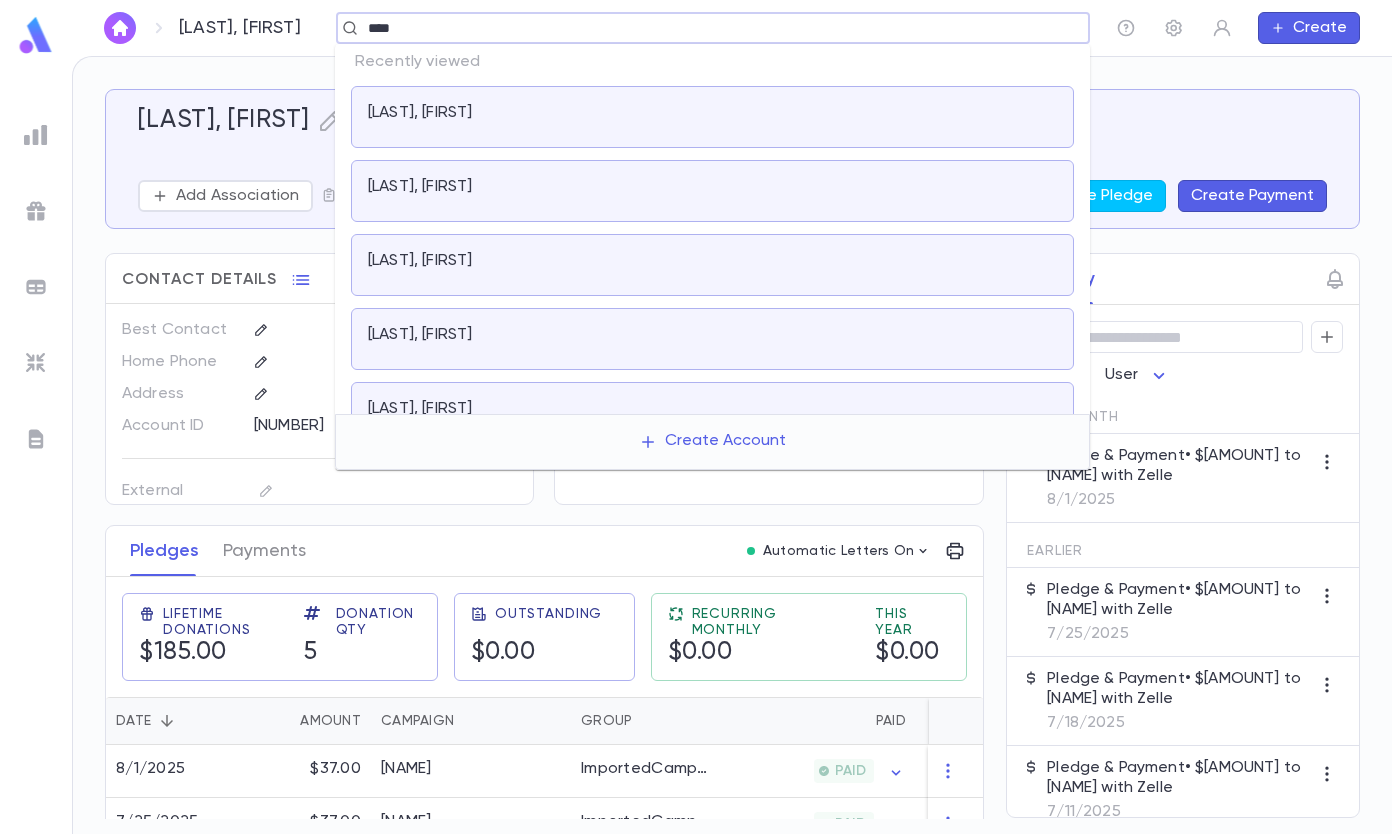 type on "****" 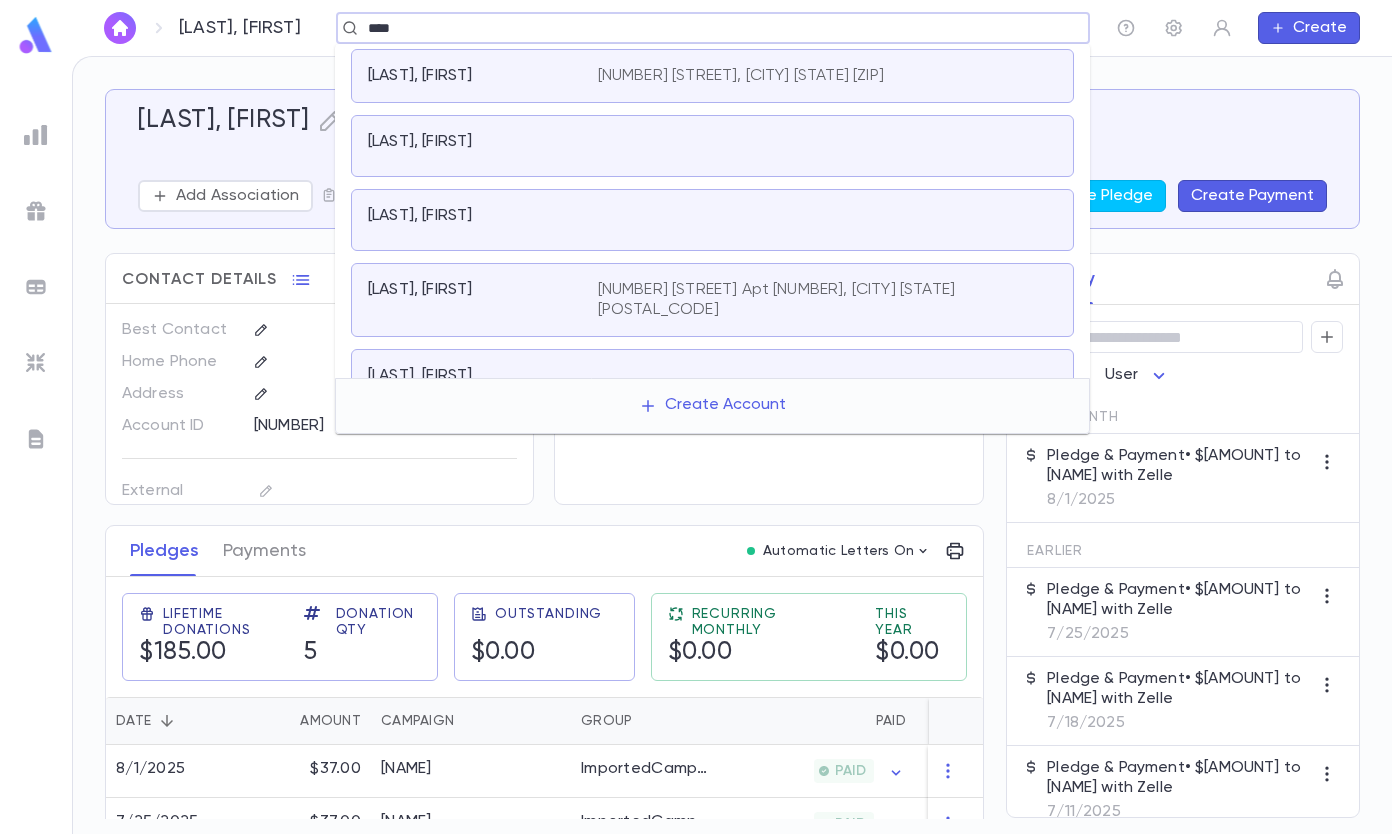scroll, scrollTop: 500, scrollLeft: 0, axis: vertical 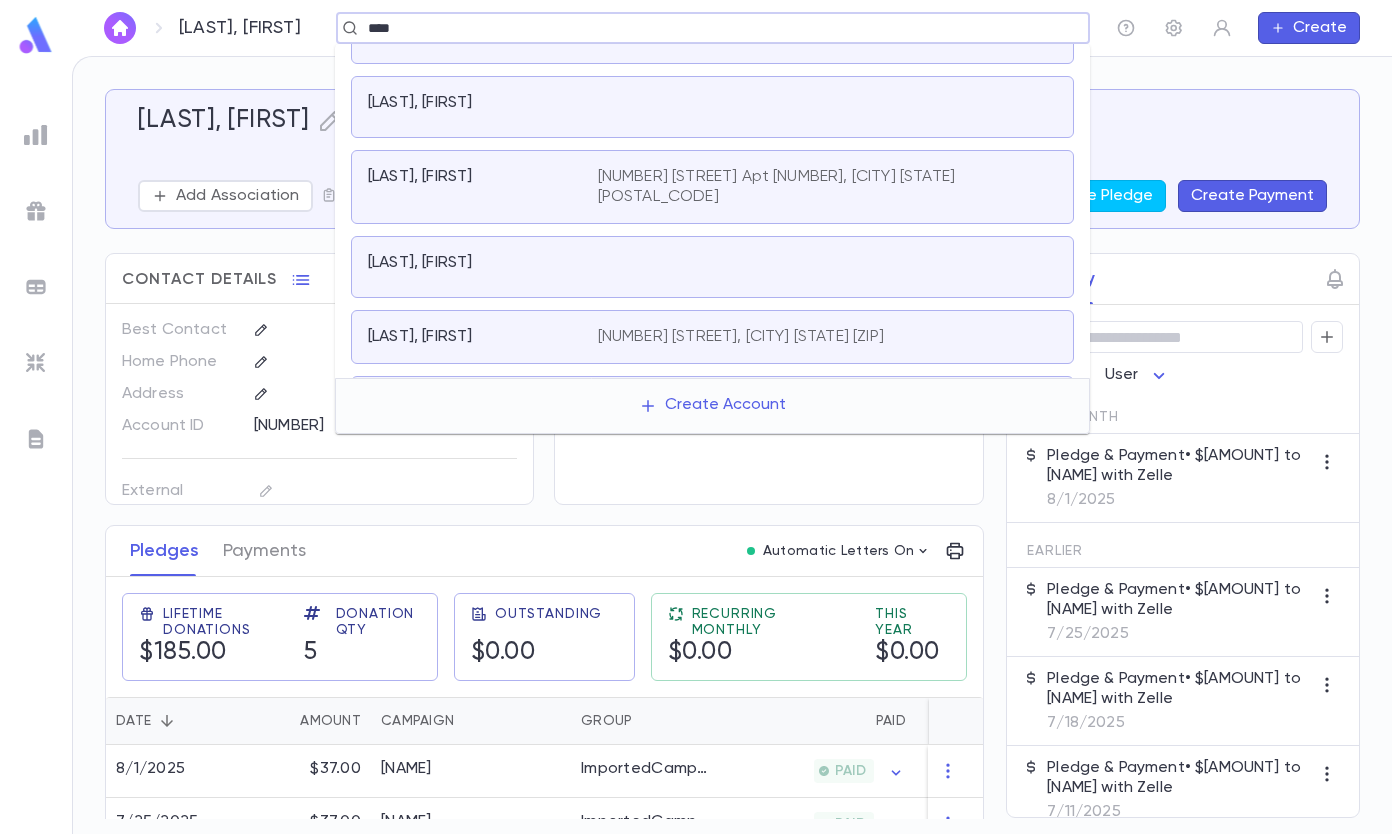 click on "[LAST], [FIRST]" at bounding box center (471, 263) 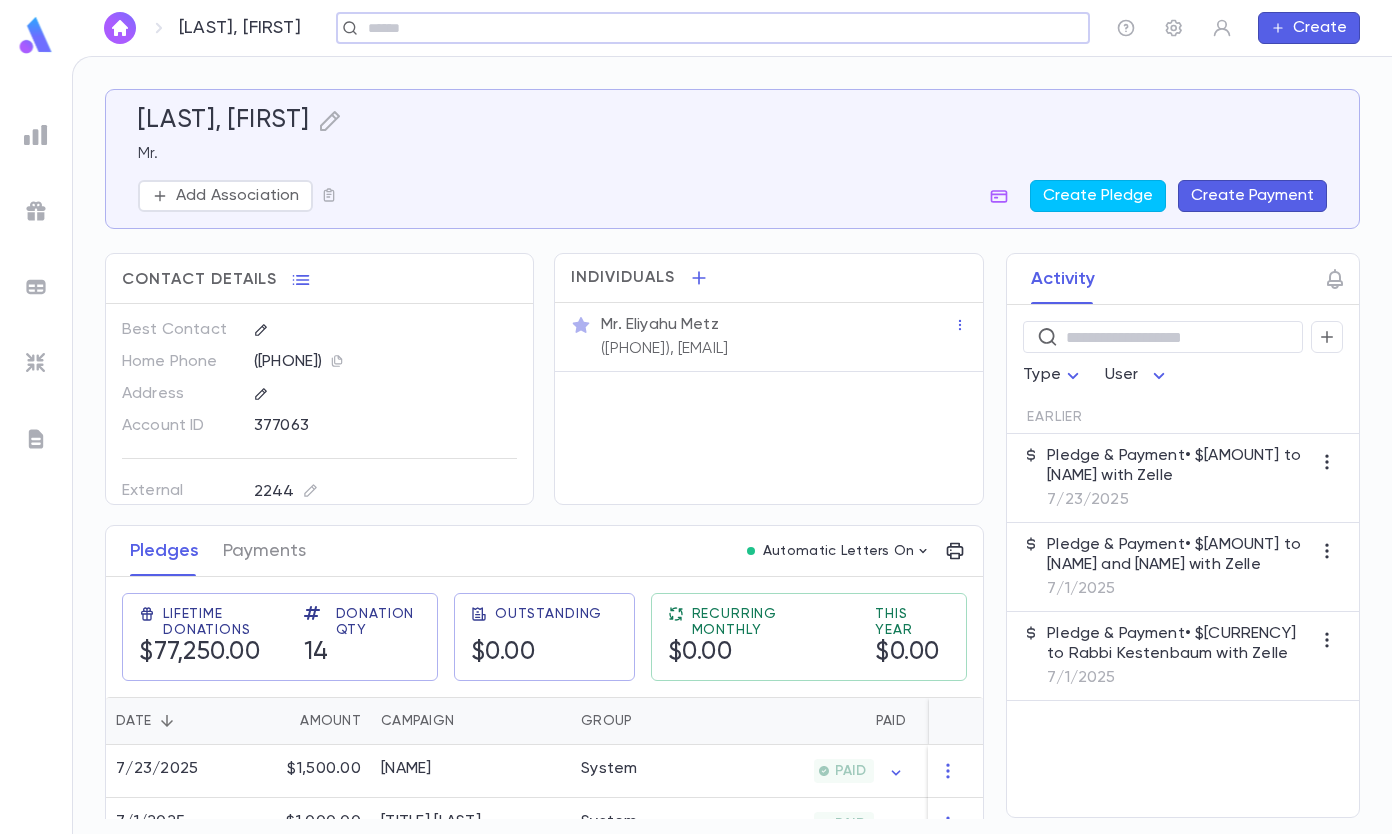 click on "Create Payment" at bounding box center [1252, 196] 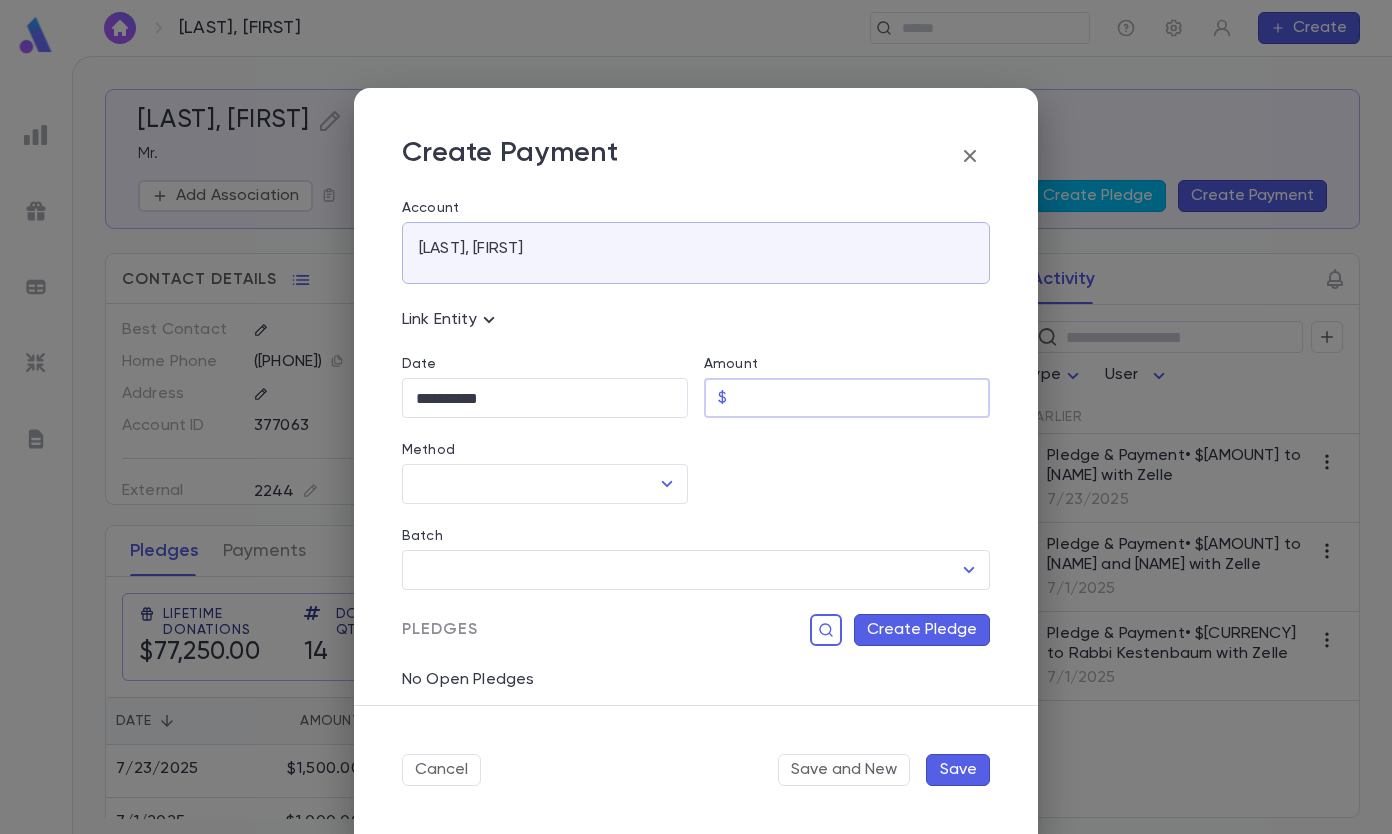 click on "Amount" at bounding box center [862, 398] 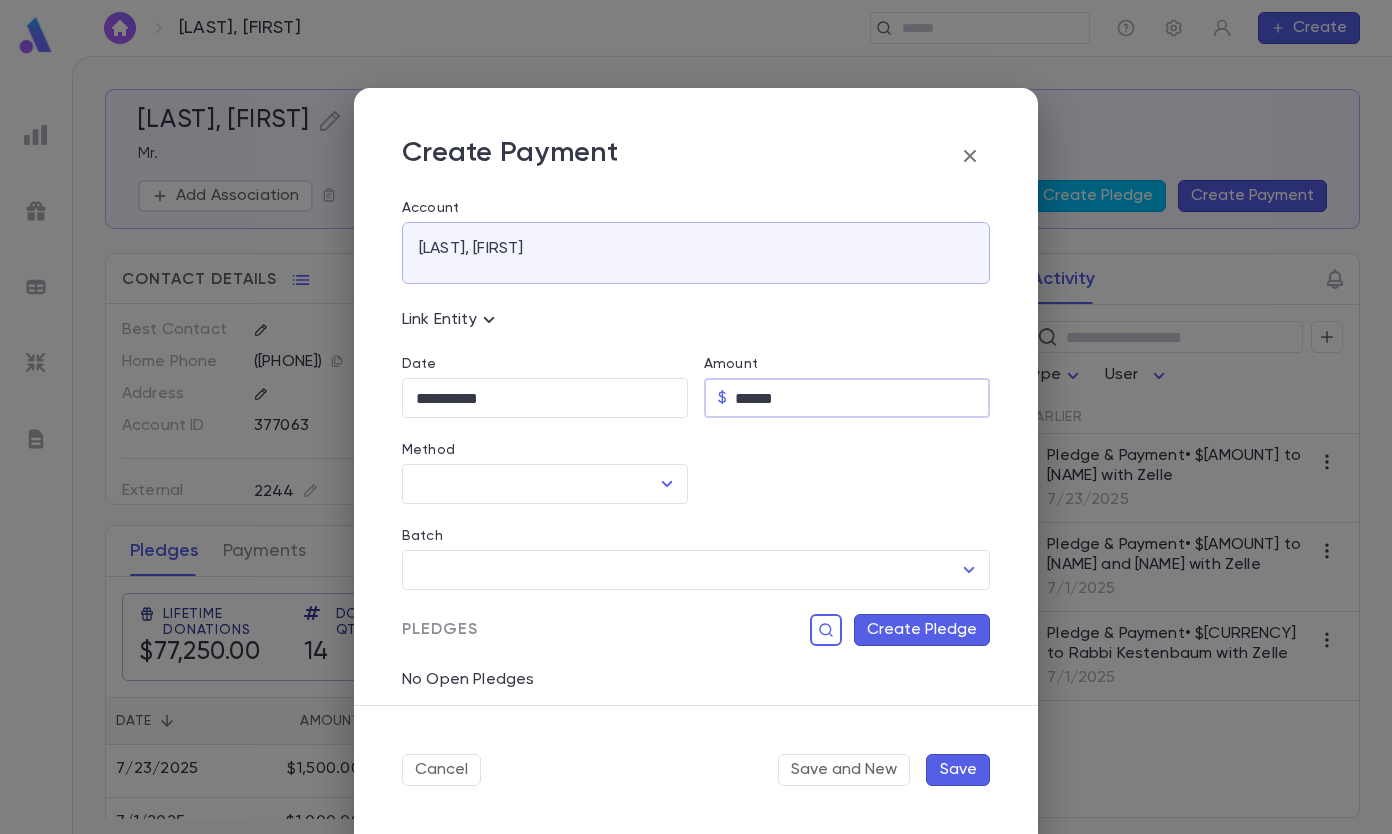 type on "******" 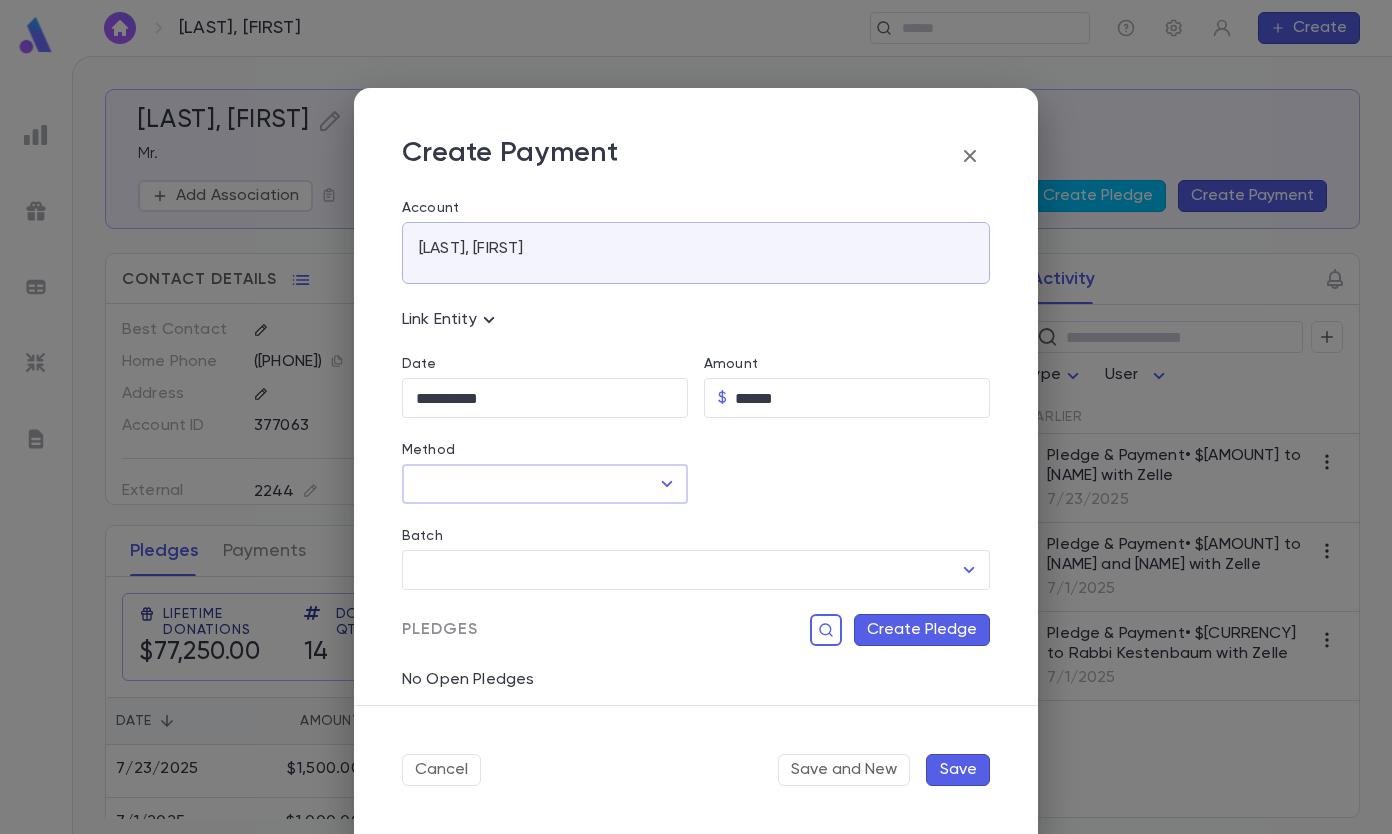 click 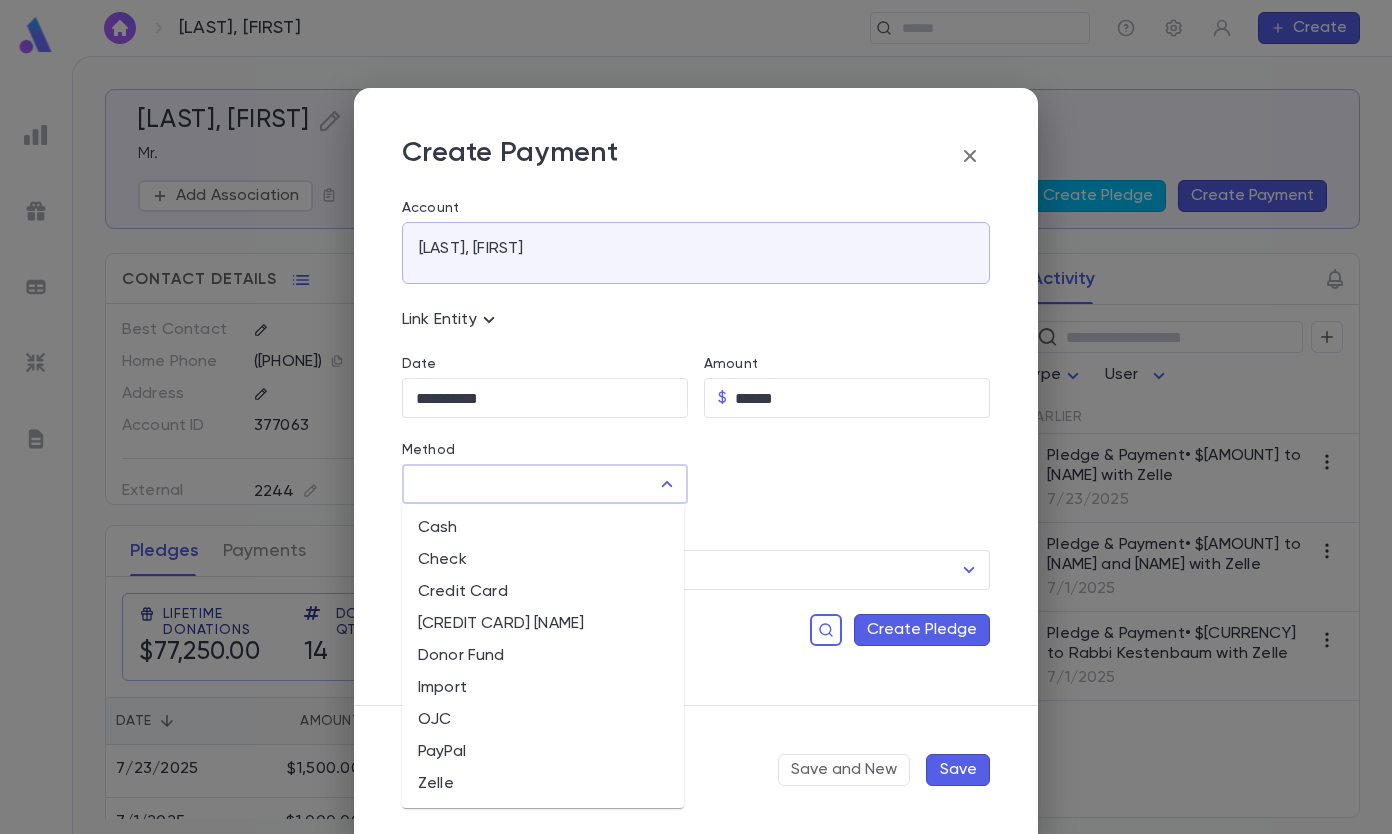 click on "Zelle" at bounding box center [543, 784] 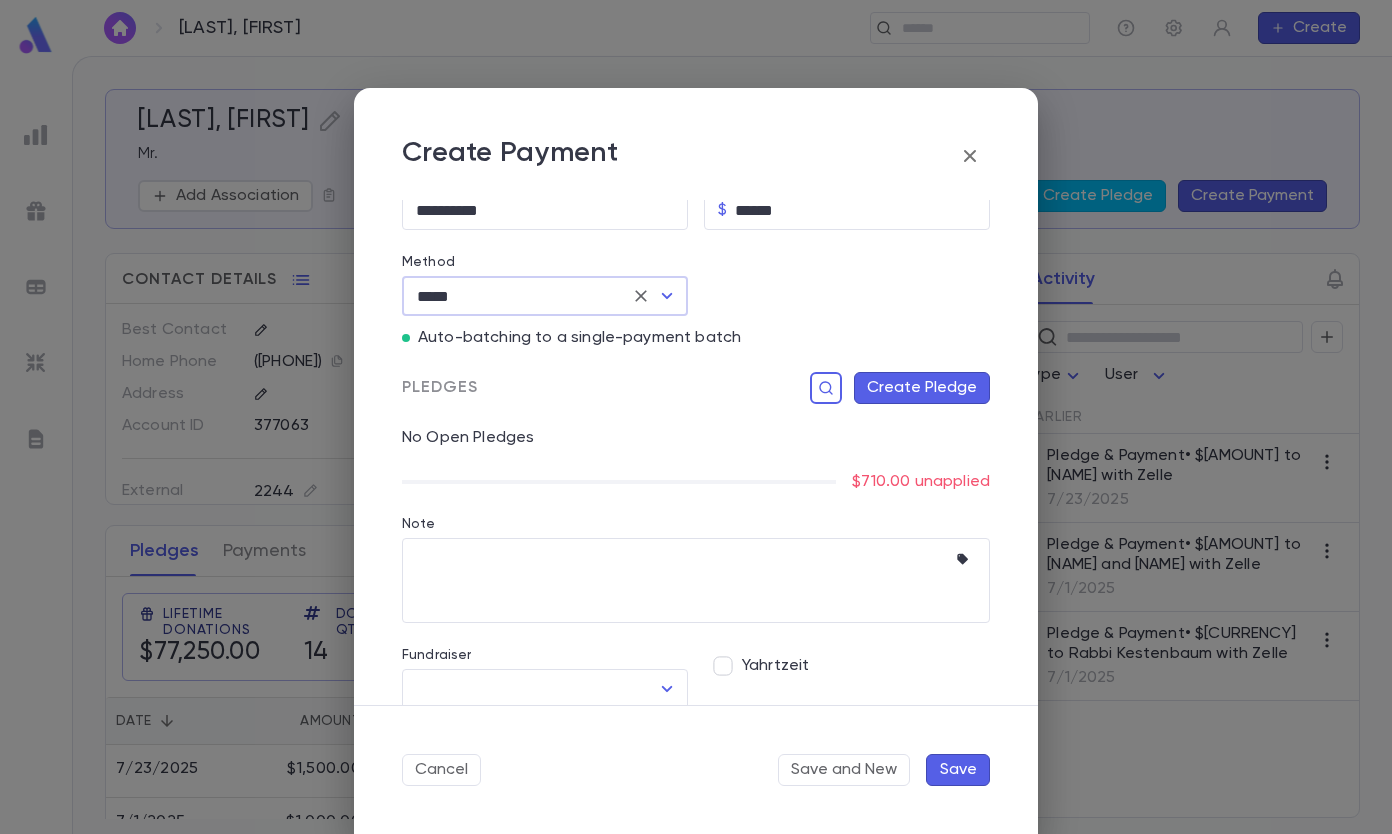 scroll, scrollTop: 216, scrollLeft: 0, axis: vertical 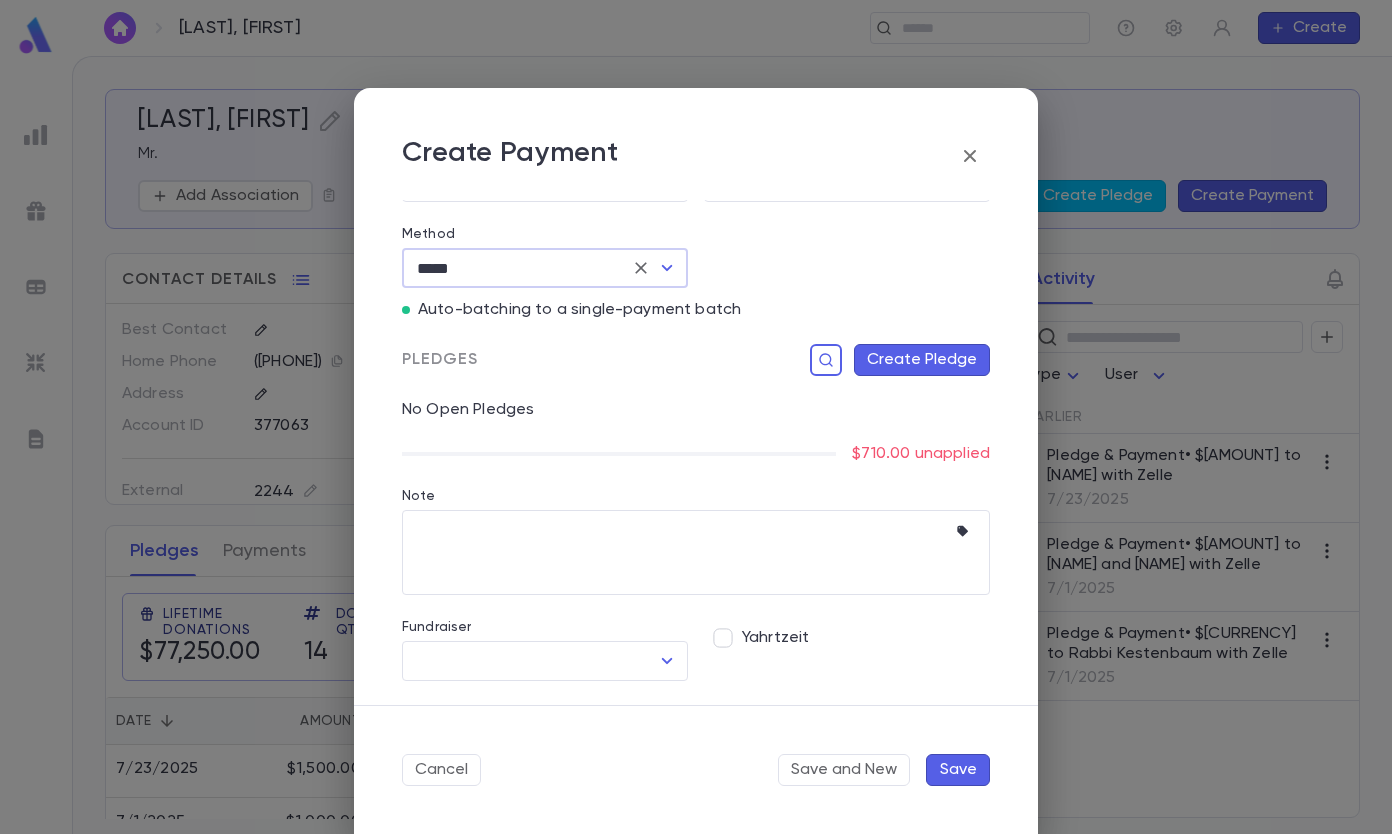 click on "Create Pledge" at bounding box center (922, 360) 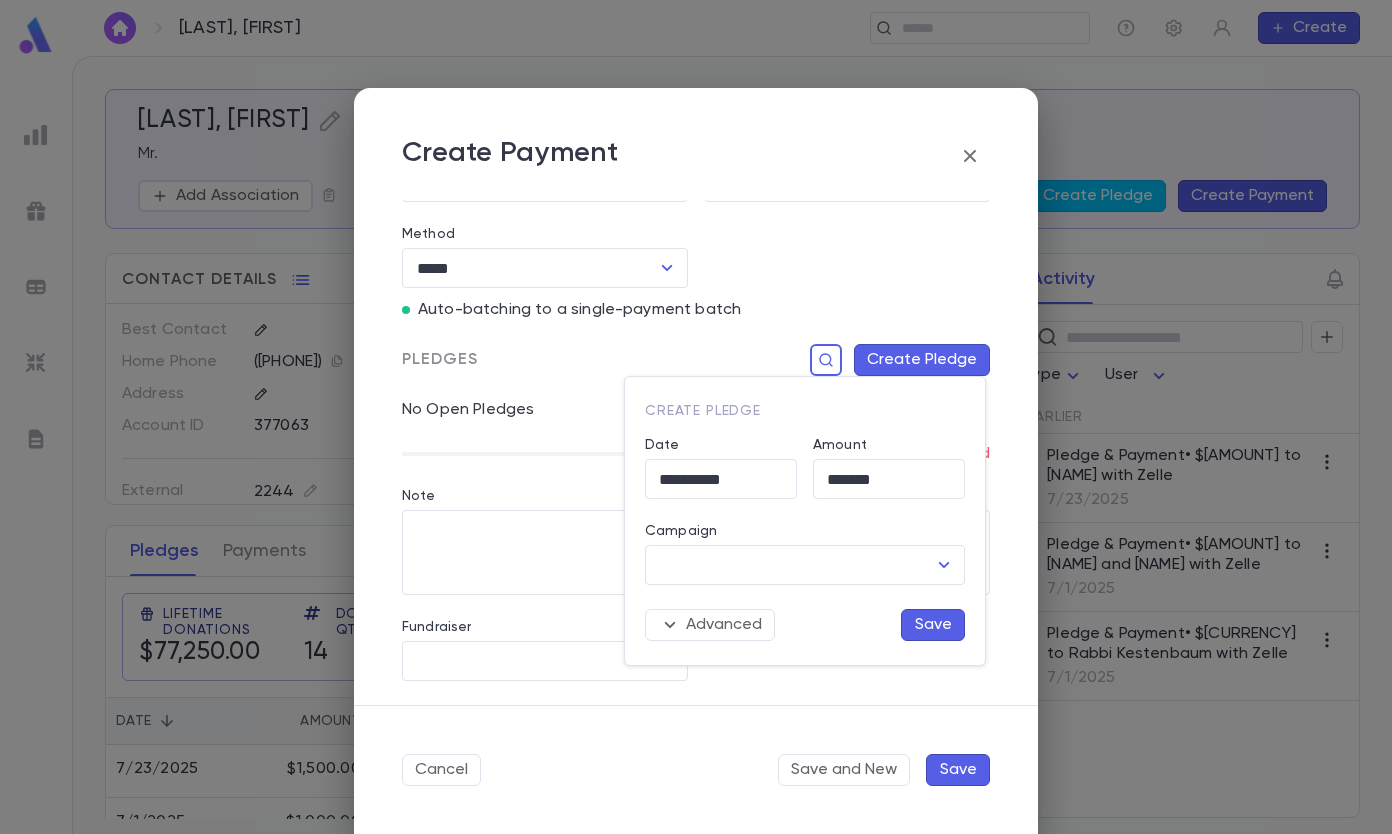 click on "**********" at bounding box center (721, 479) 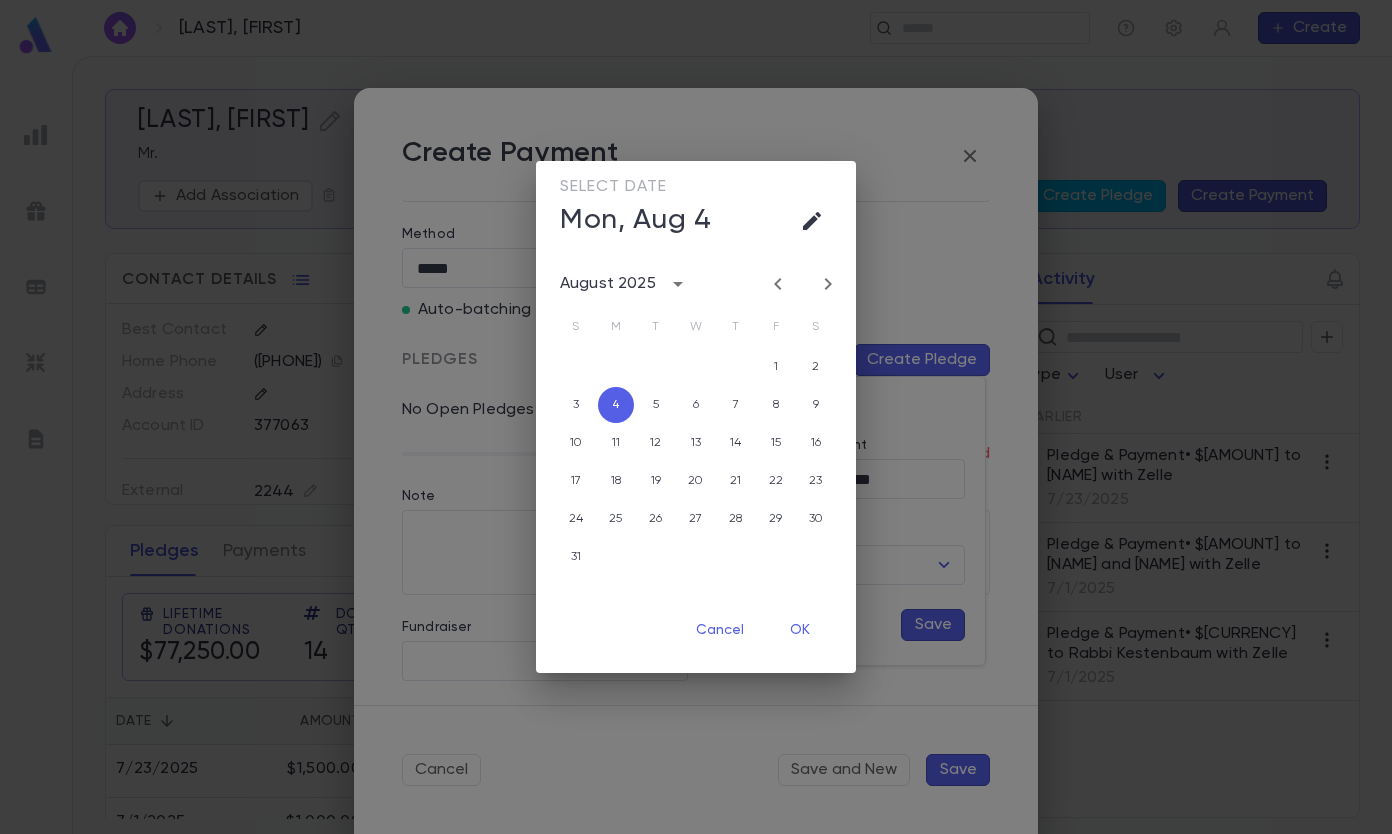 click on "OK" at bounding box center (800, 630) 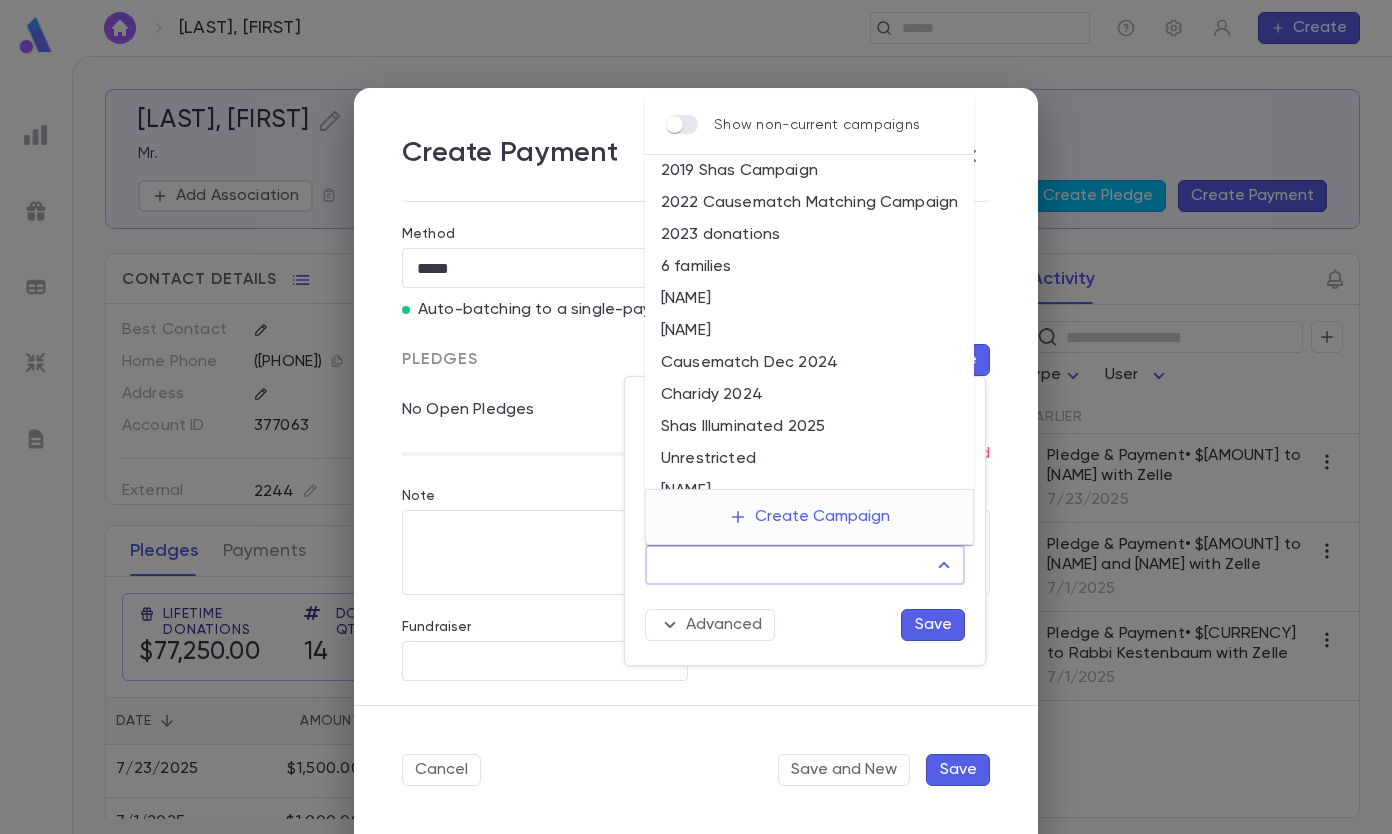 click on "Campaign" at bounding box center [790, 565] 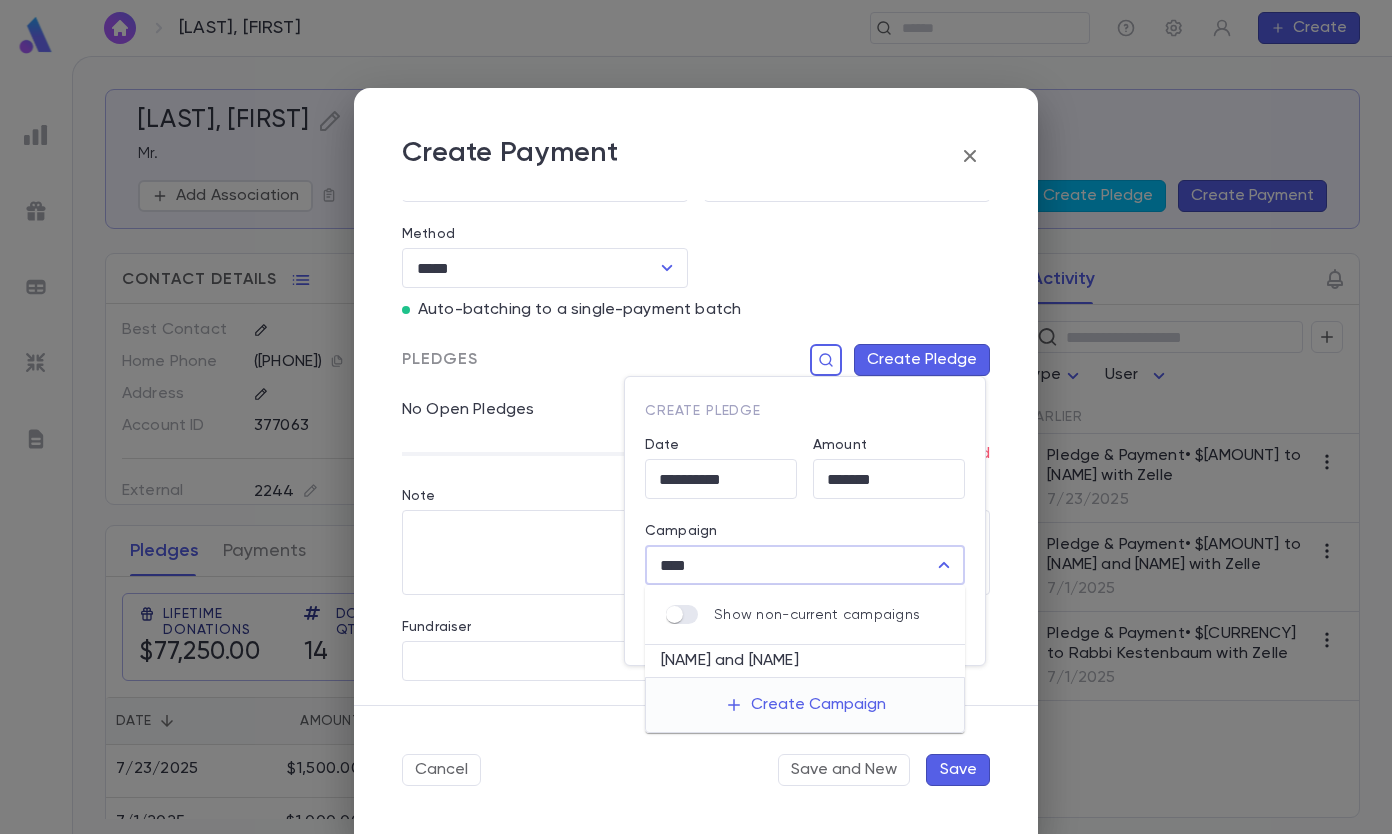 click on "[NAME] and [NAME]" at bounding box center (805, 661) 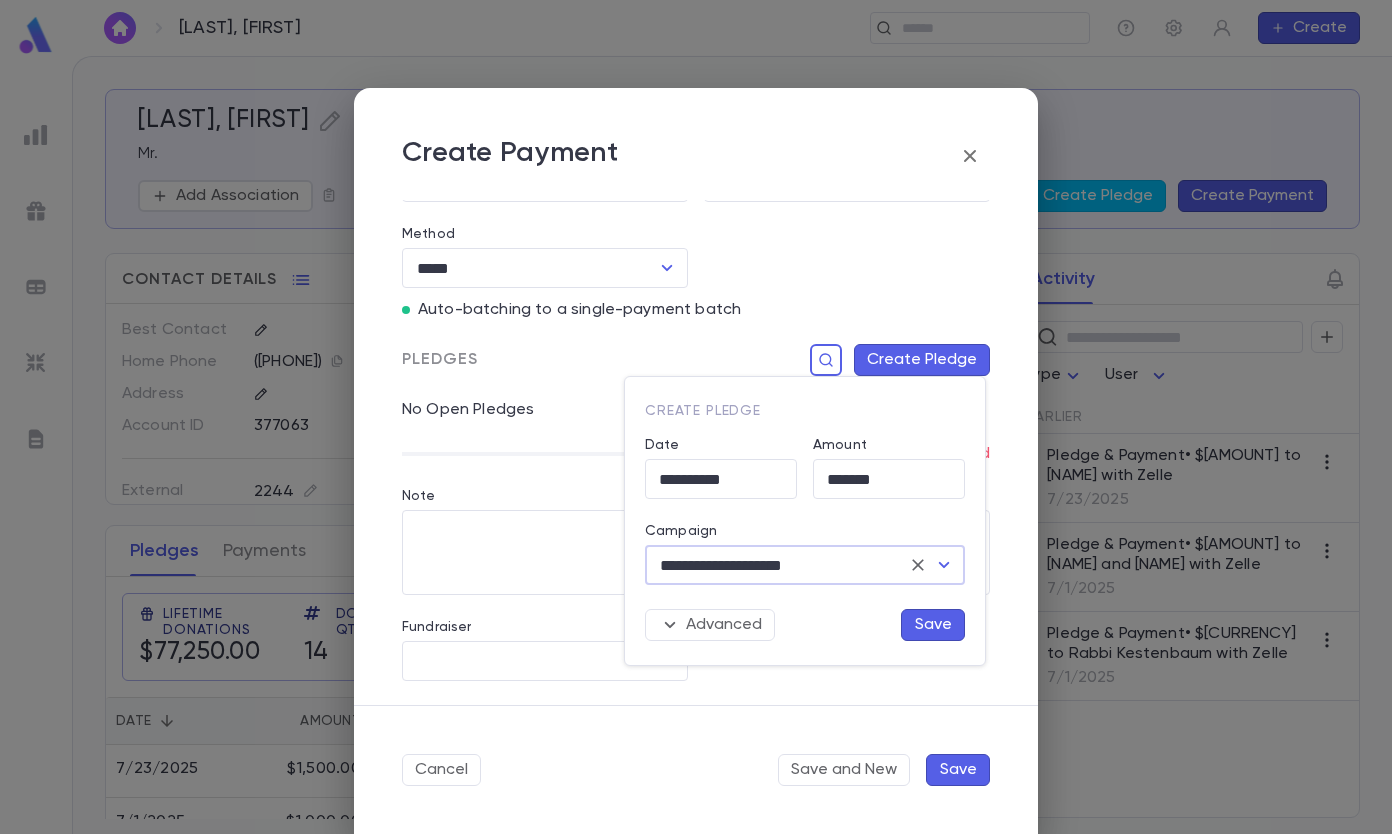 type on "**********" 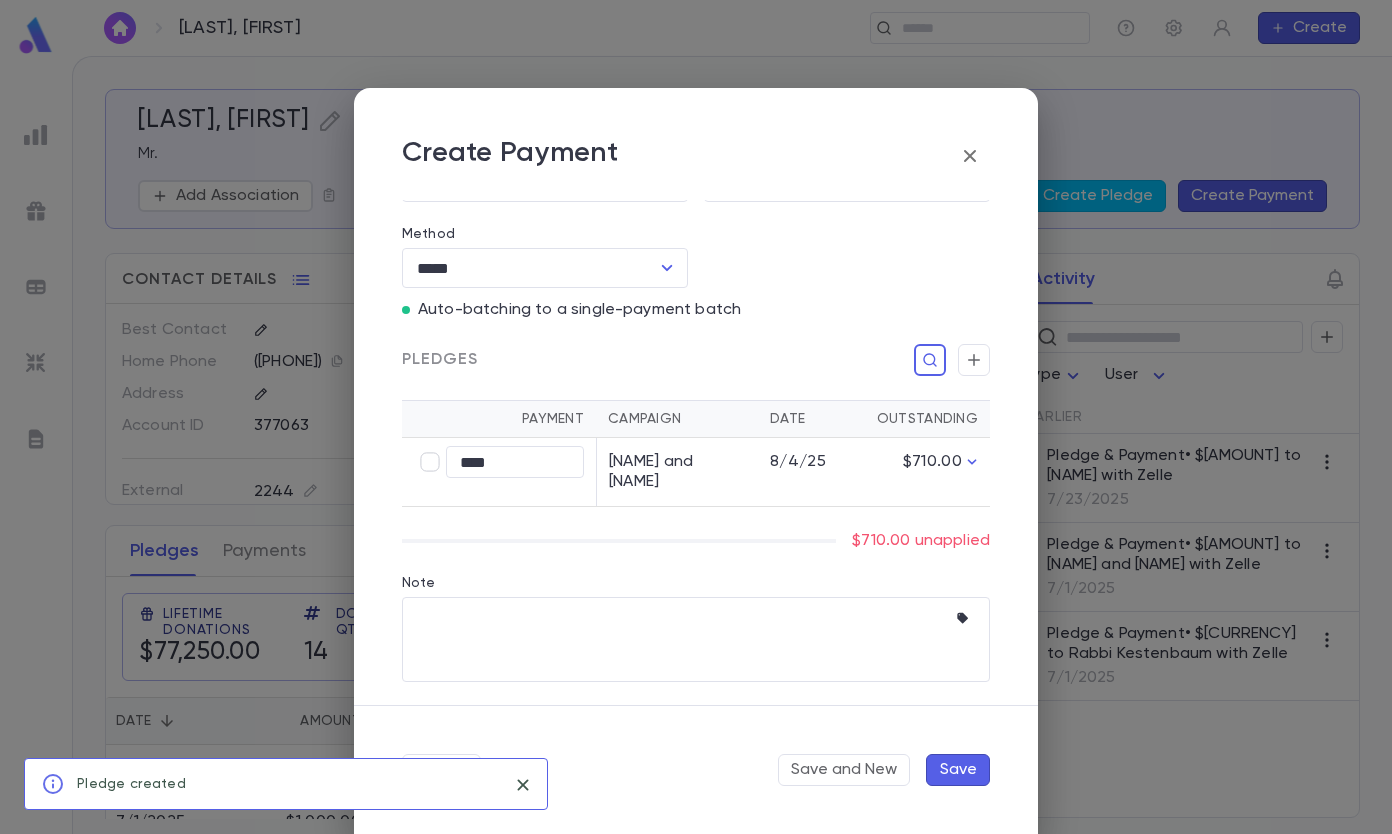 click on "****" at bounding box center (515, 462) 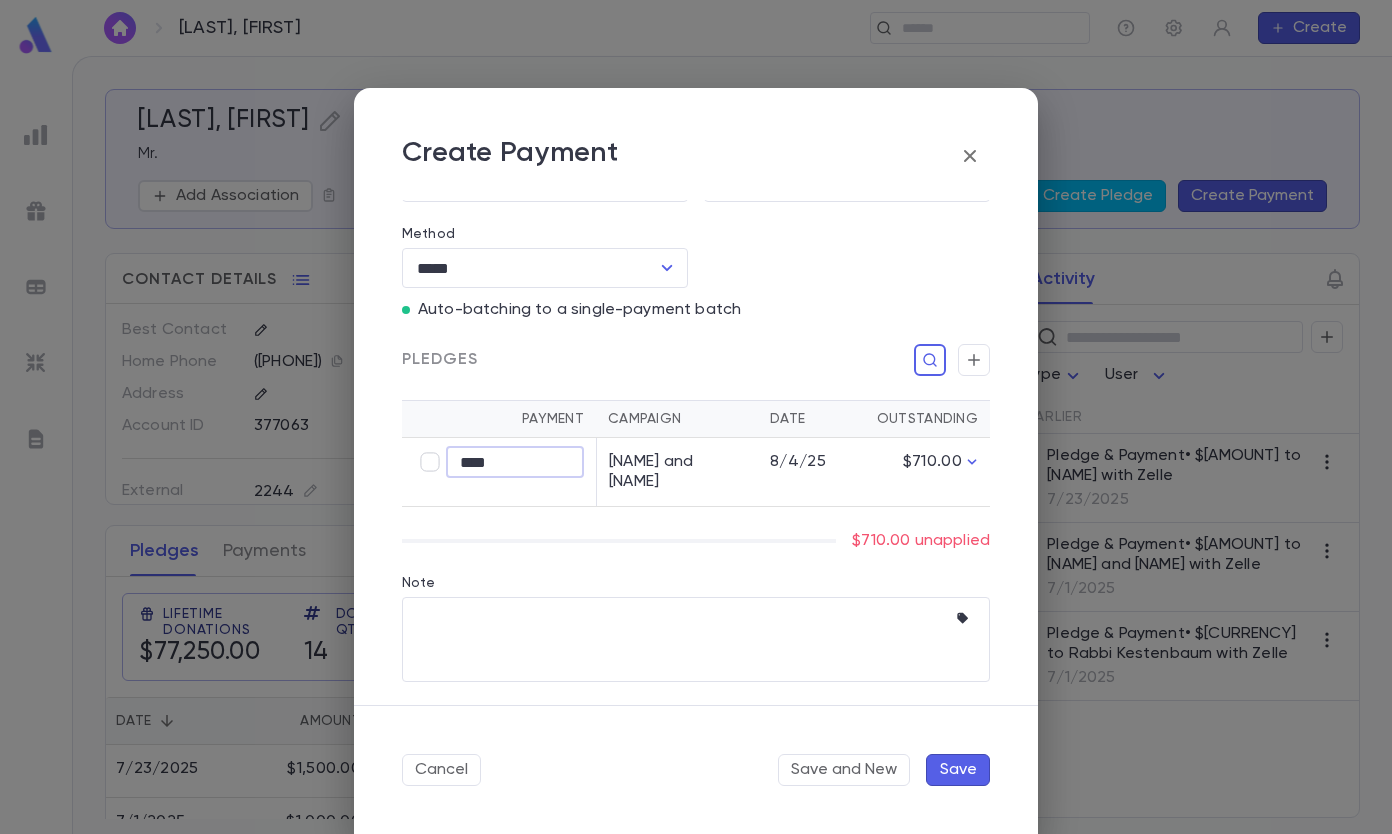 click on "****" at bounding box center [515, 462] 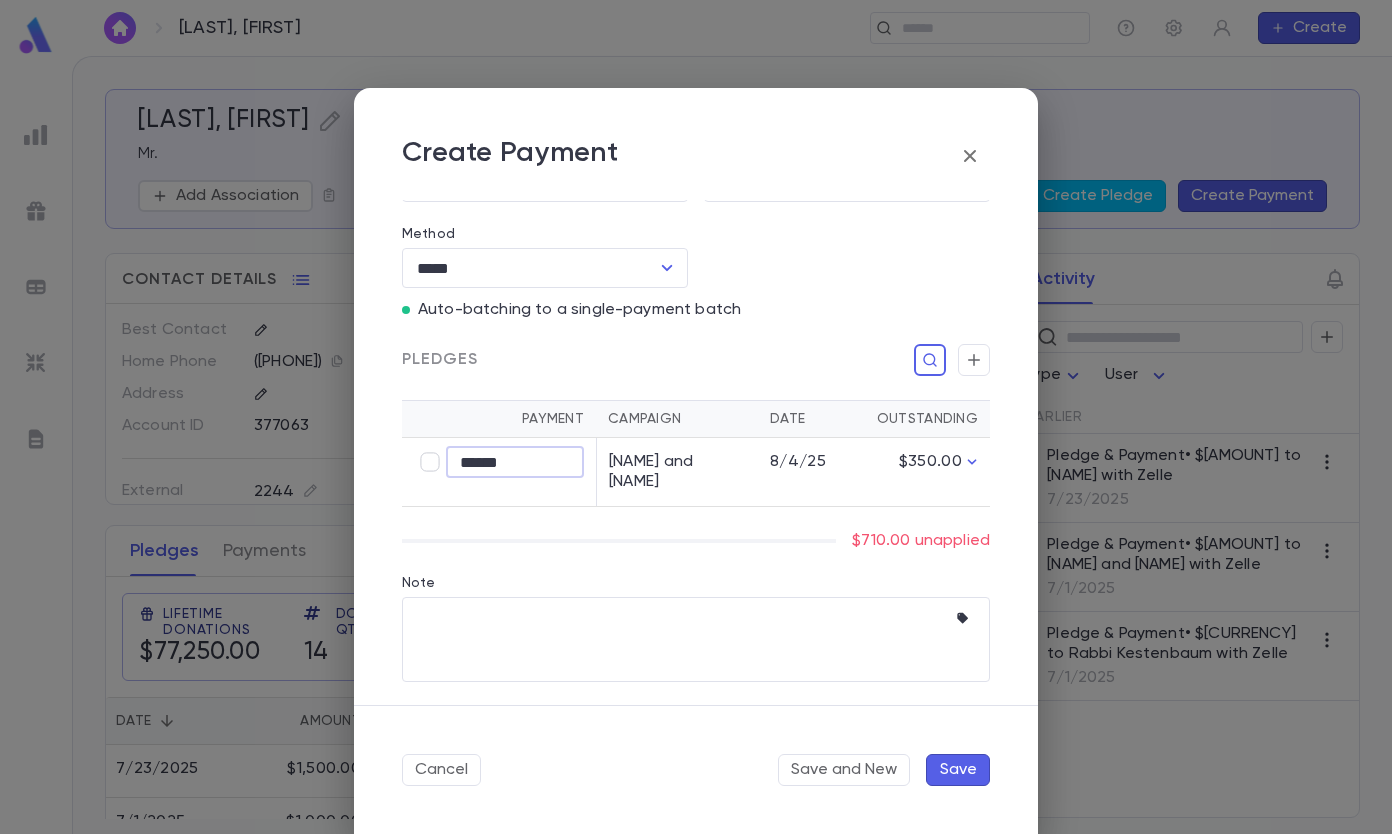 type on "******" 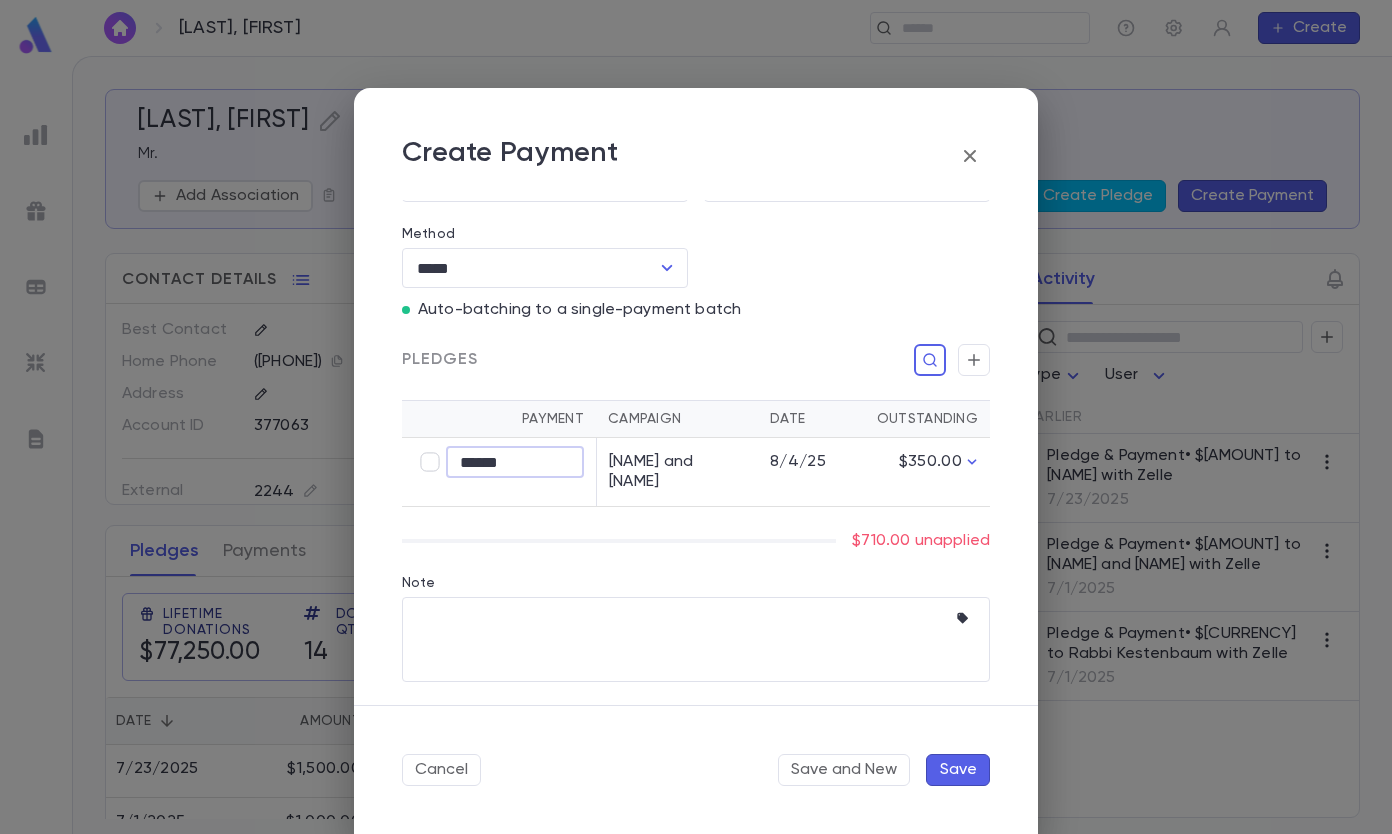 type 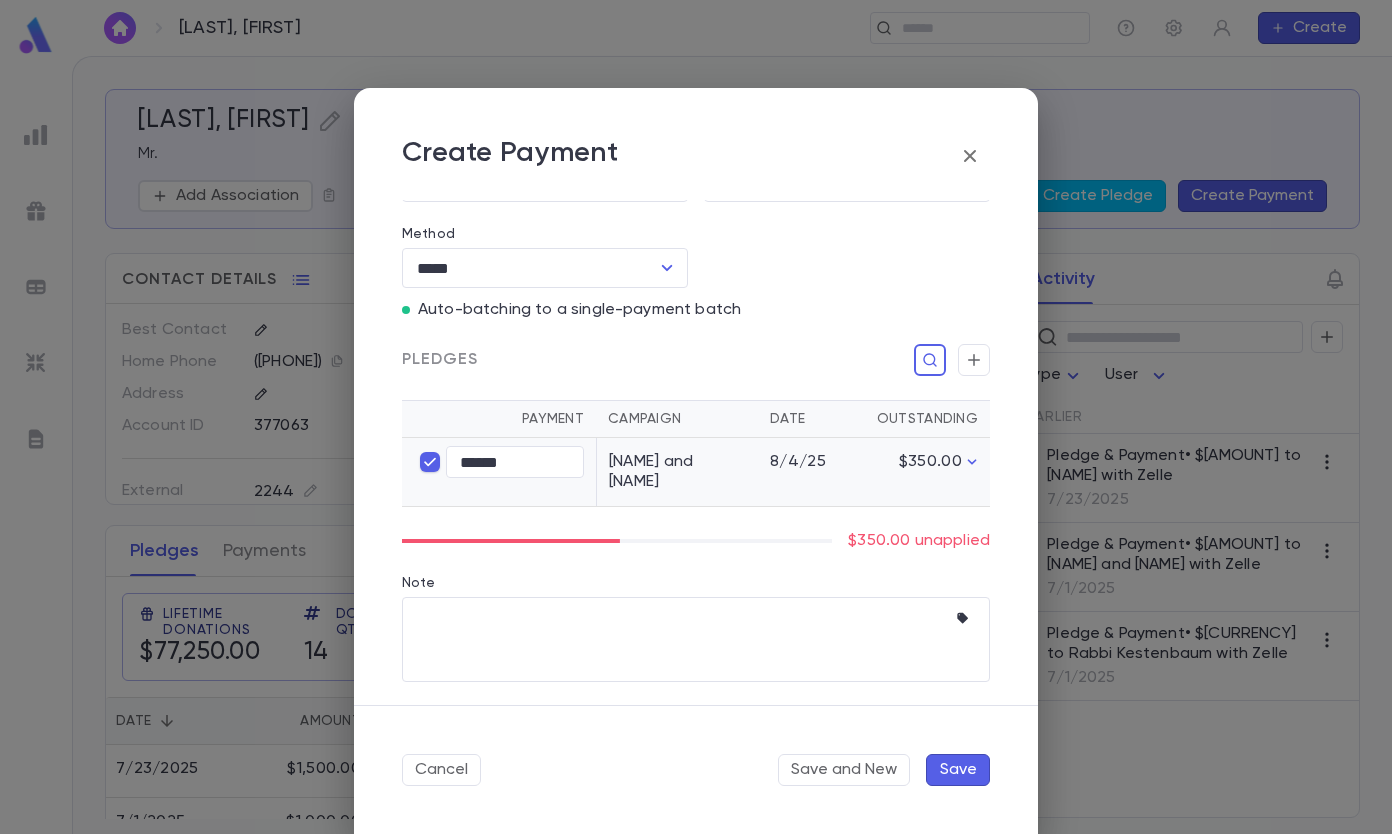 click 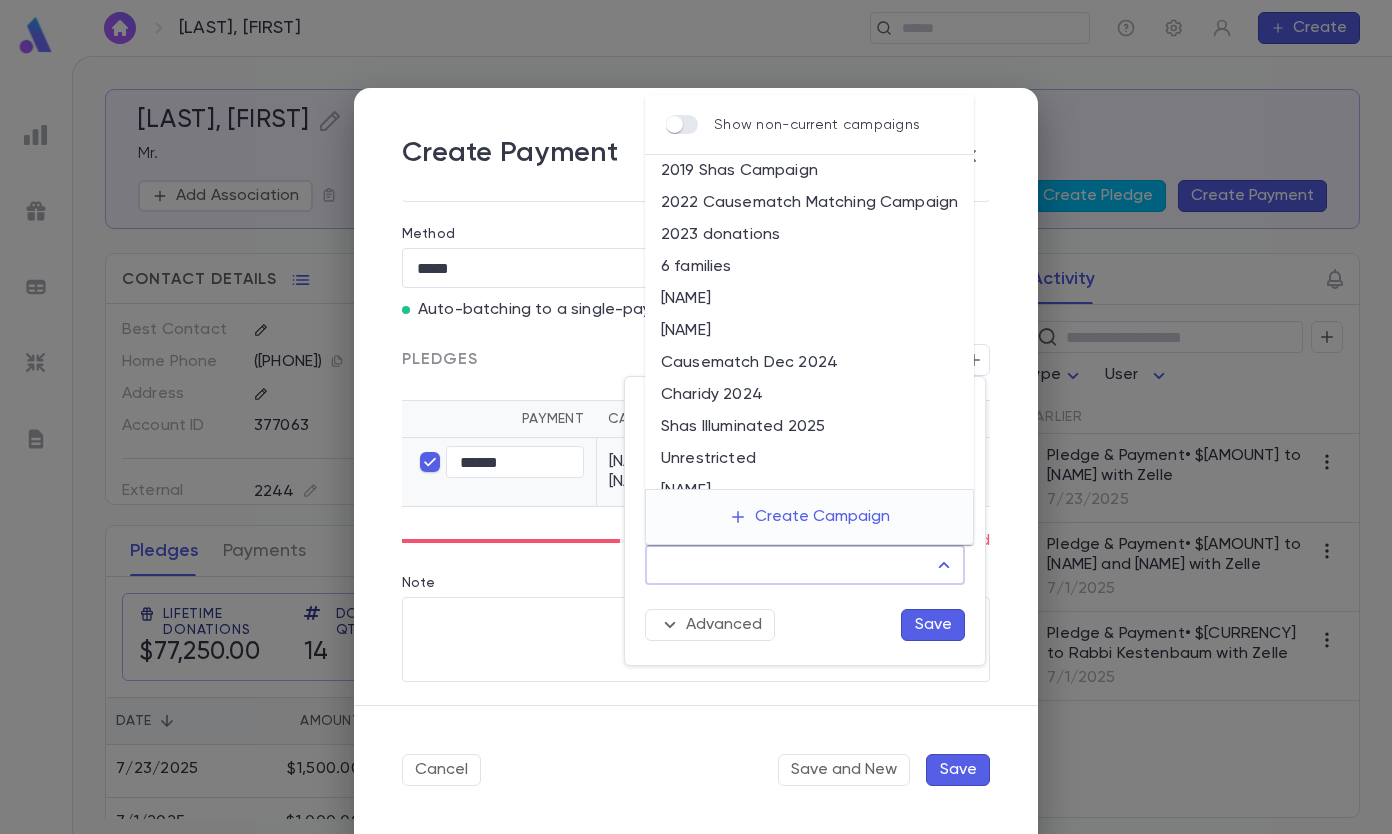 click on "Campaign" at bounding box center (790, 565) 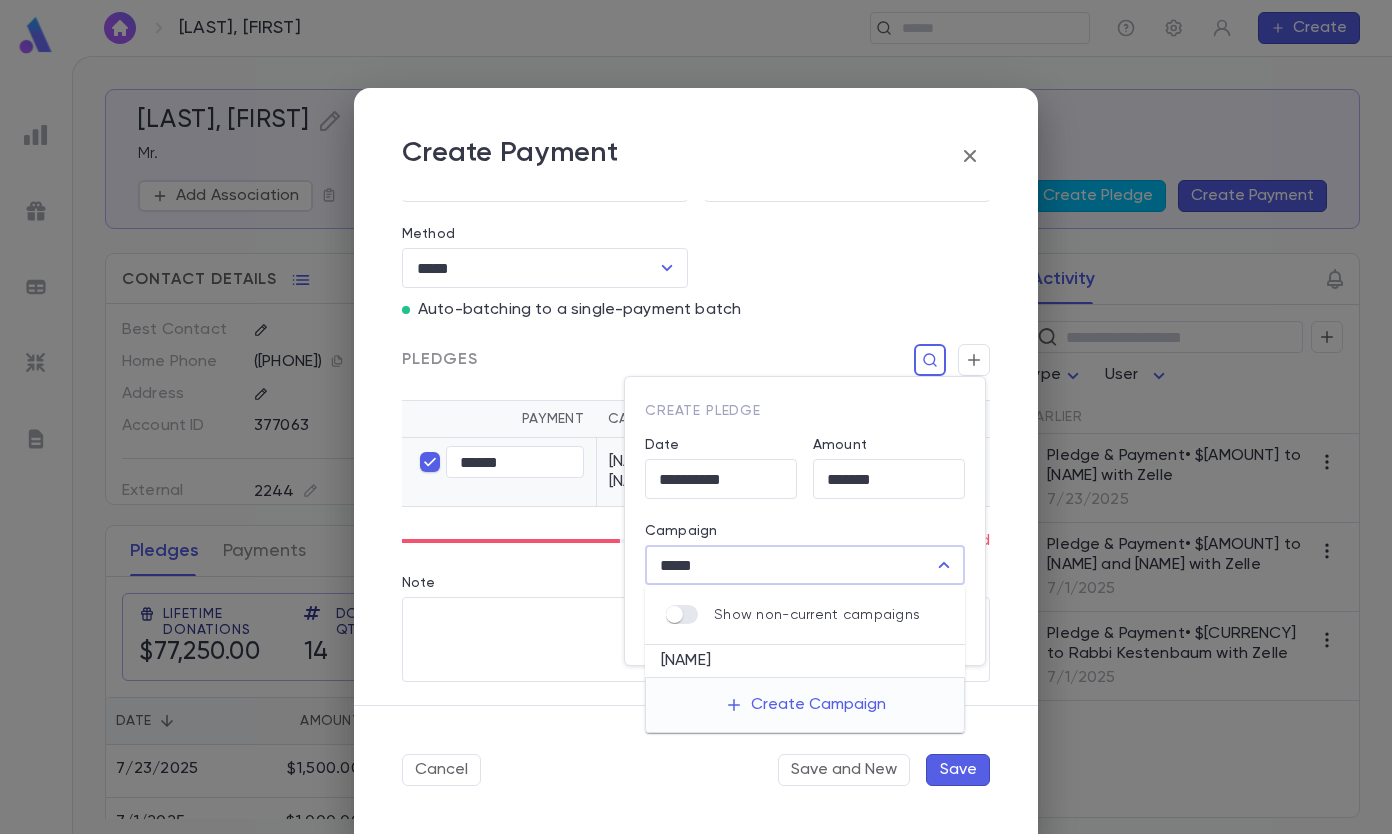 click on "[NAME]" at bounding box center (805, 661) 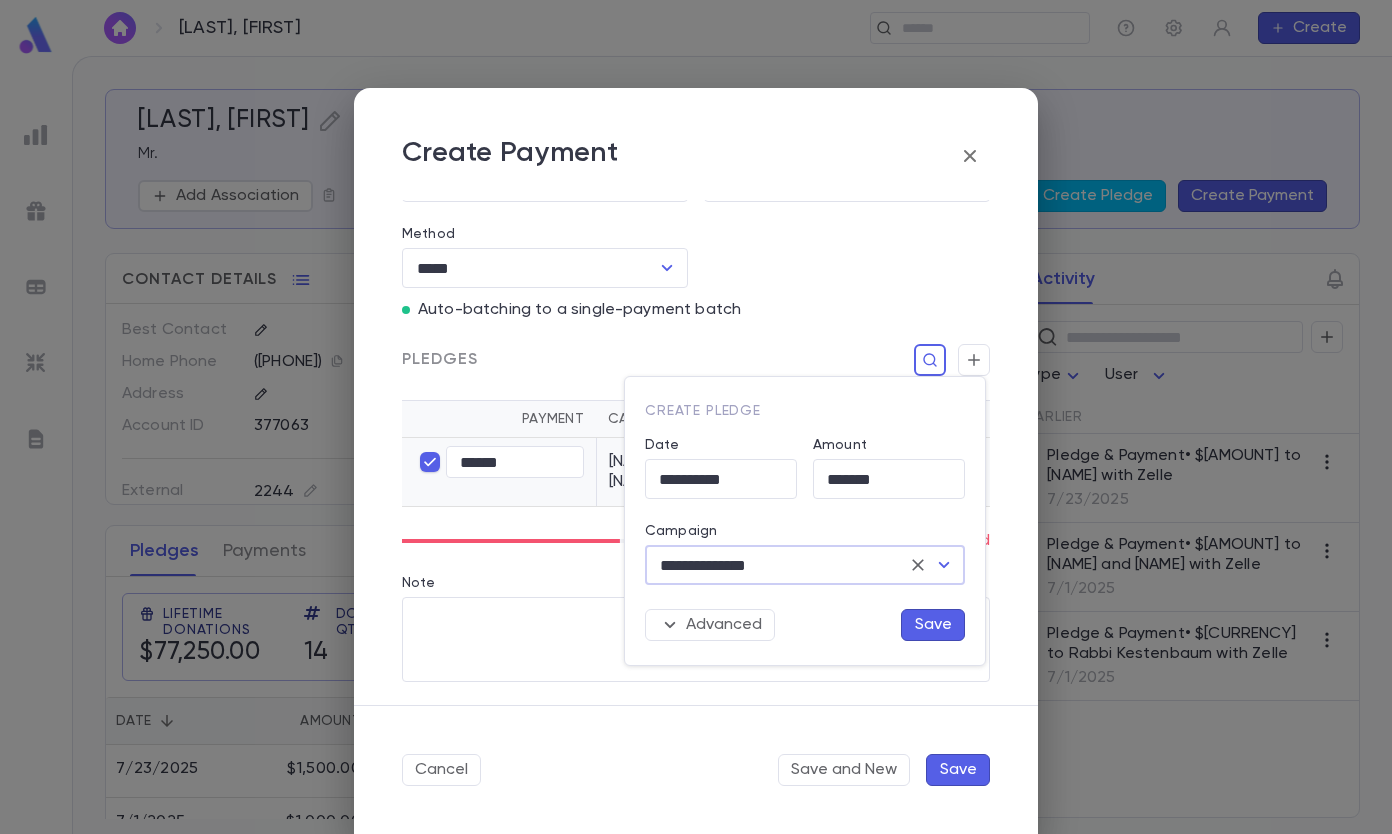 type on "**********" 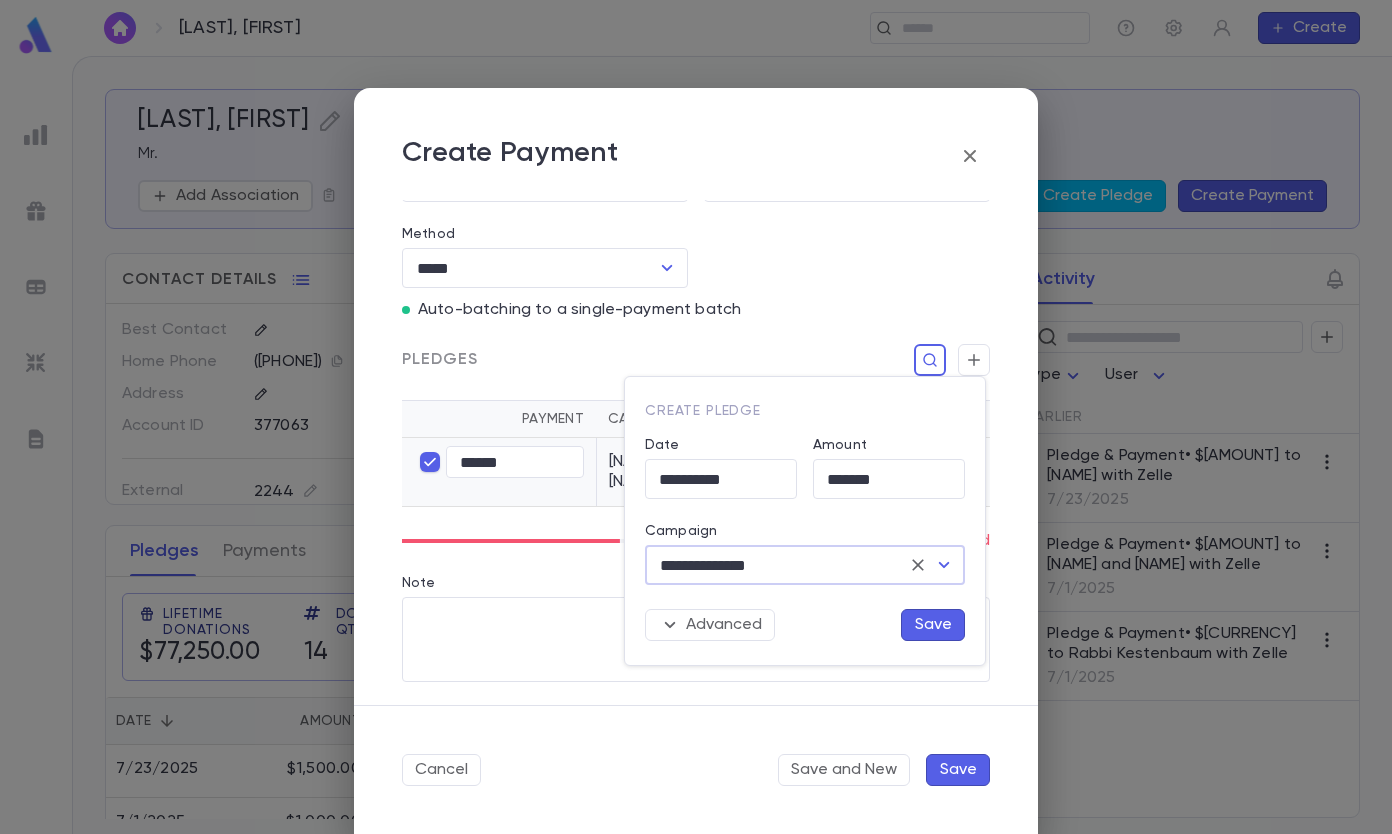 click on "Save" at bounding box center [933, 625] 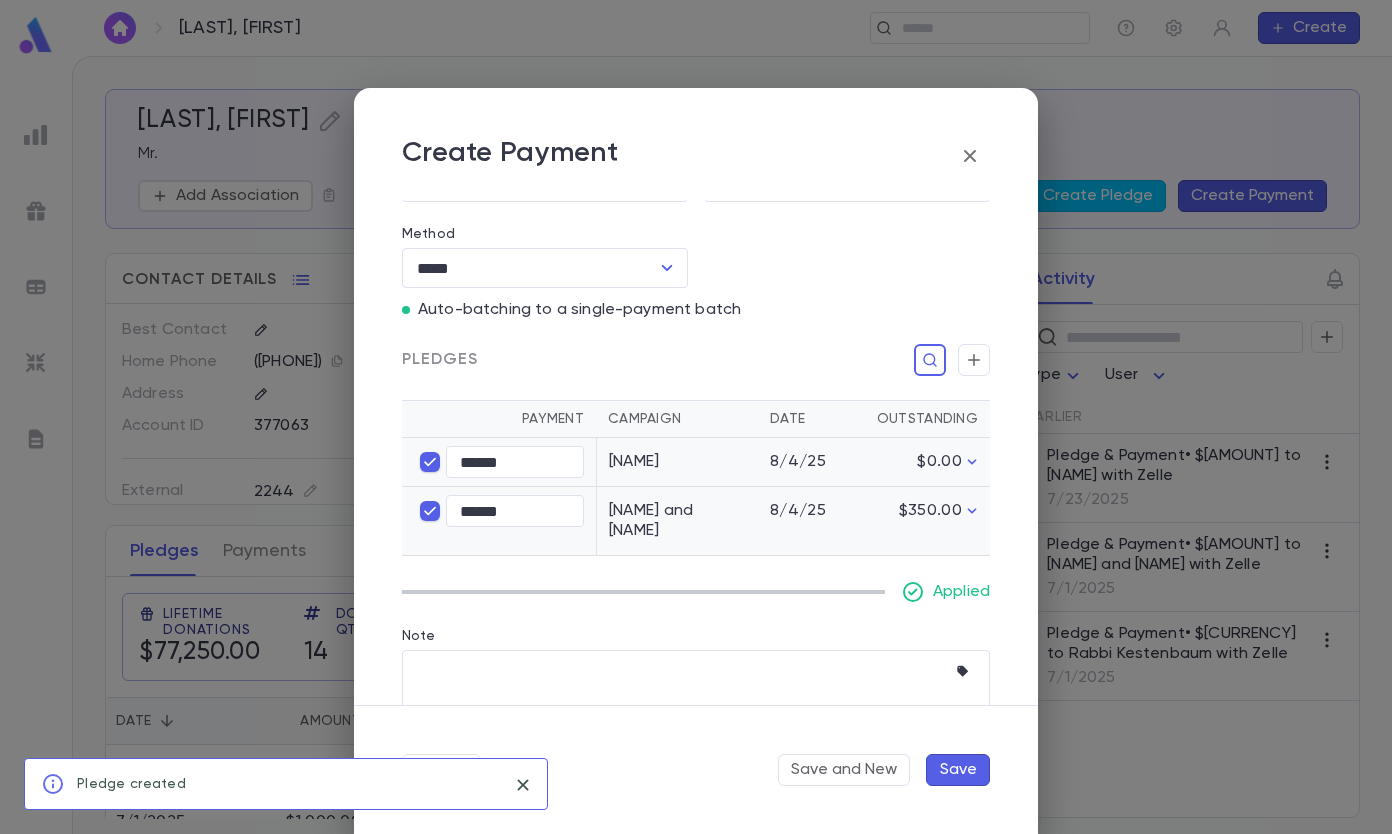 click on "Save" at bounding box center (958, 770) 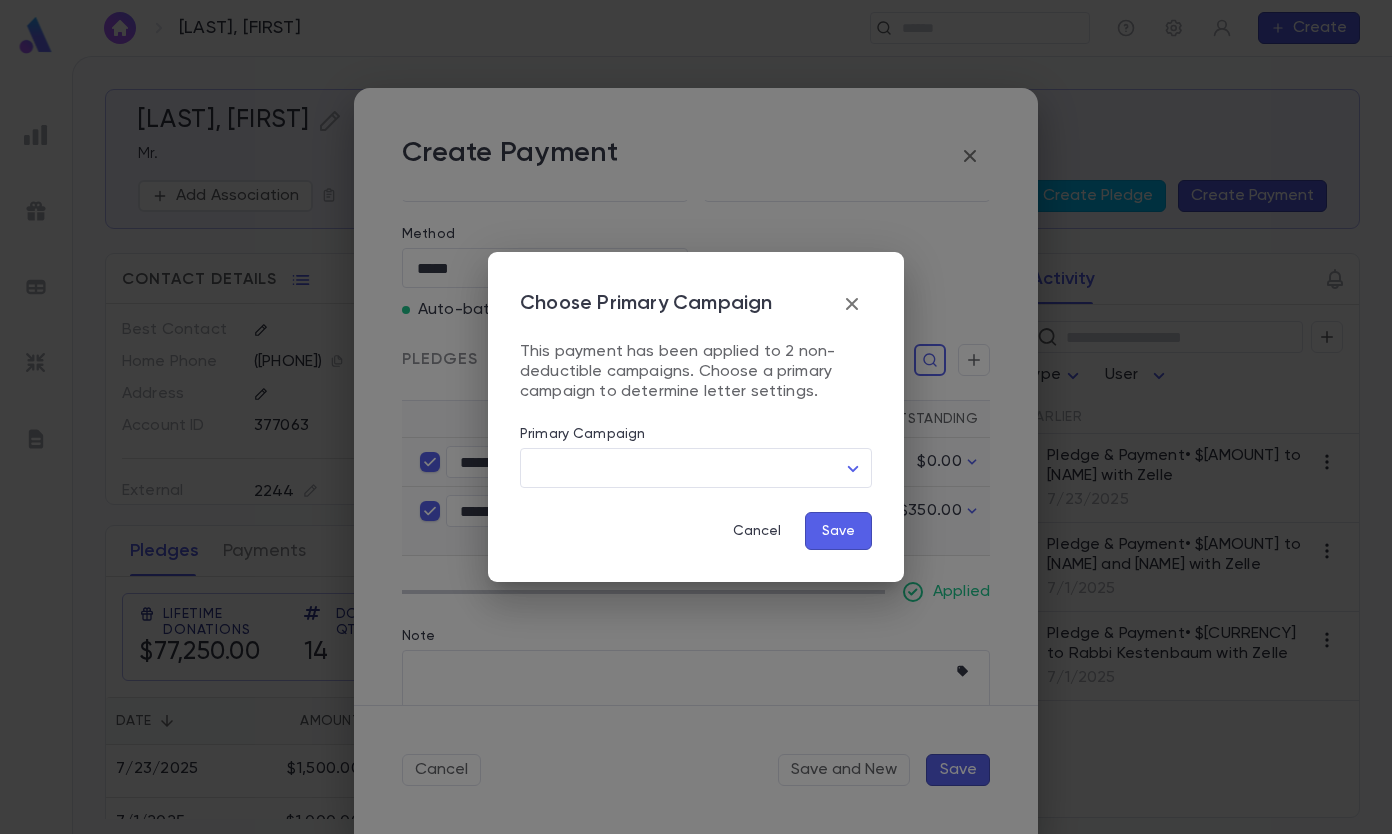 click on "Metz, Eliyahu ​  Create   Metz, Eliyahu Mr. Add Association Create Pledge Create Payment Contact Details Best Contact Home Phone ([PHONE]) [ADDRESS] Account ID [NUMBER] External Account ID [NUMBER] Created By [NAME] Individuals Mr. Eliyahu Metz ([PHONE]), [EMAIL] Pledges Payments  Automatic Letters On Lifetime Donations $[CURRENCY] Donation Qty [NUMBER] Outstanding $[CURRENCY] Recurring Monthly $[CURRENCY] This Year $[CURRENCY] Date Amount Campaign Group Paid Outstanding Installments Notes 7/23/2025 $[CURRENCY] Heshy Kahn System PAID $[CURRENCY] 1 7/1/2025 $[CURRENCY] Rabbi Kestenbaum System PAID $[CURRENCY] 1 7/1/2025 $[CURRENCY] R Aharon and R Bloch System PAID $[CURRENCY] 1 1/21/2025 $[CURRENCY] Shas Illuminated 2025 ImportedCampaigns PAID $[CURRENCY] 1 1/20/2025 $[CURRENCY] Shas Illuminated 2025 ImportedCampaigns PAID $[CURRENCY] 1 1/19/2025 $[CURRENCY] Shas Illuminated 2025 ImportedCampaigns PAID $[CURRENCY] 1 2/20/2024 $[CURRENCY] Charidy 2024 ImportedCampaigns PAID $[CURRENCY] 1 10/2/2022 $[CURRENCY] 2022 donations ImportedCampaigns PAID $[CURRENCY] 1 12/27/2021 $[CURRENCY] 2021 Causematch" at bounding box center (696, 445) 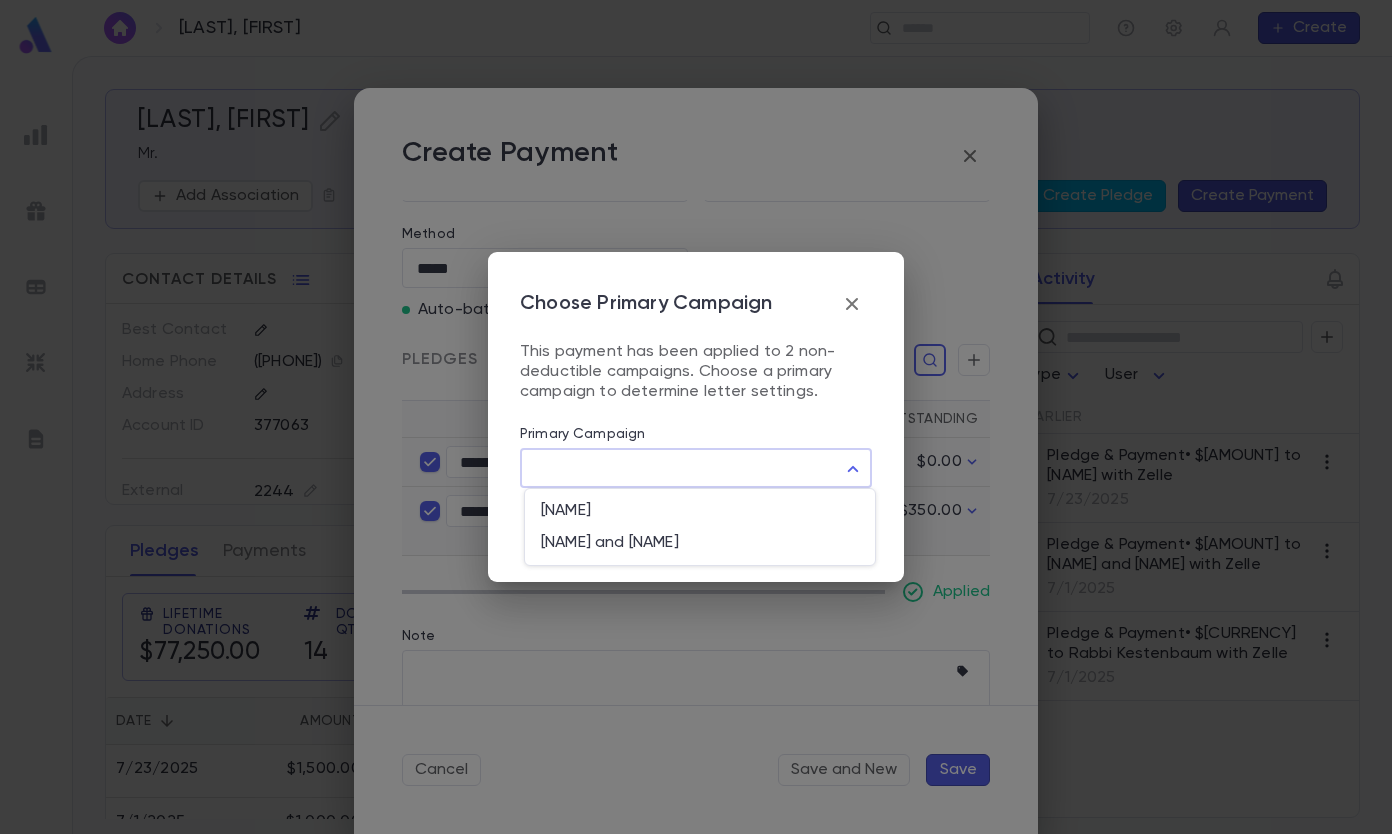 click on "[NAME] and [NAME]" at bounding box center [700, 543] 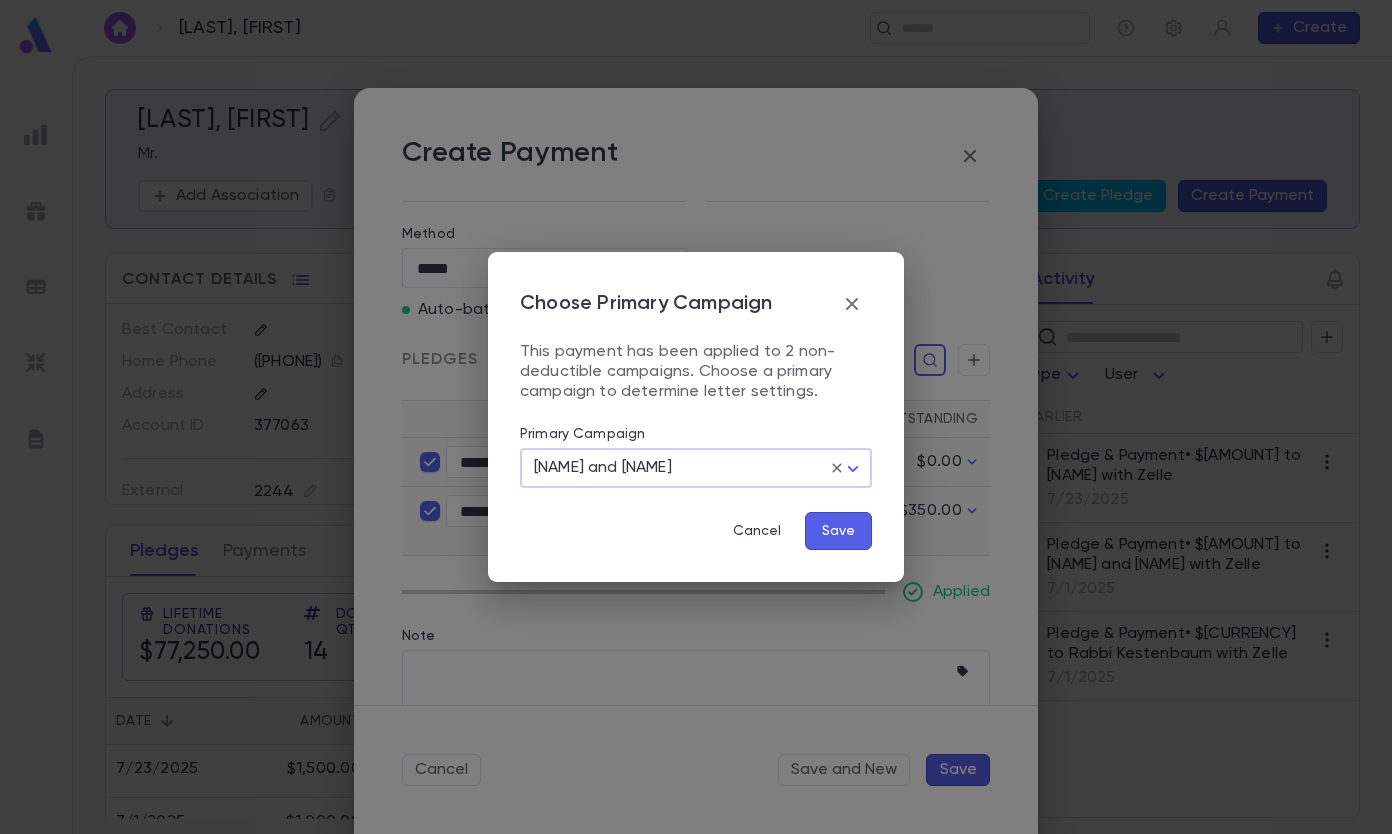 type on "****" 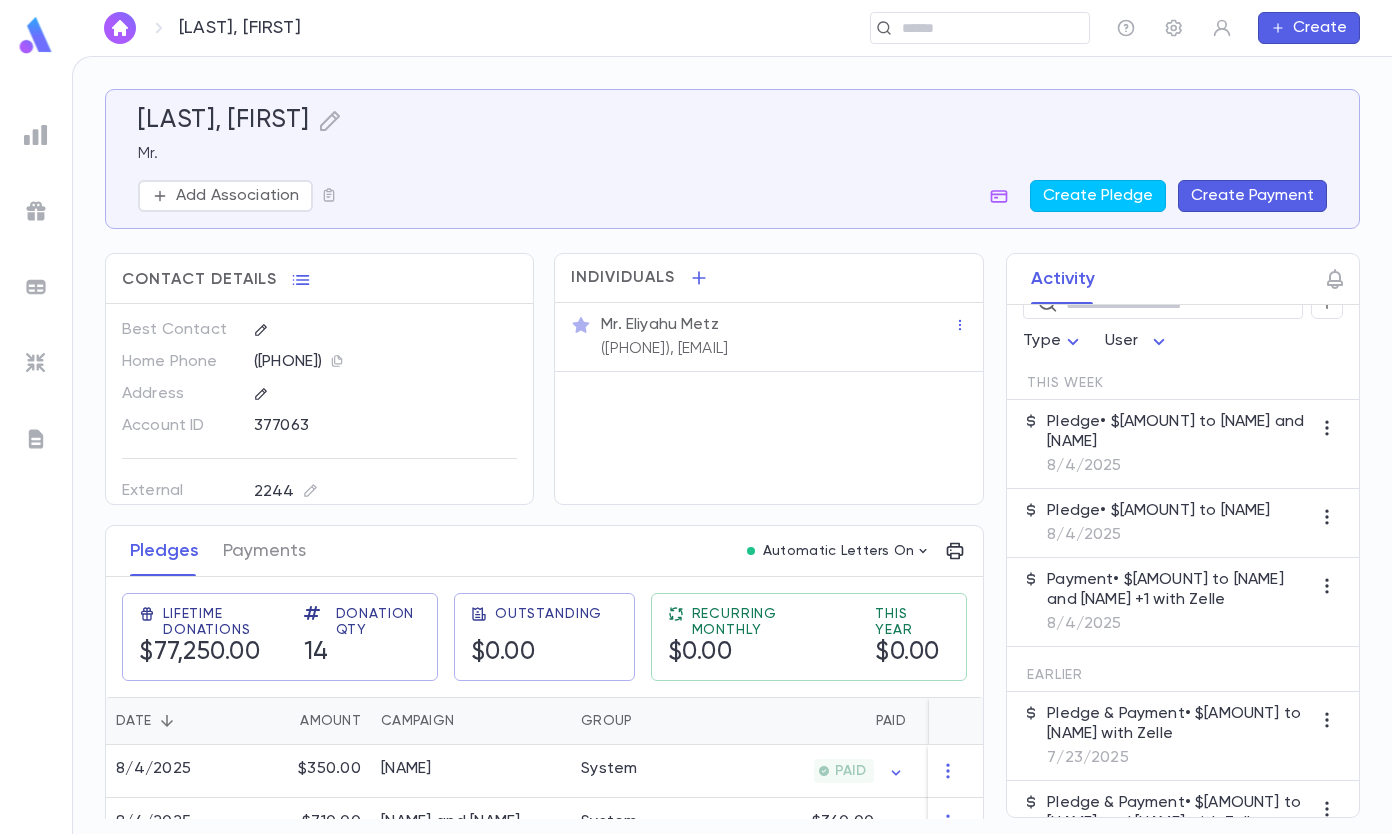scroll, scrollTop: 0, scrollLeft: 0, axis: both 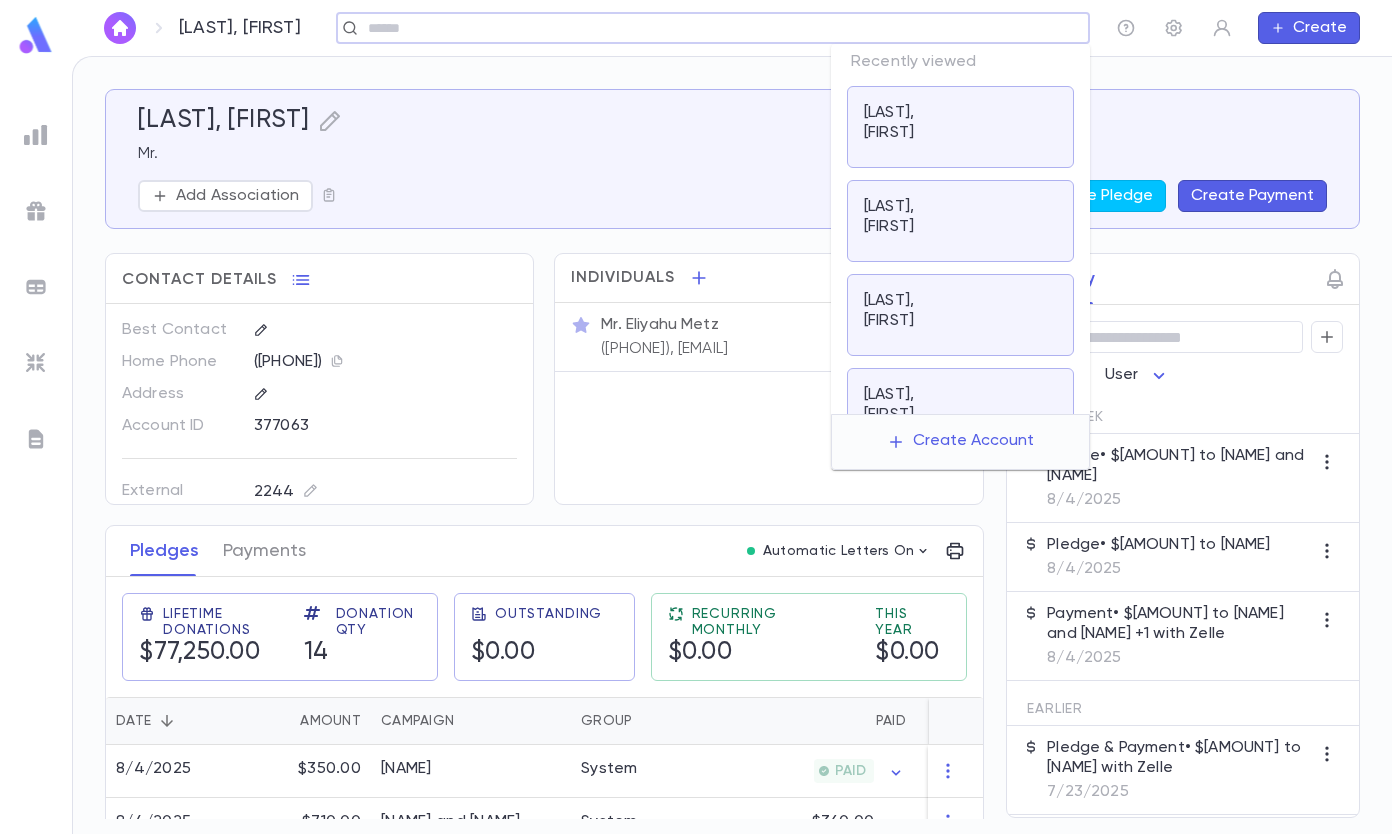 click at bounding box center (706, 28) 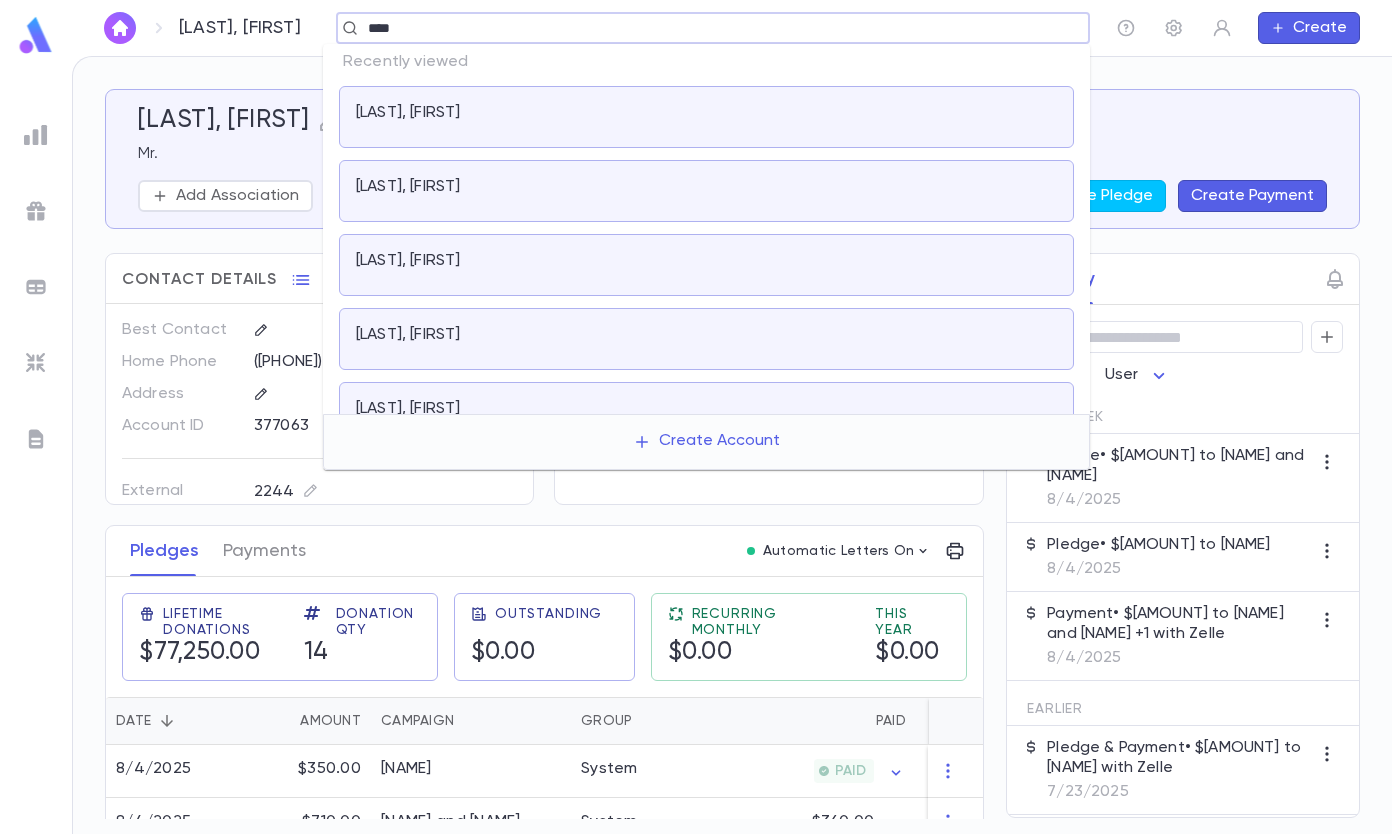 type on "****" 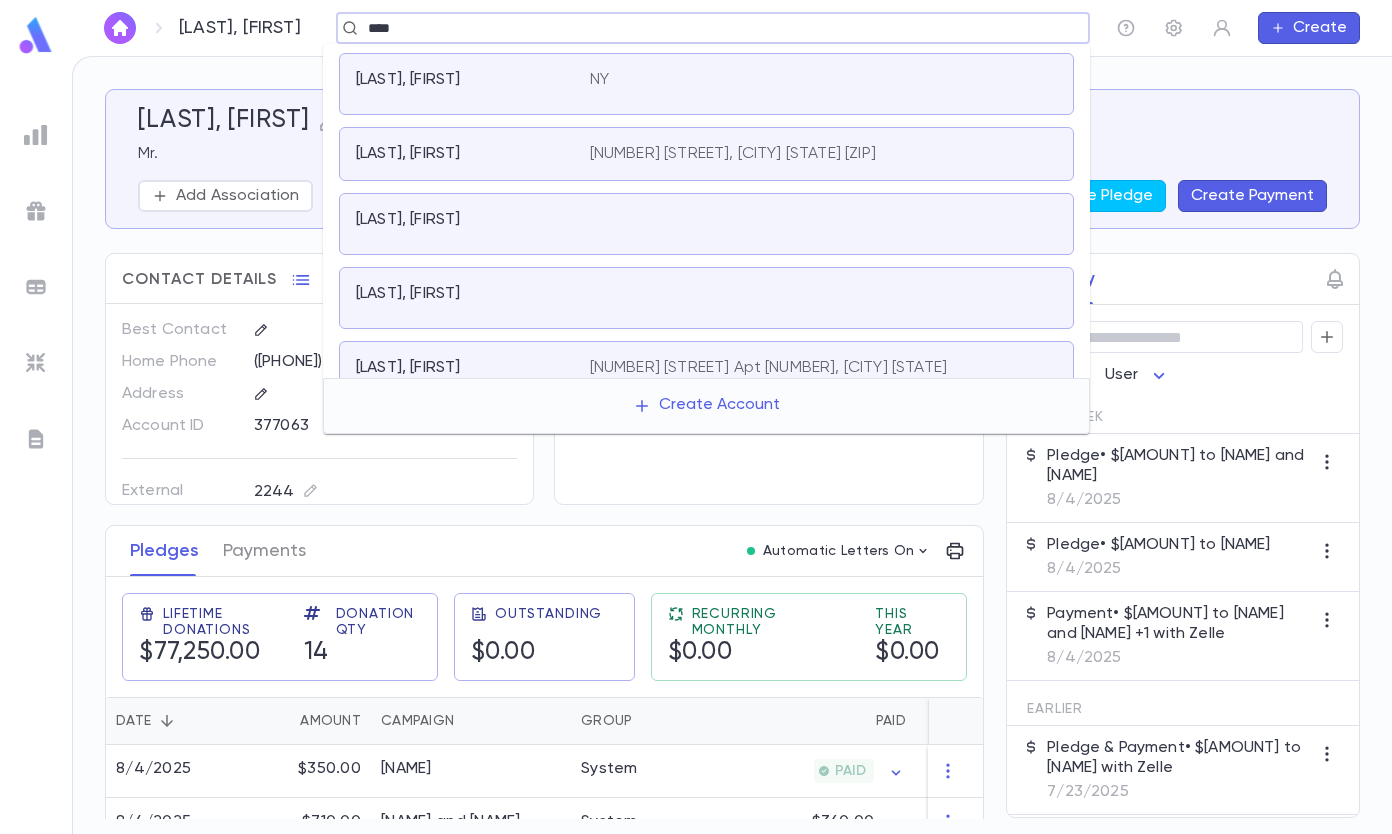 scroll, scrollTop: 500, scrollLeft: 0, axis: vertical 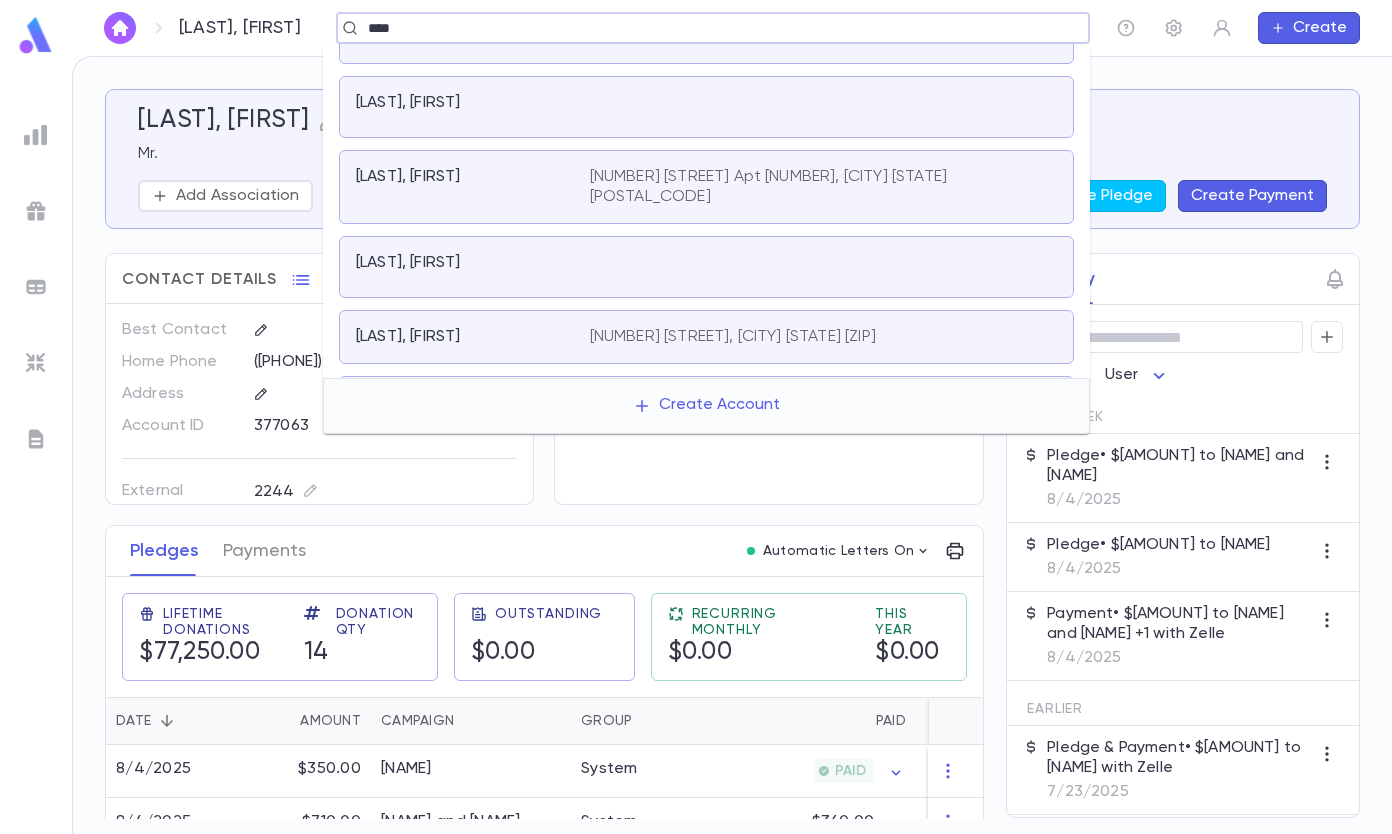 click on "[LAST], [FIRST]" at bounding box center (461, 263) 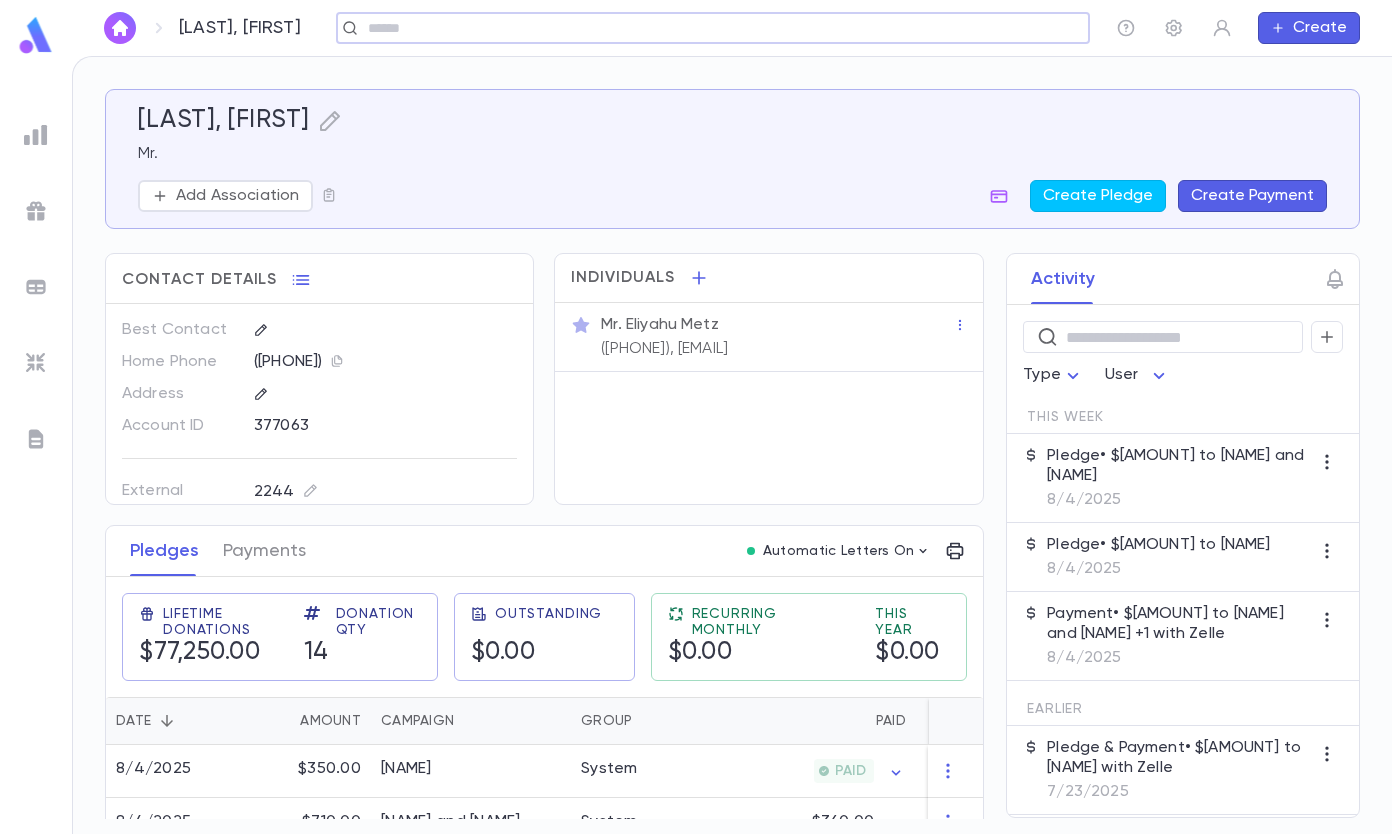 click on "Create Payment" at bounding box center (1252, 196) 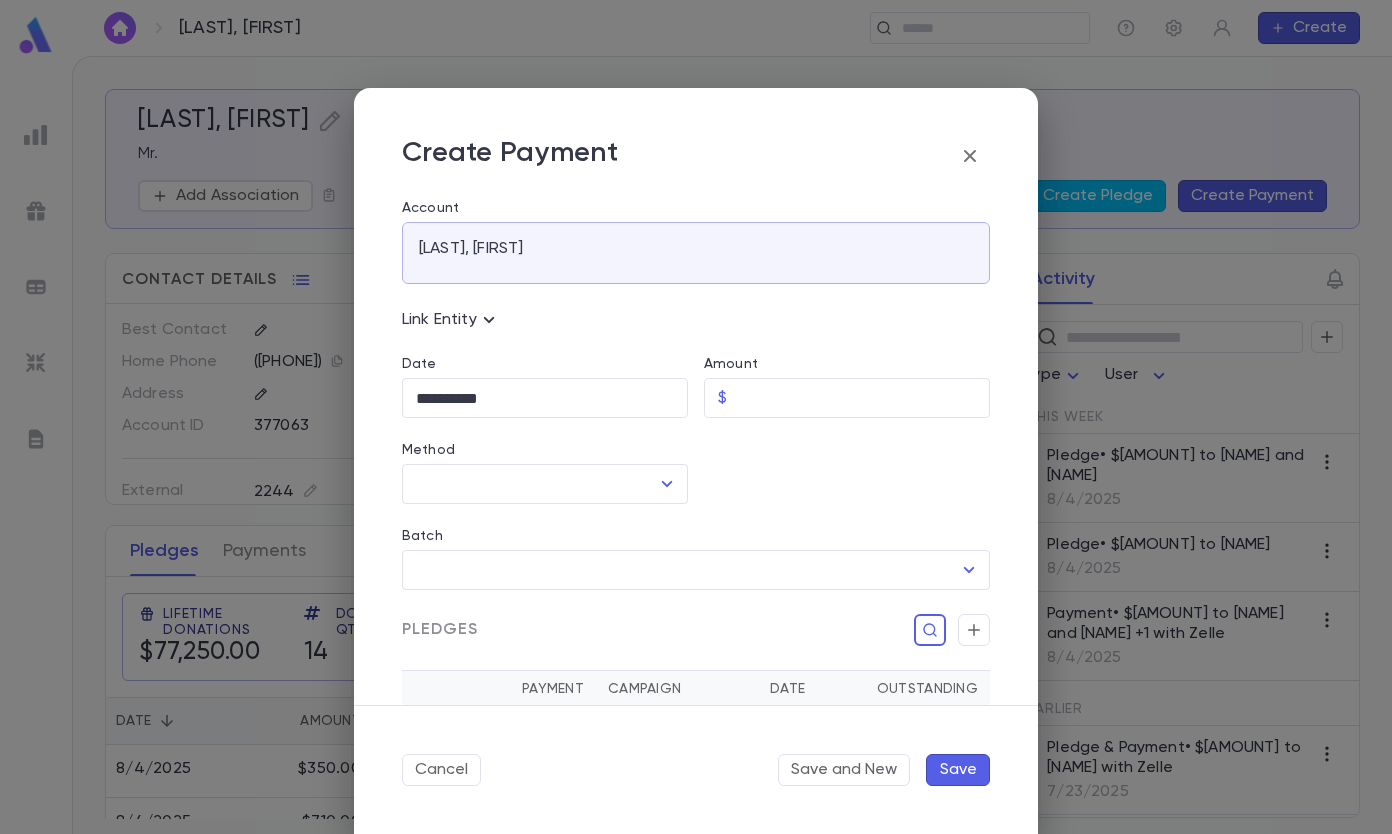 click on "Amount" at bounding box center (862, 398) 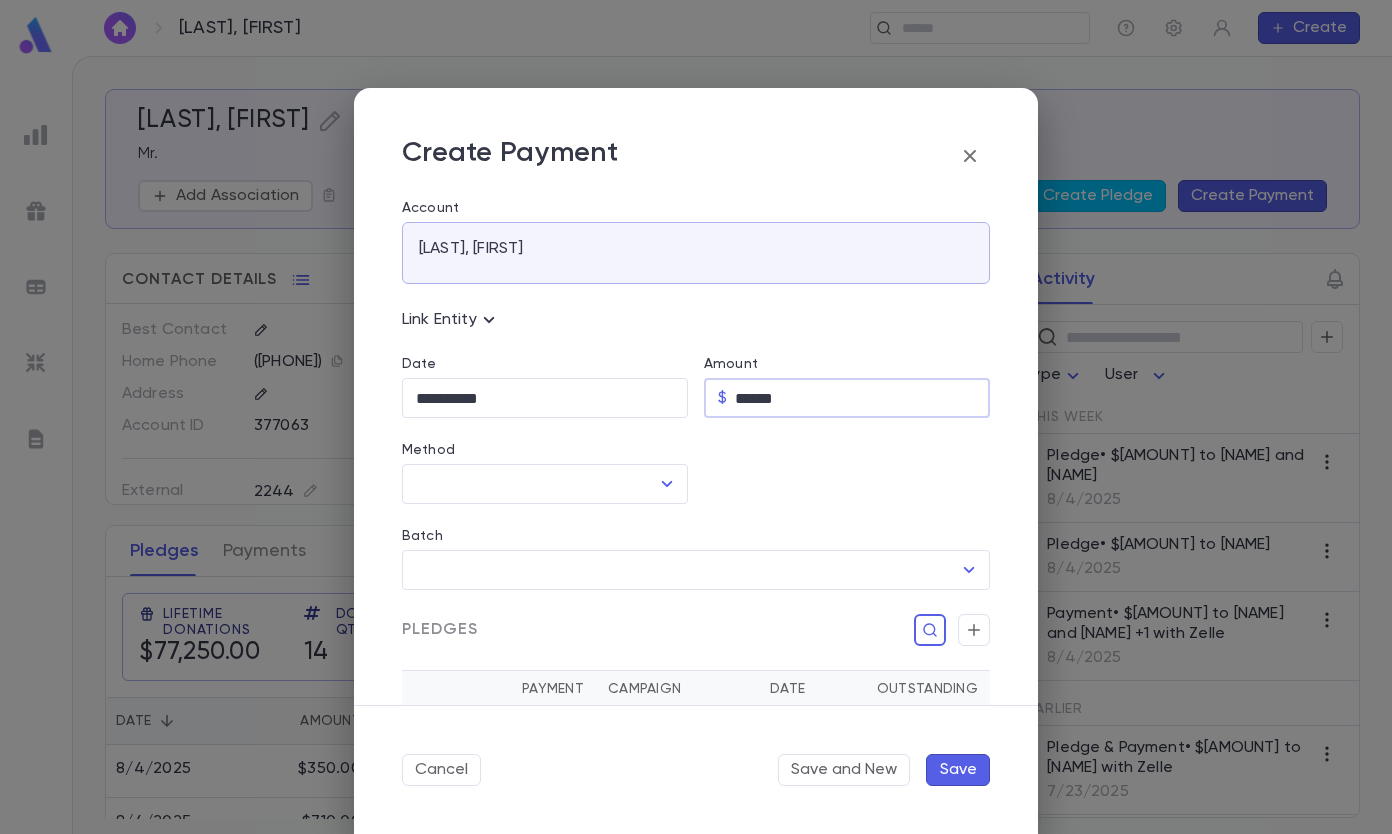 type on "******" 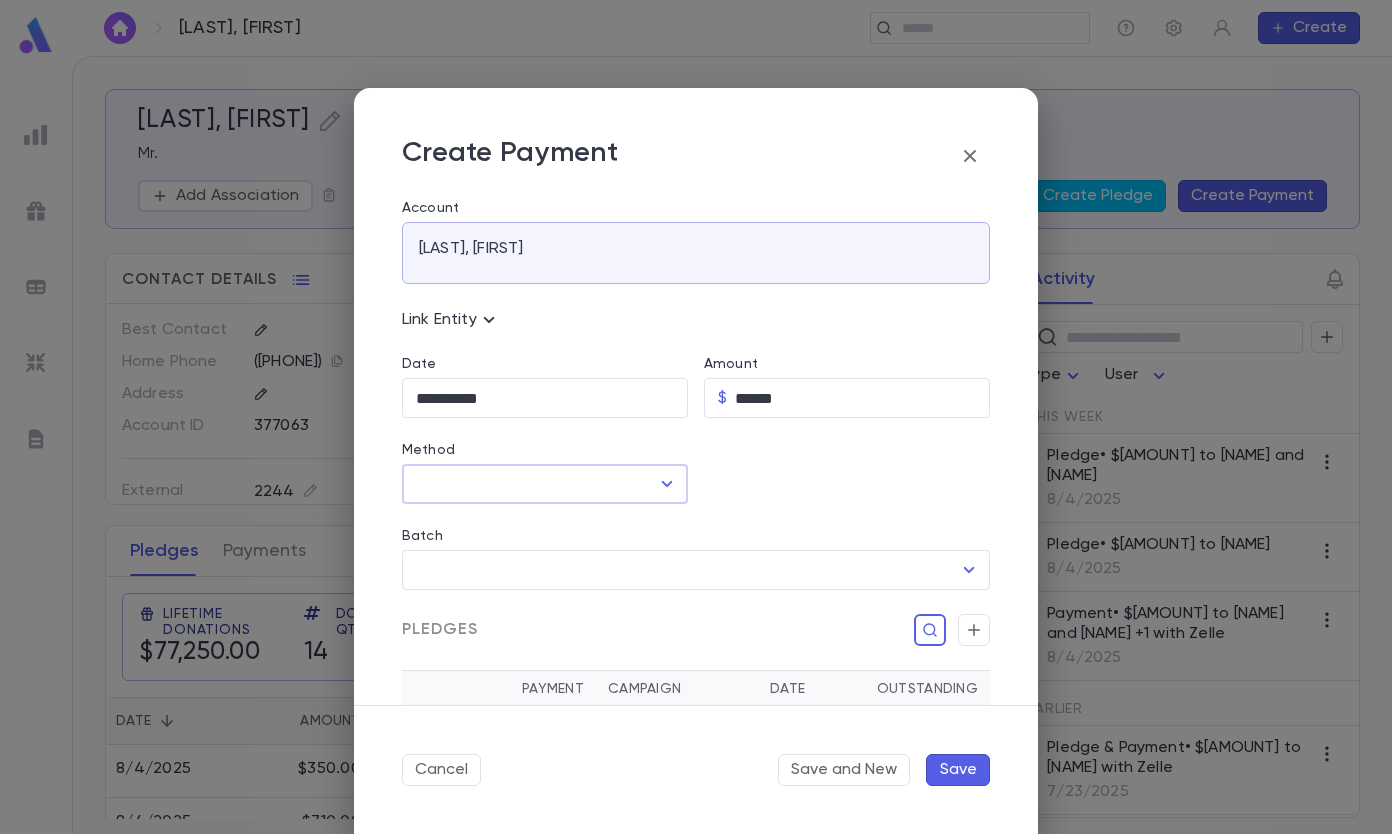 click on "**********" at bounding box center (545, 398) 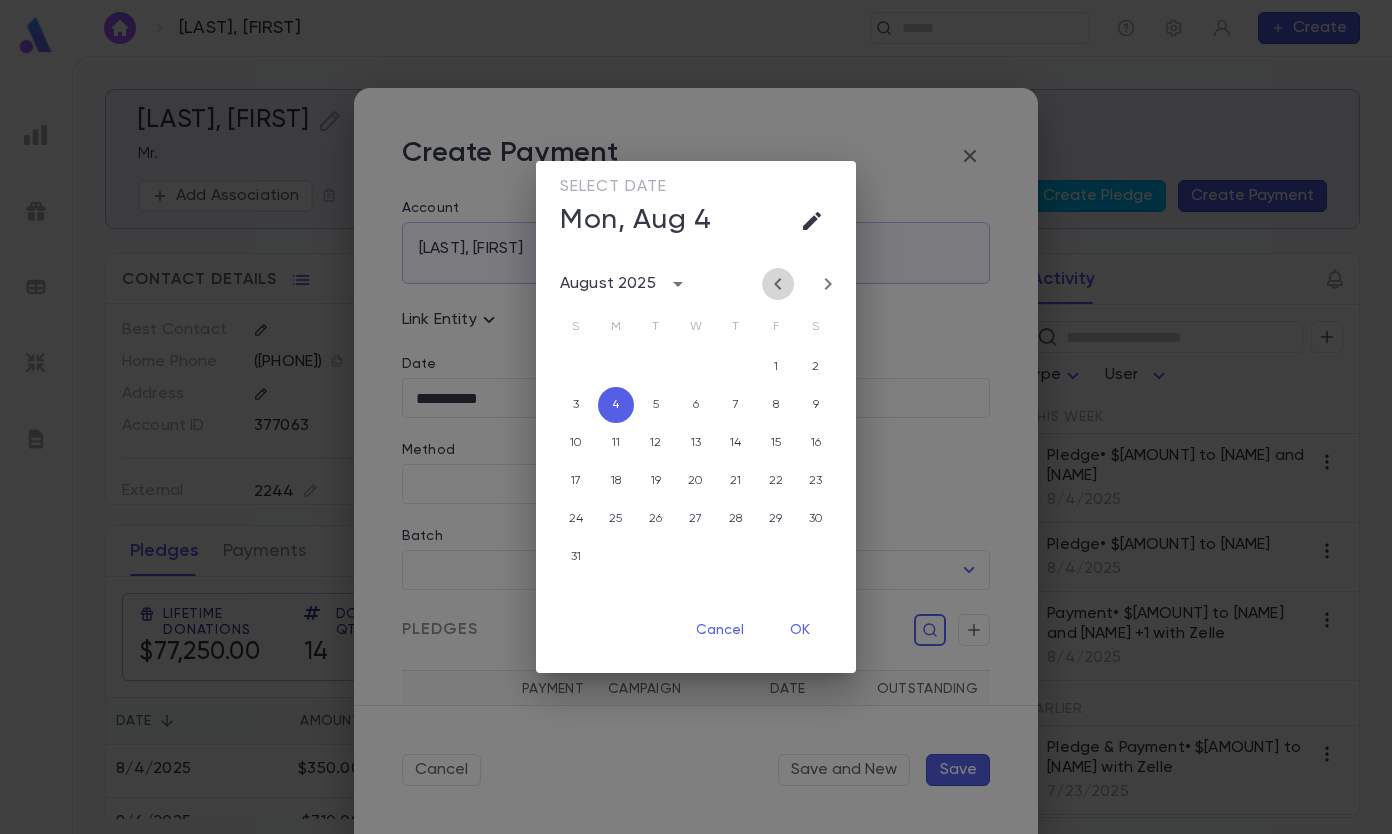 click 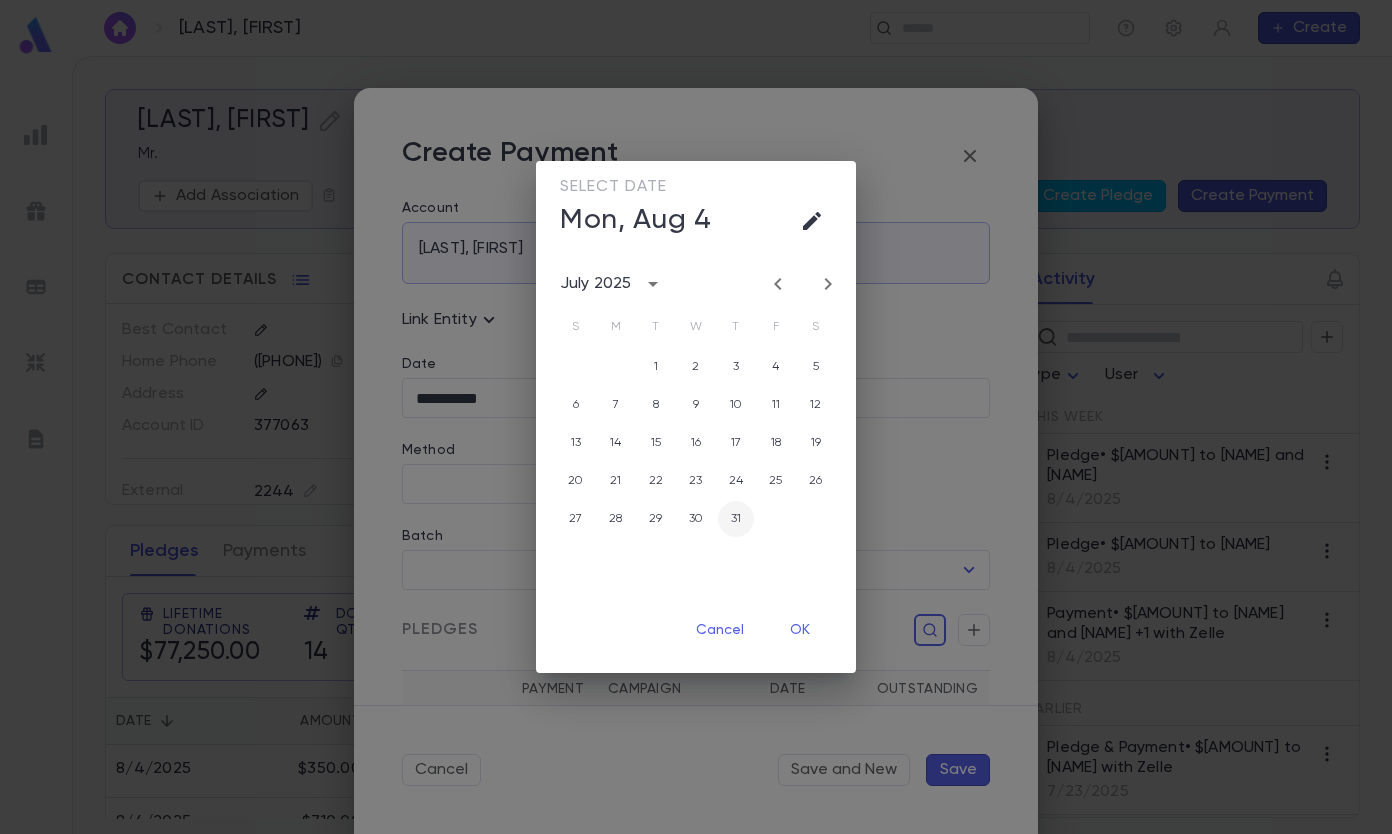 click on "31" at bounding box center [736, 519] 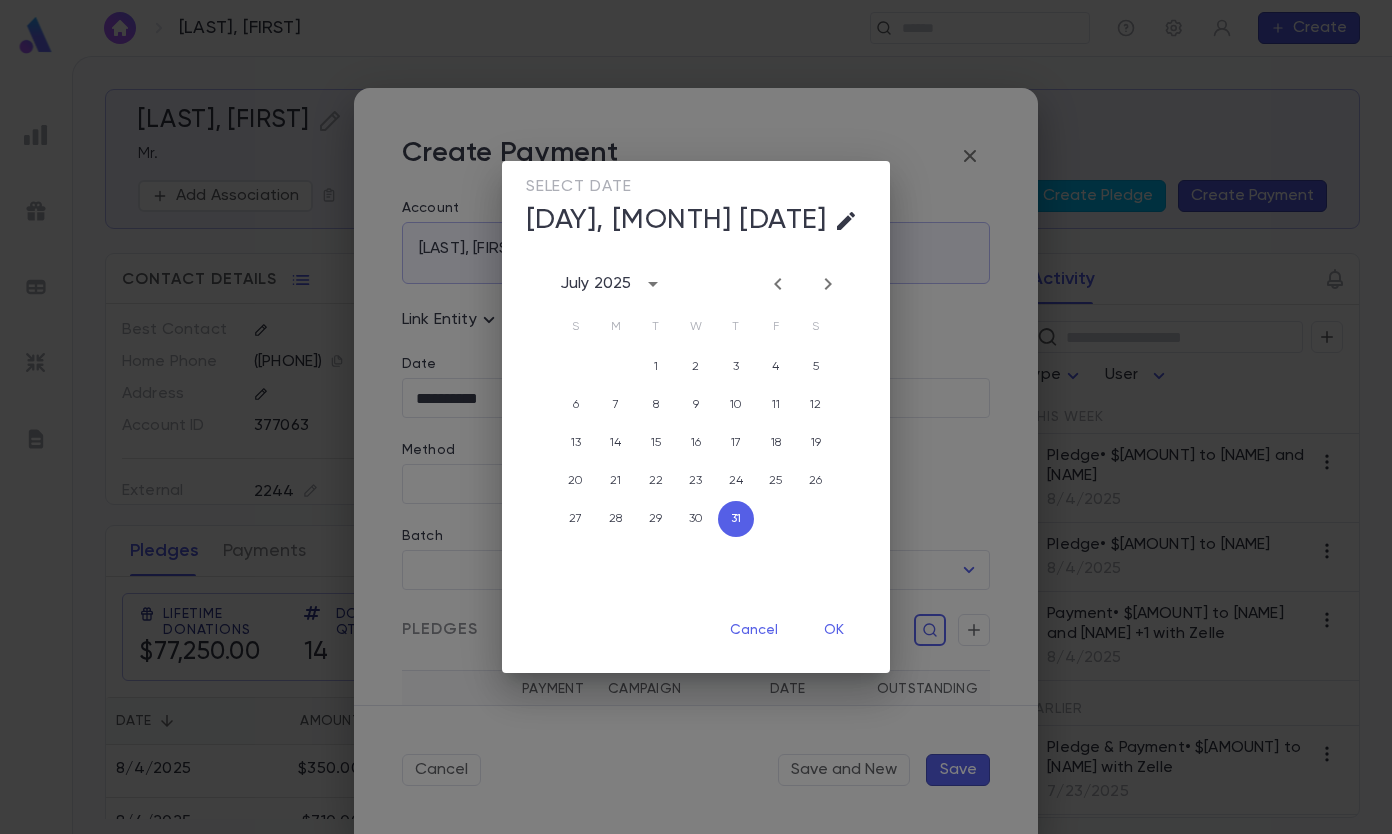 click on "OK" at bounding box center [834, 630] 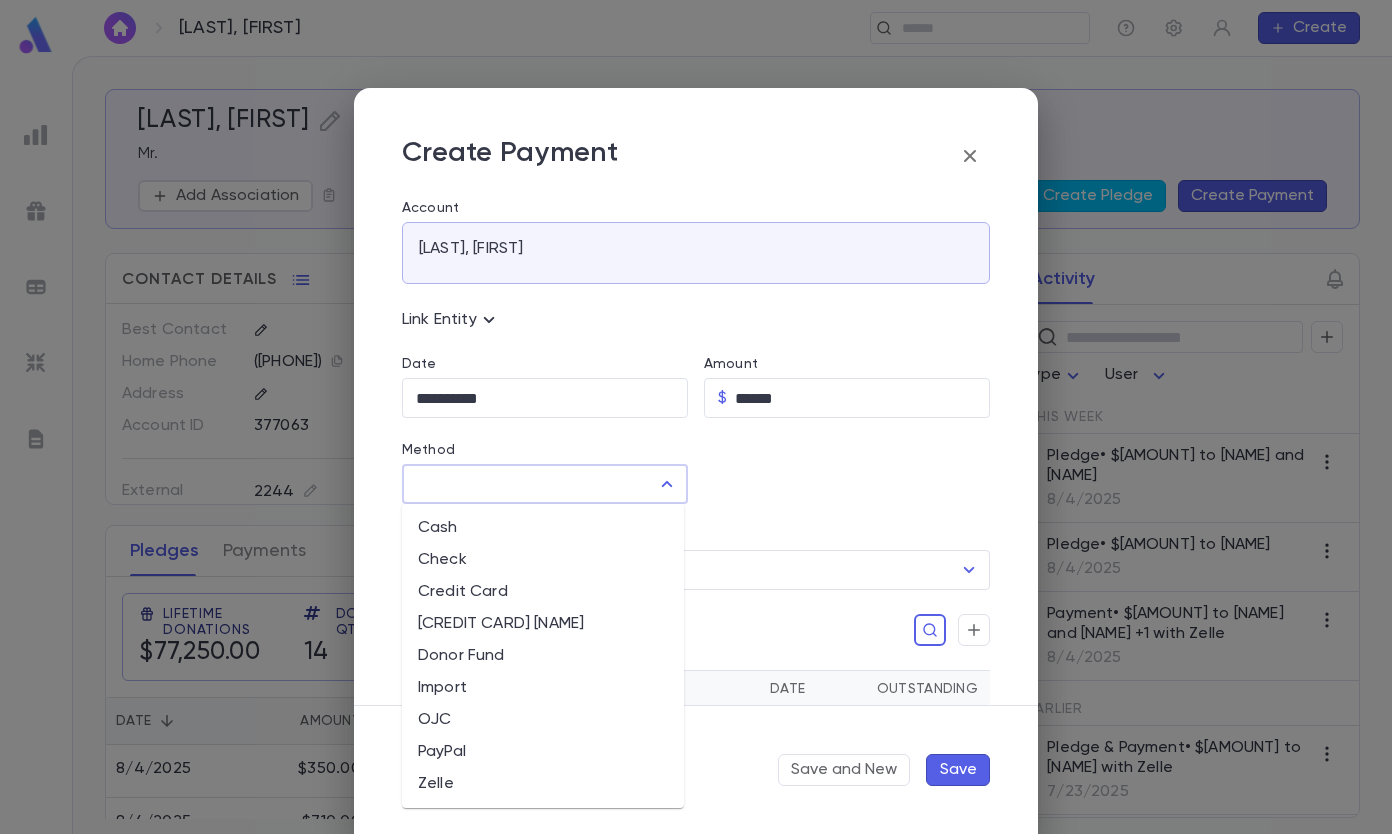 click on "Method" at bounding box center [530, 484] 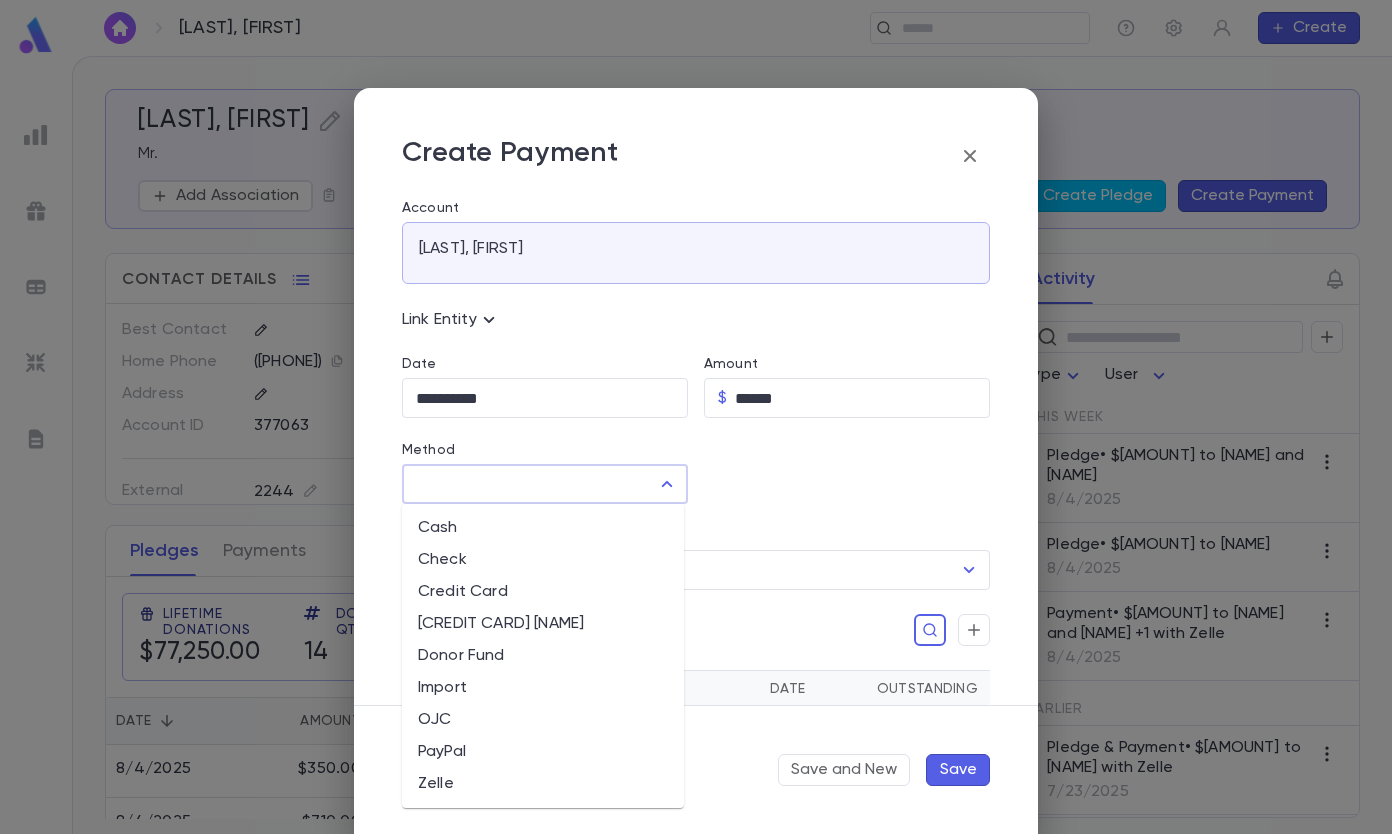 click on "Zelle" at bounding box center [543, 784] 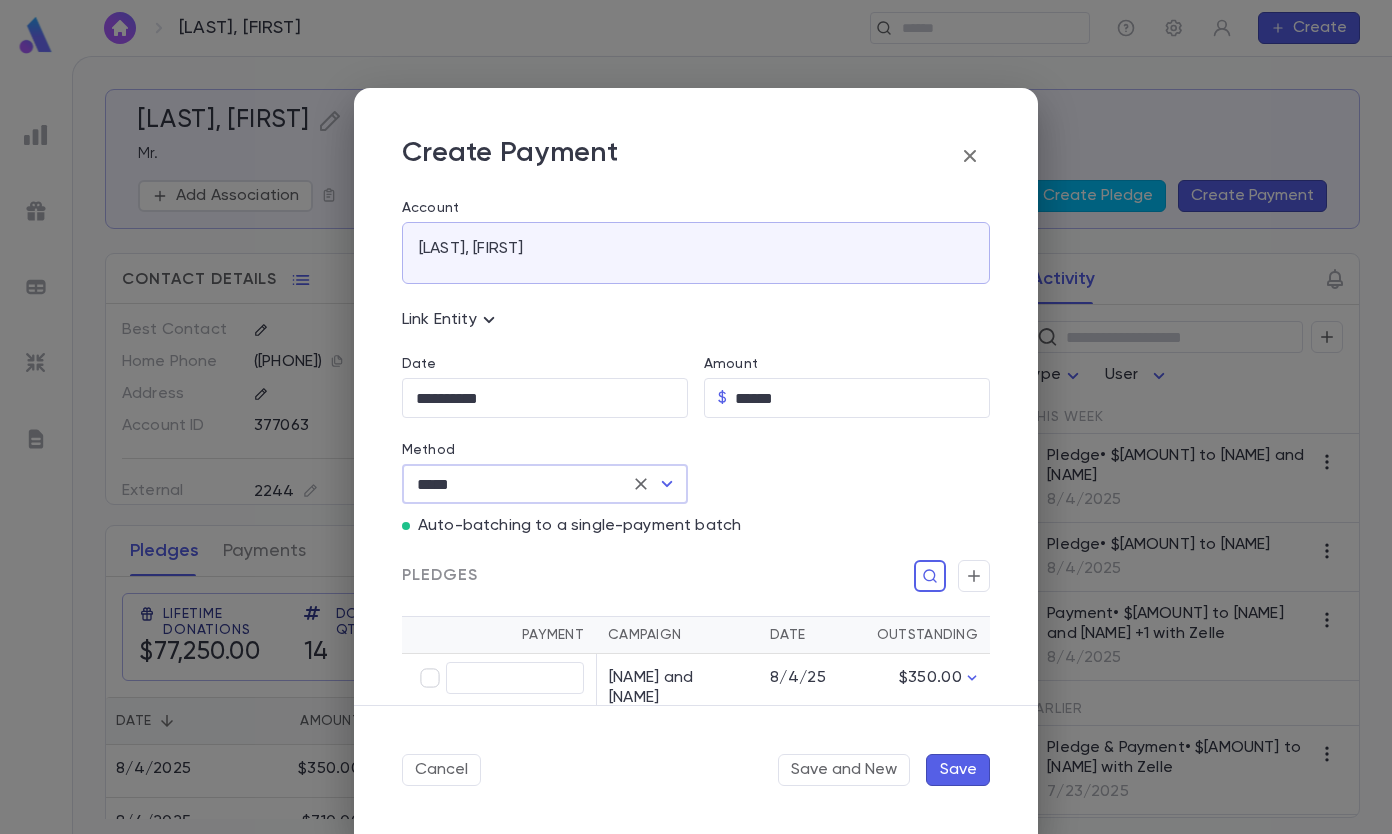 scroll, scrollTop: 200, scrollLeft: 0, axis: vertical 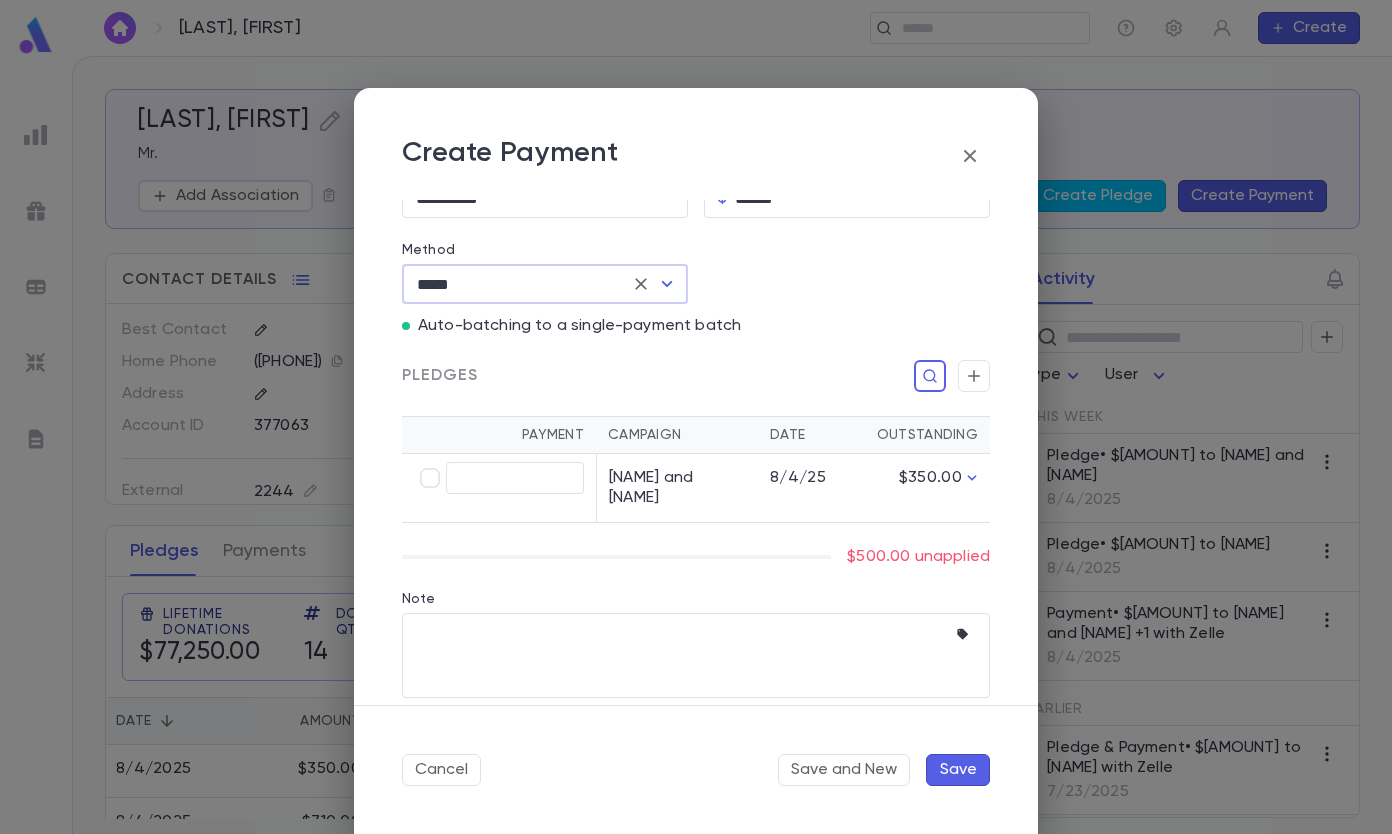click 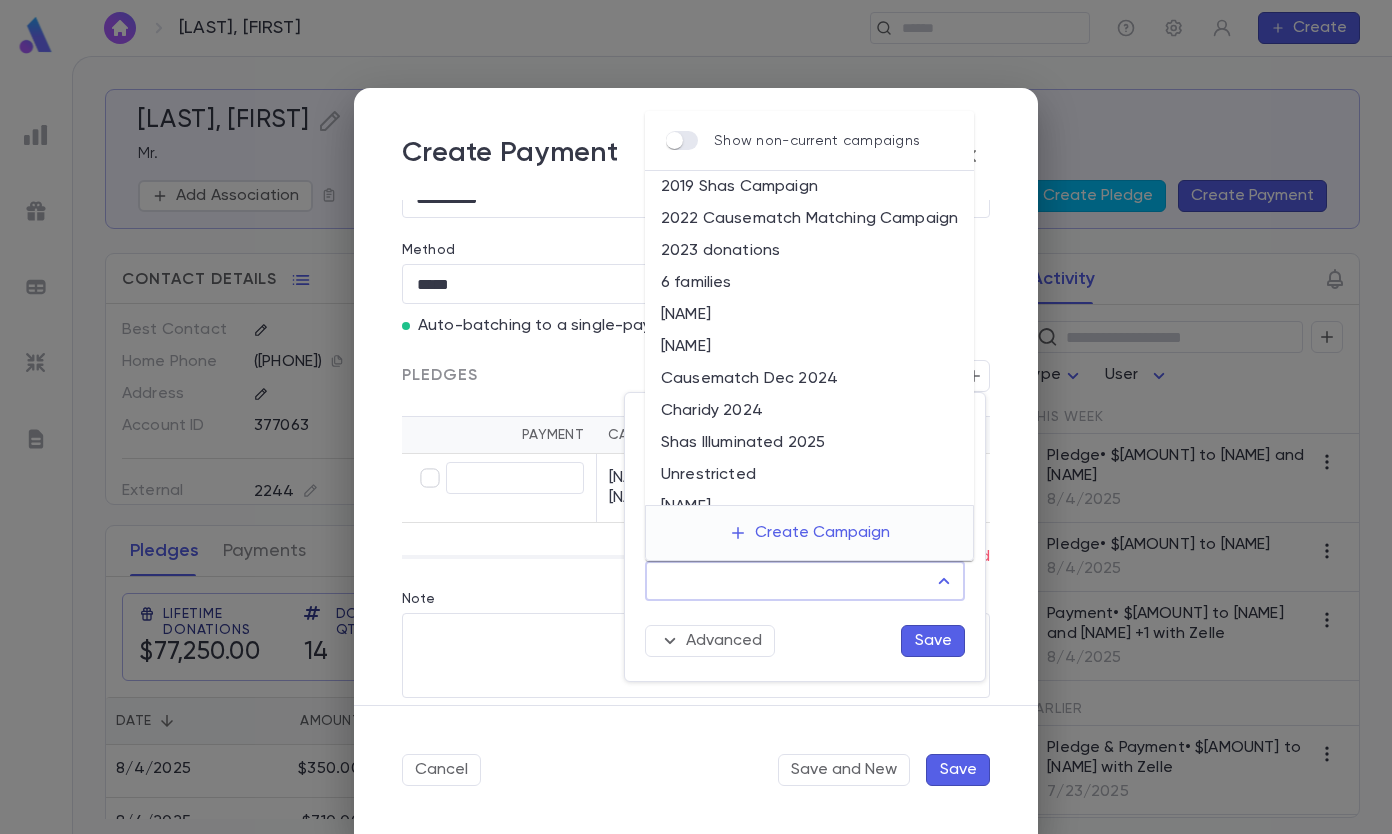 click on "Campaign" at bounding box center [790, 581] 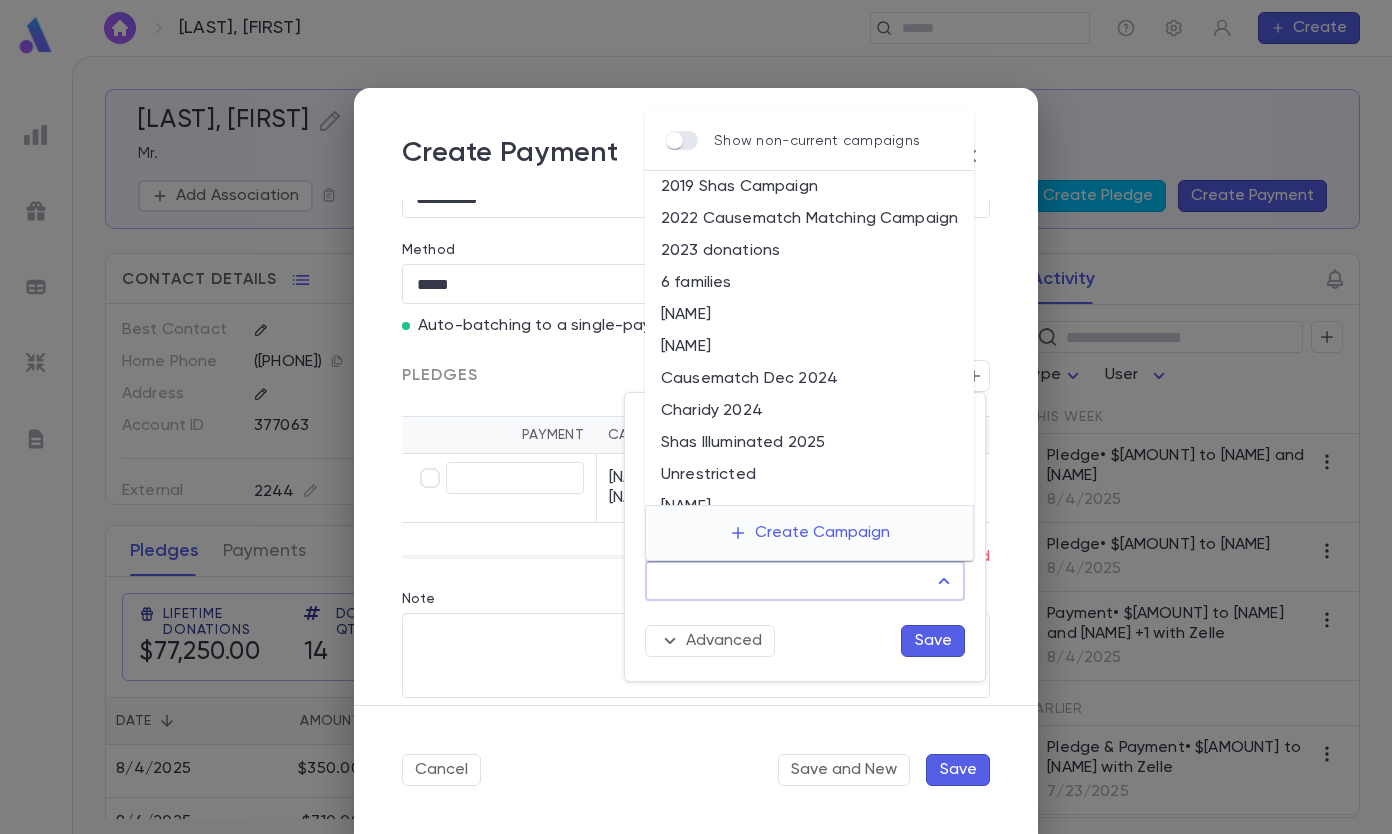 click on "Create Campaign" at bounding box center (809, 533) 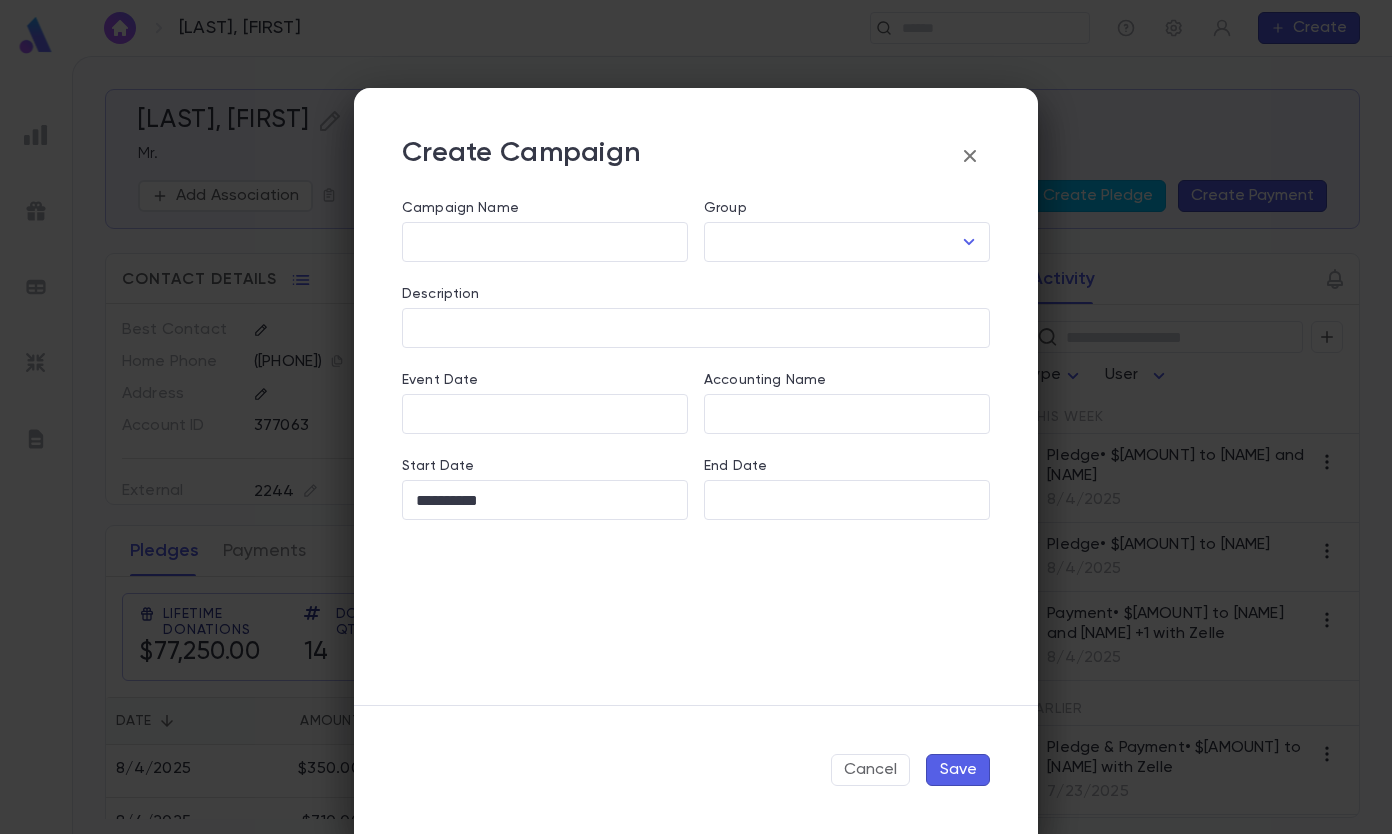 click on "Campaign Name" at bounding box center (545, 242) 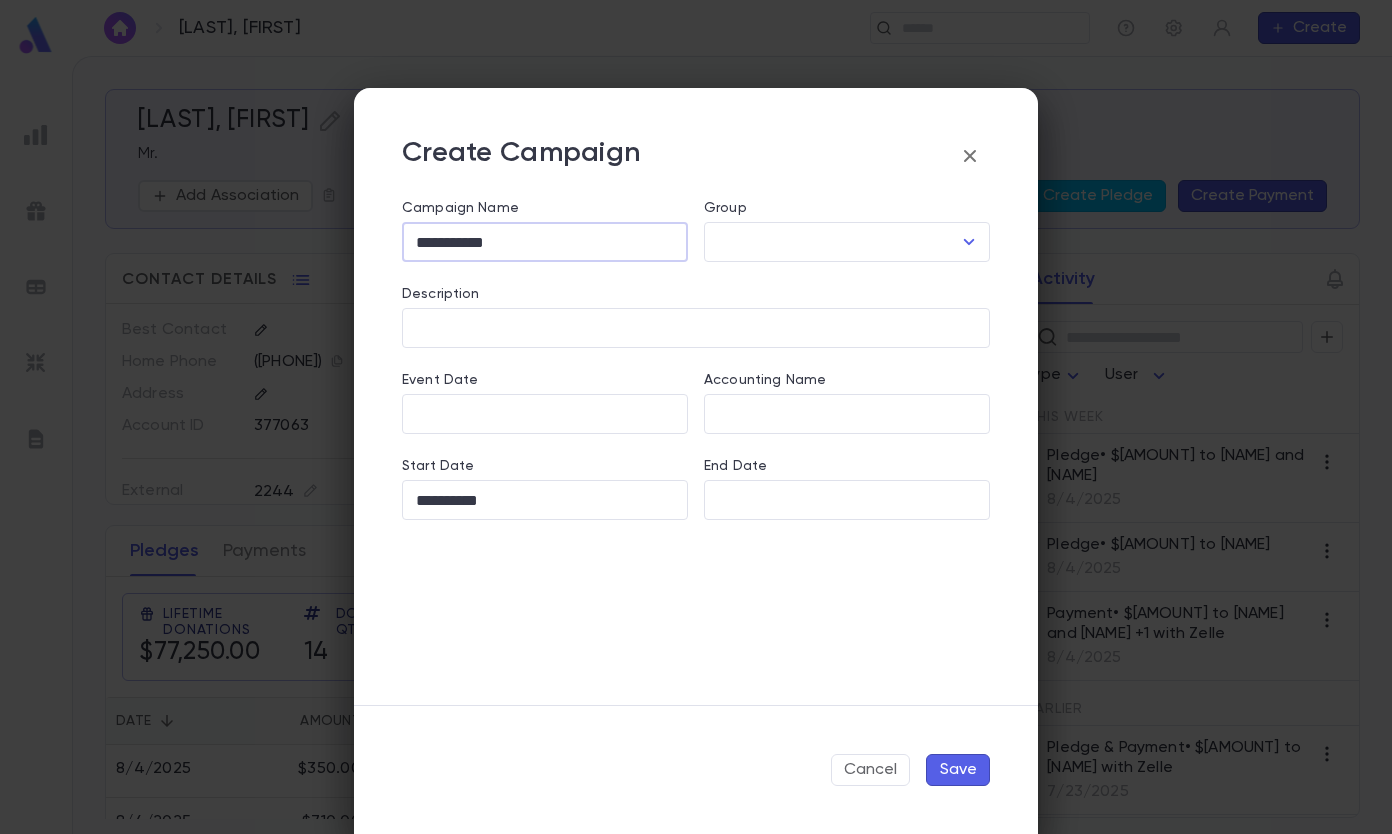 type on "**********" 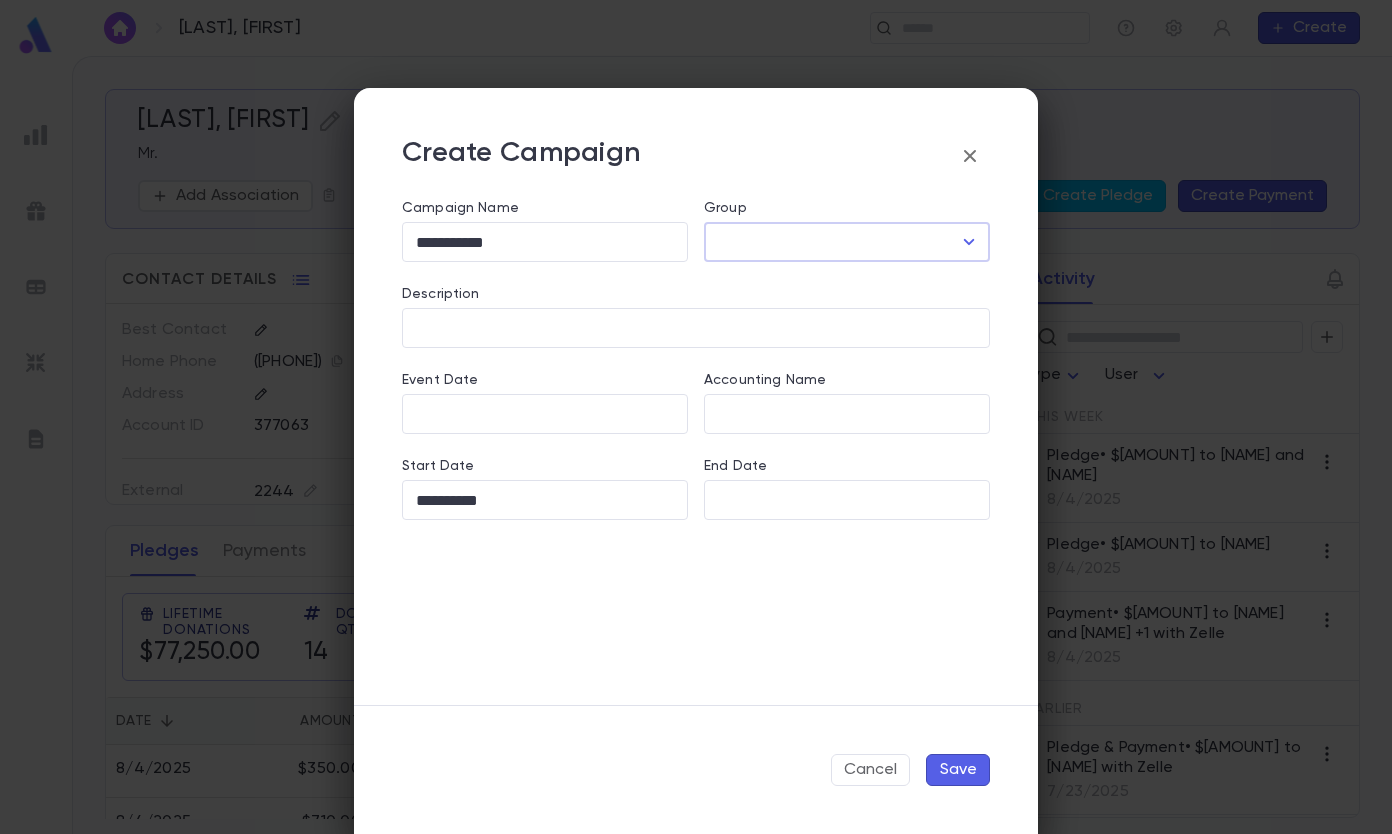 click on "**********" at bounding box center (545, 500) 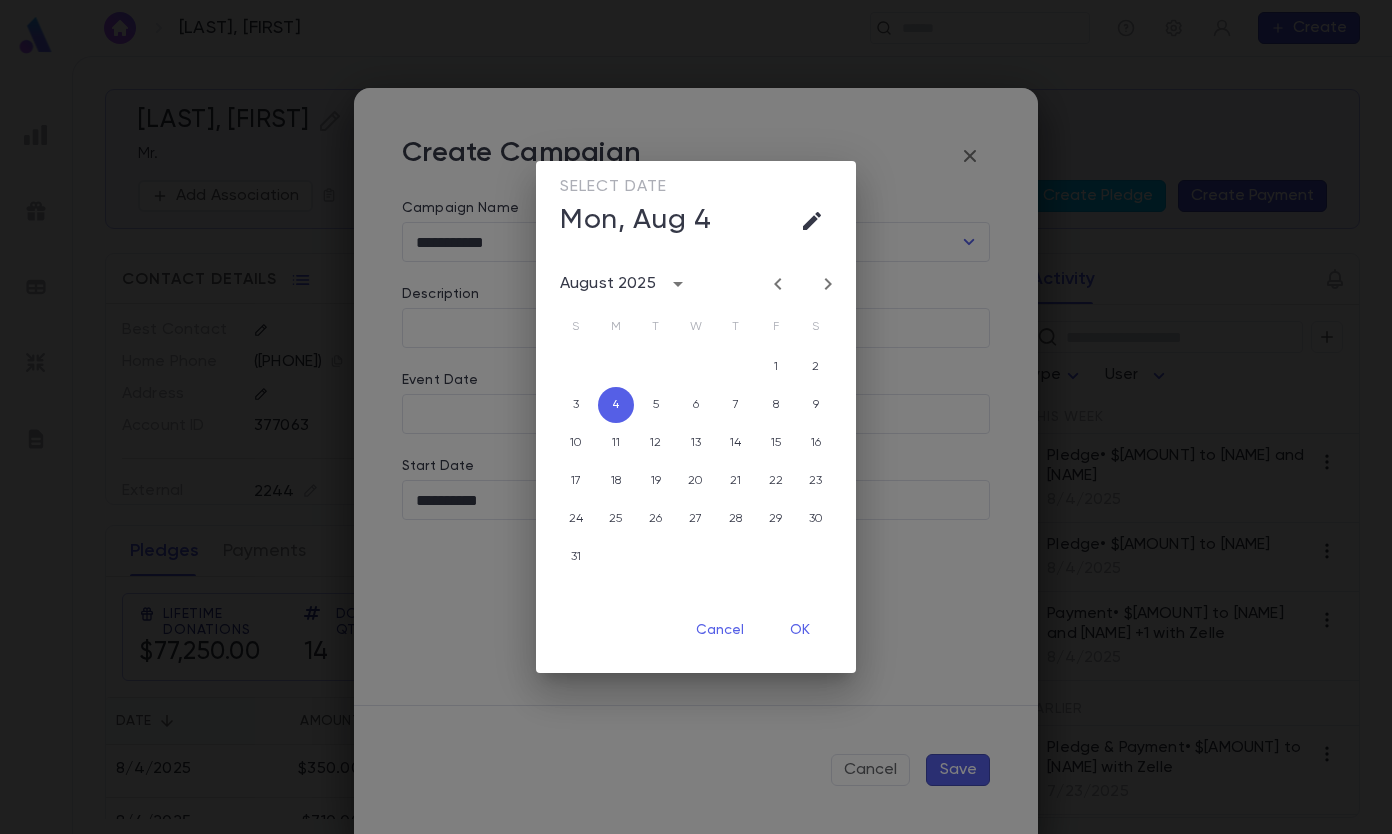 click at bounding box center [0, 0] 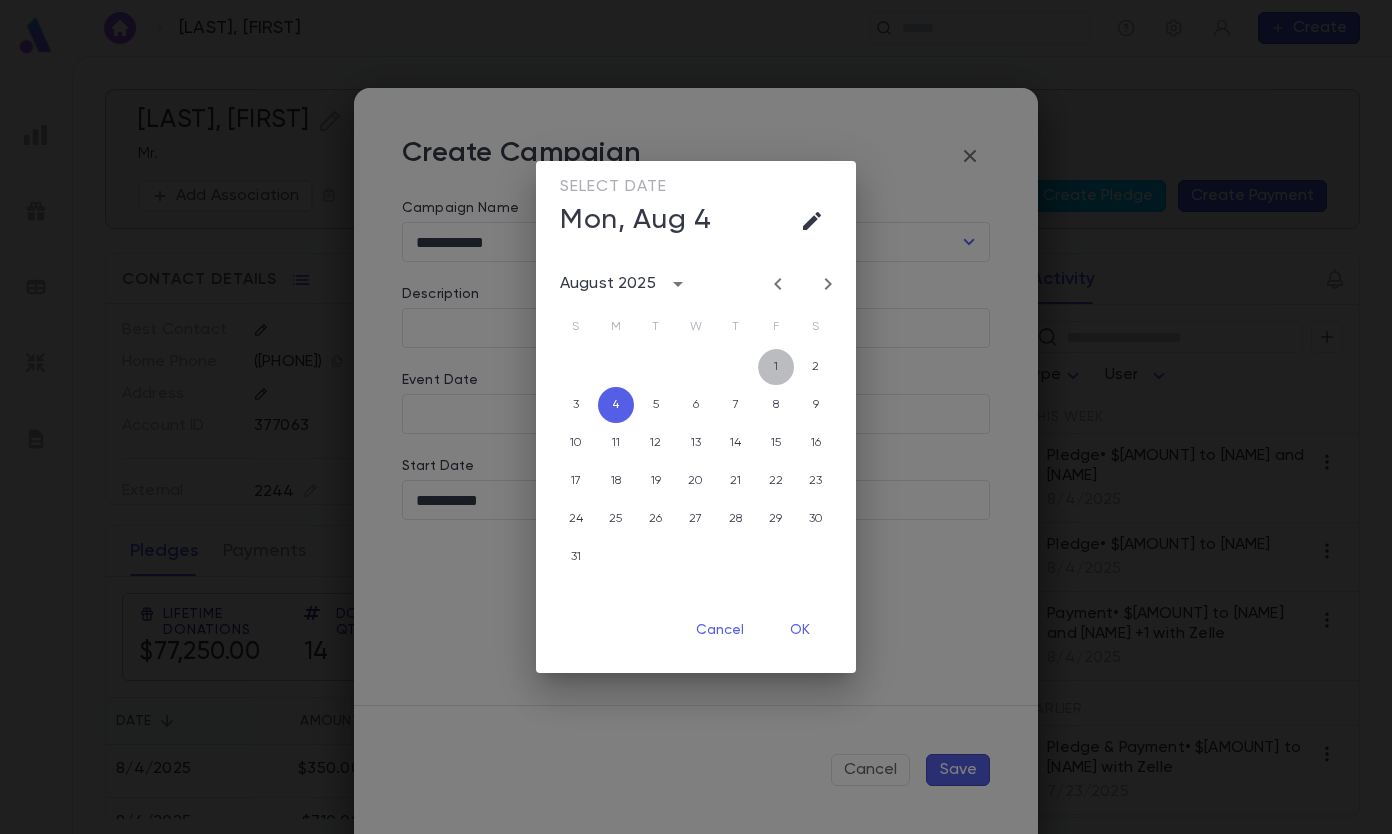 click on "1" at bounding box center (776, 367) 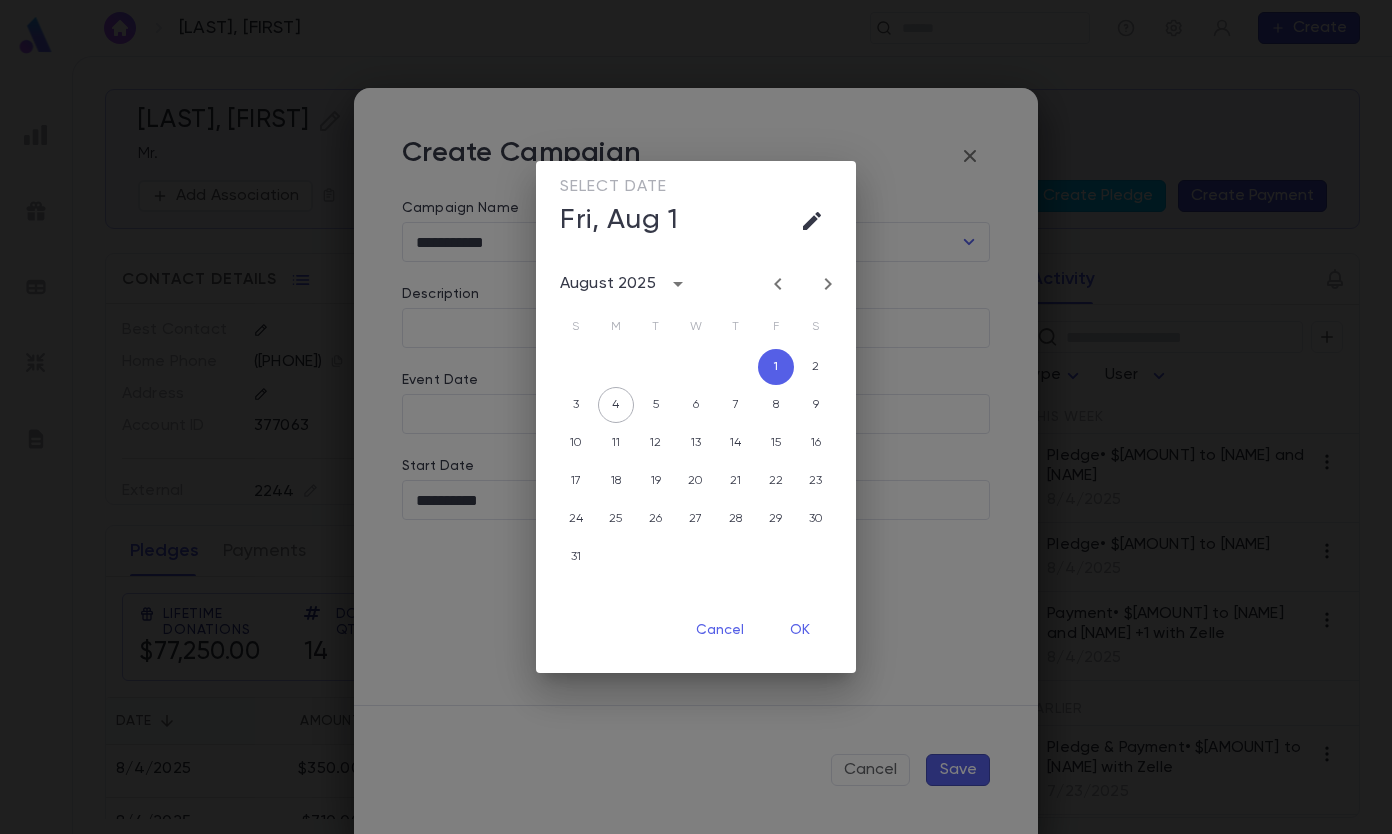 click on "OK" at bounding box center (800, 630) 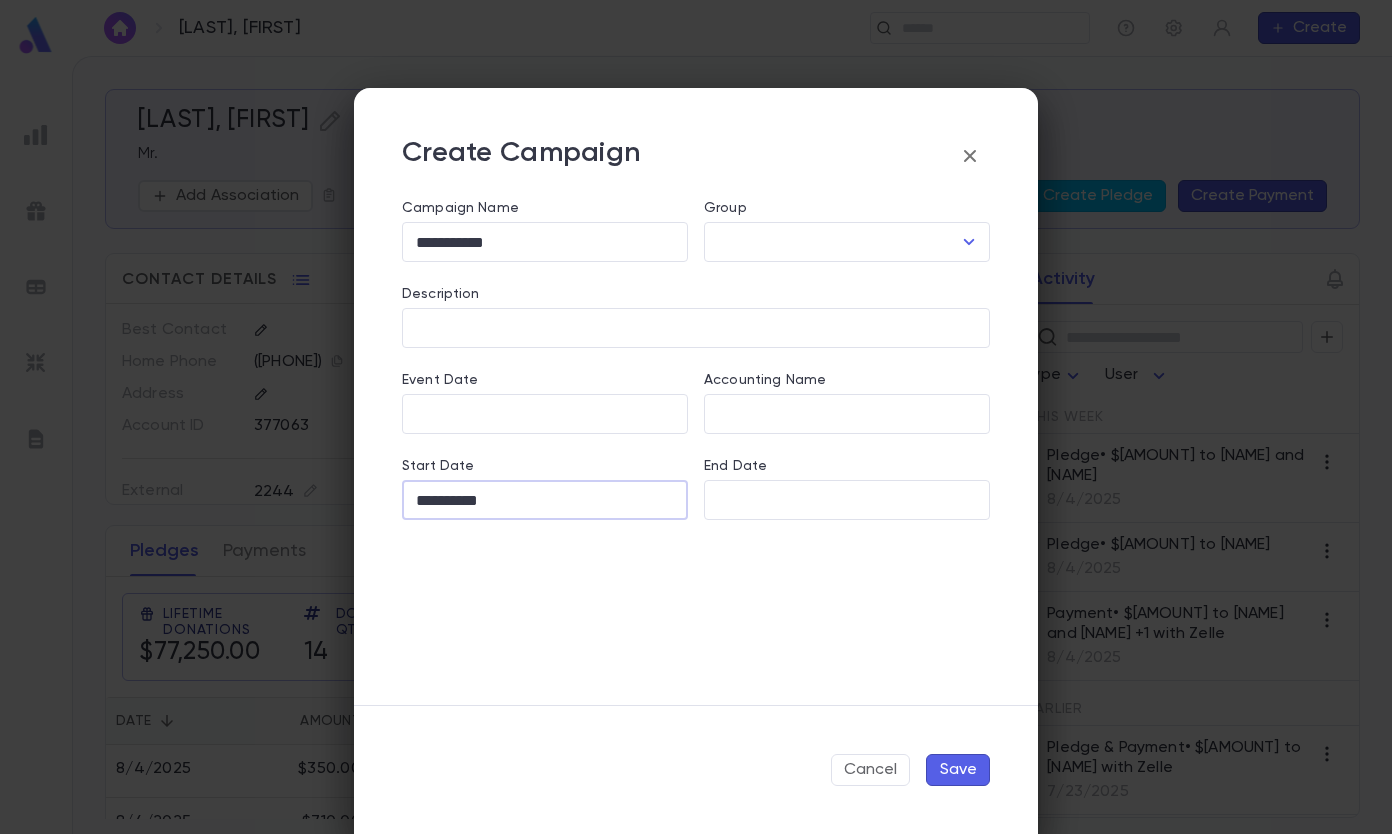 click on "Save" at bounding box center [958, 770] 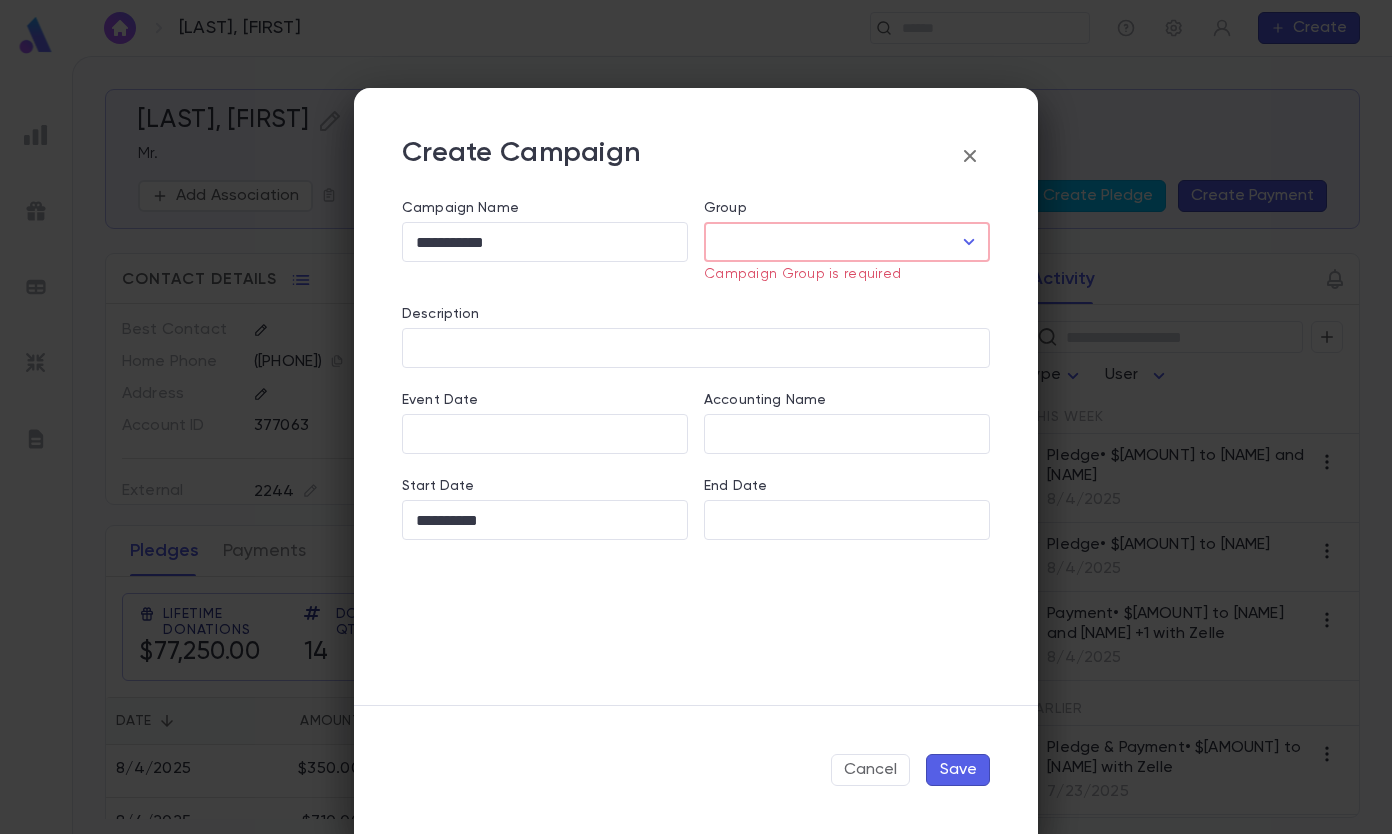 click on "Group" at bounding box center [832, 242] 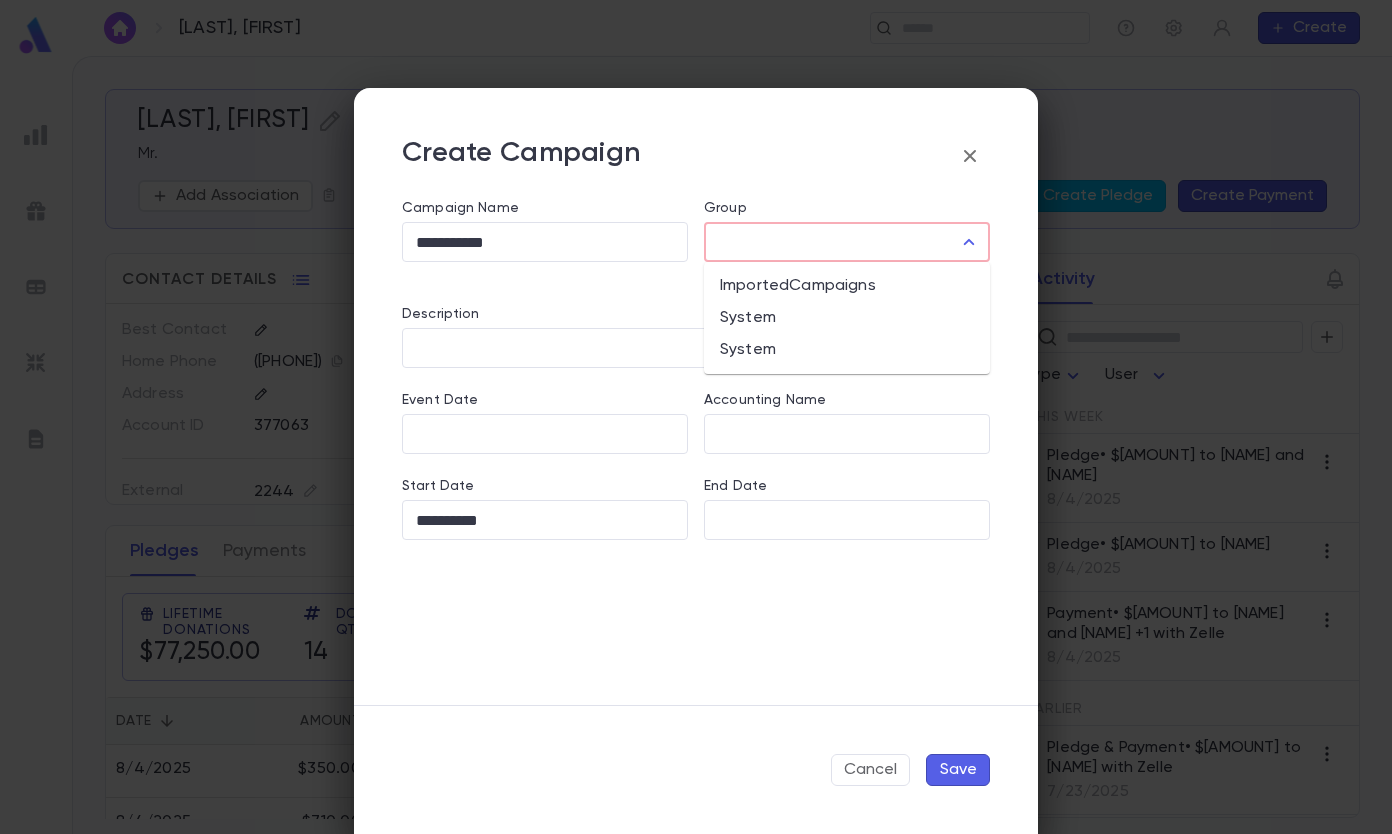 click on "System" at bounding box center (847, 318) 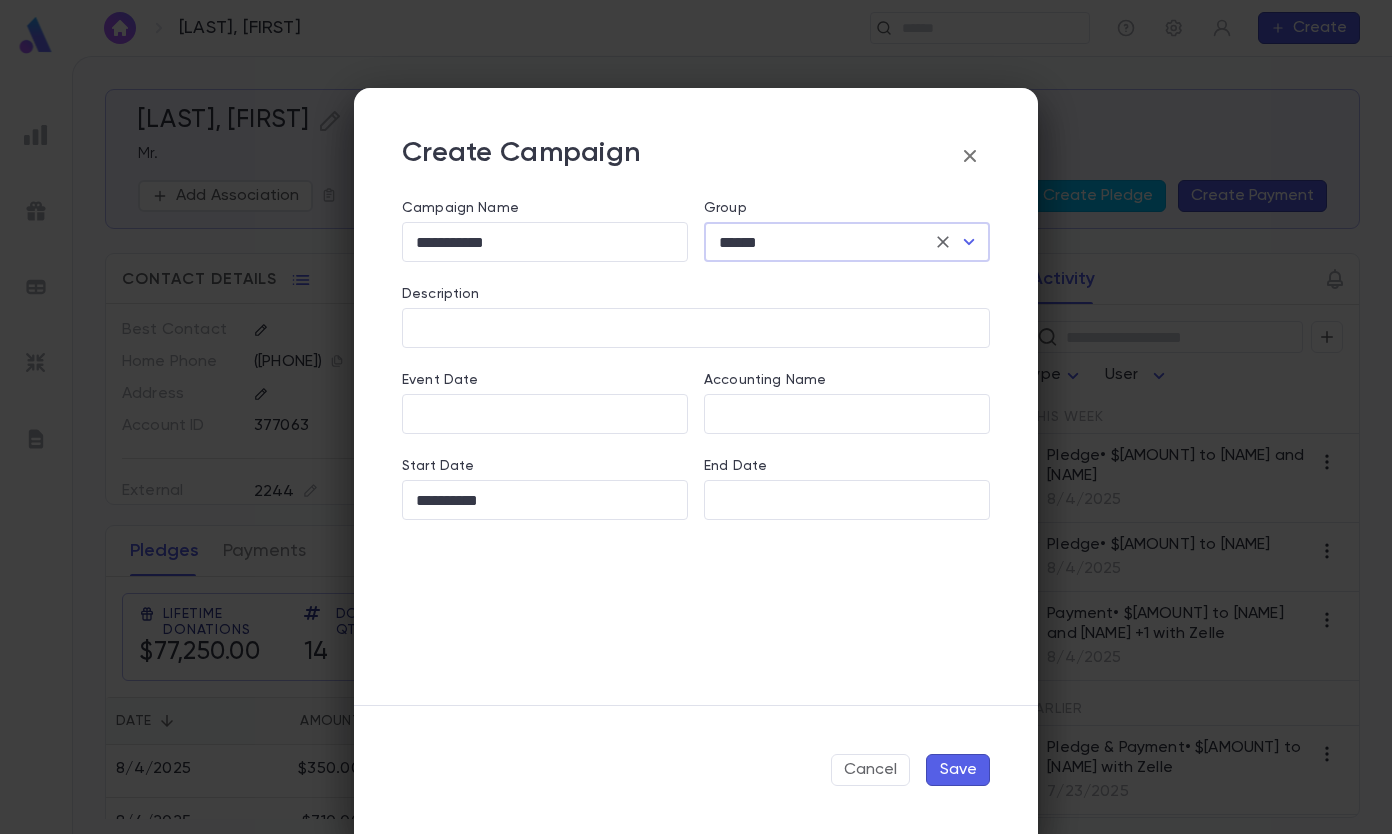 click on "Save" at bounding box center [958, 770] 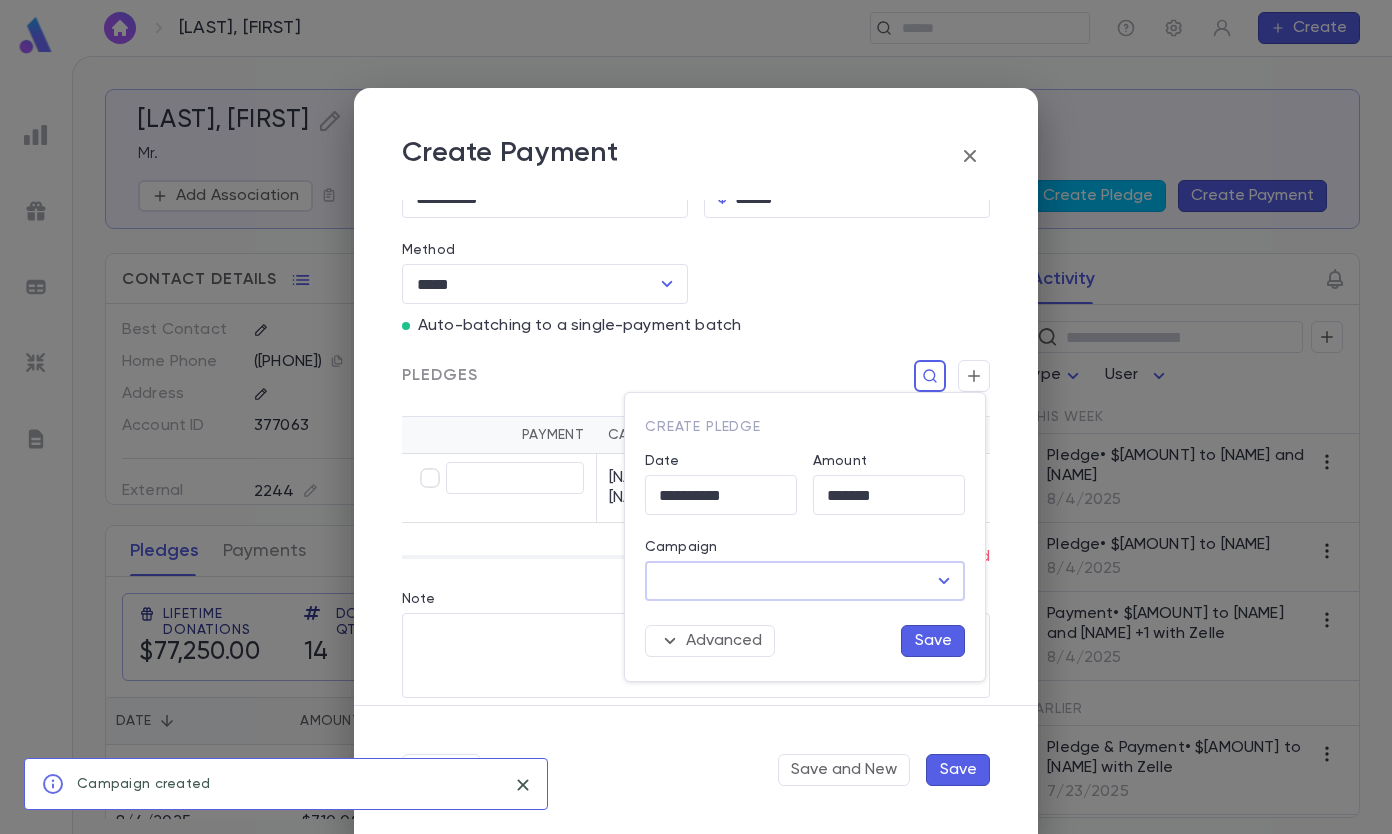click on "Campaign" at bounding box center (790, 581) 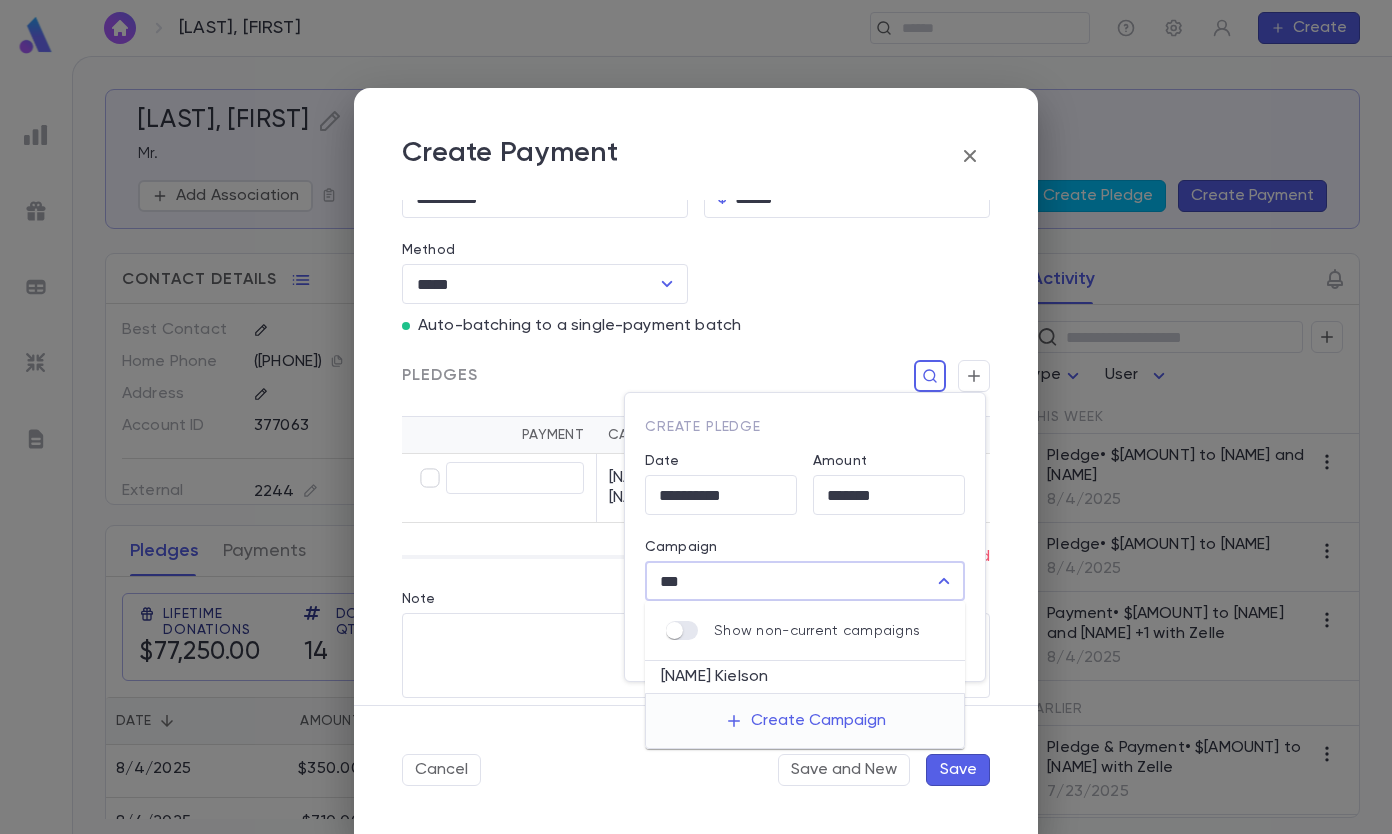 click on "[NAME] Kielson" at bounding box center [805, 677] 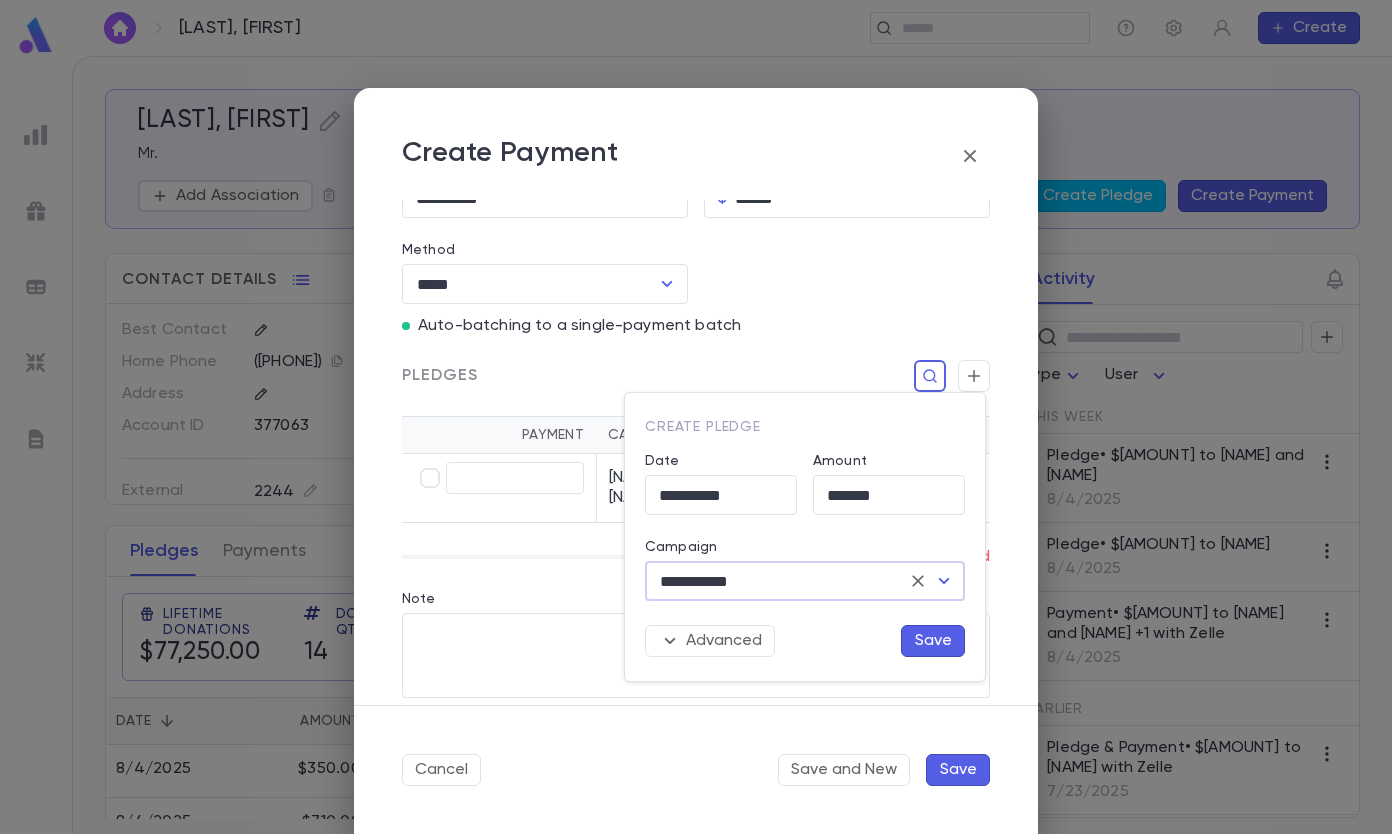type on "**********" 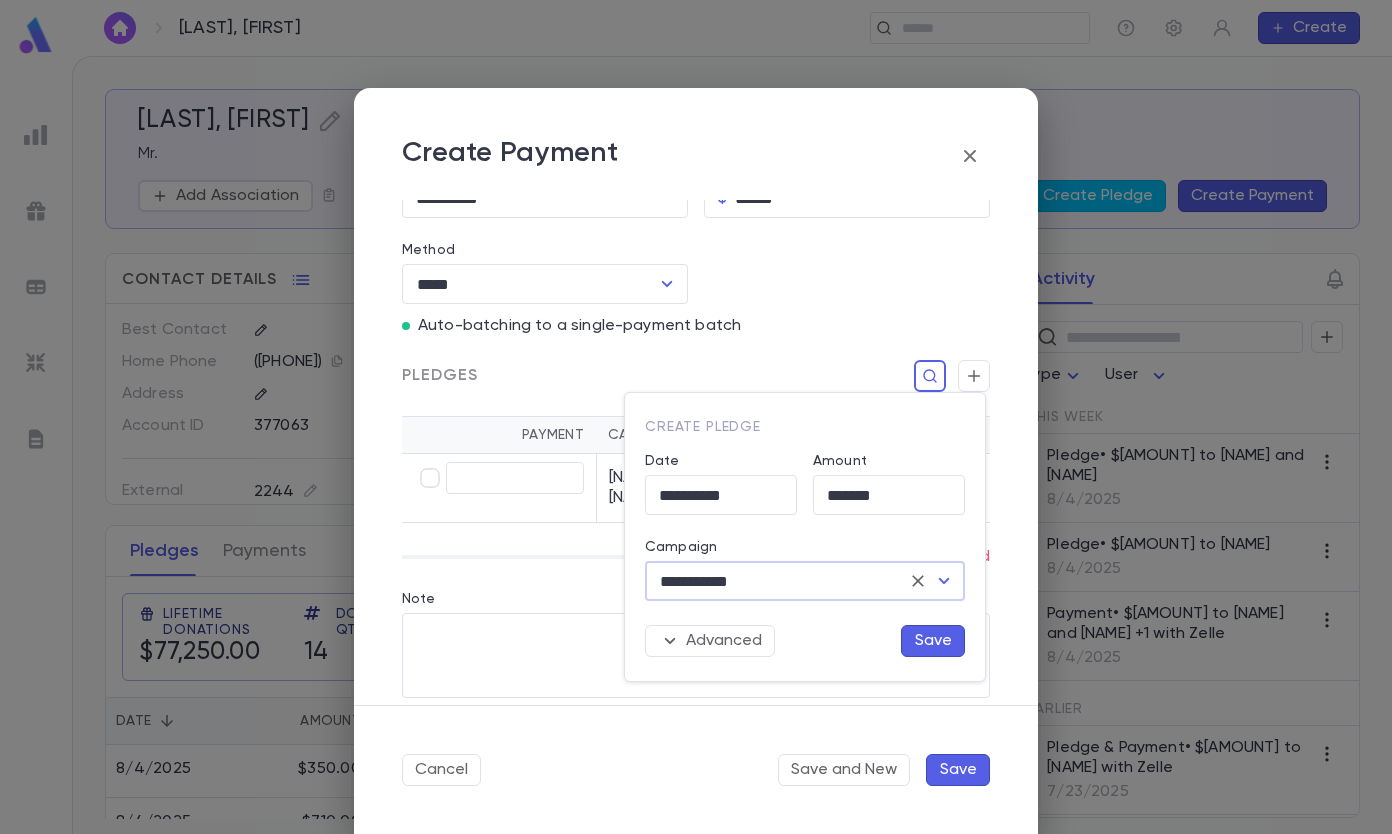 click on "Save" at bounding box center (933, 641) 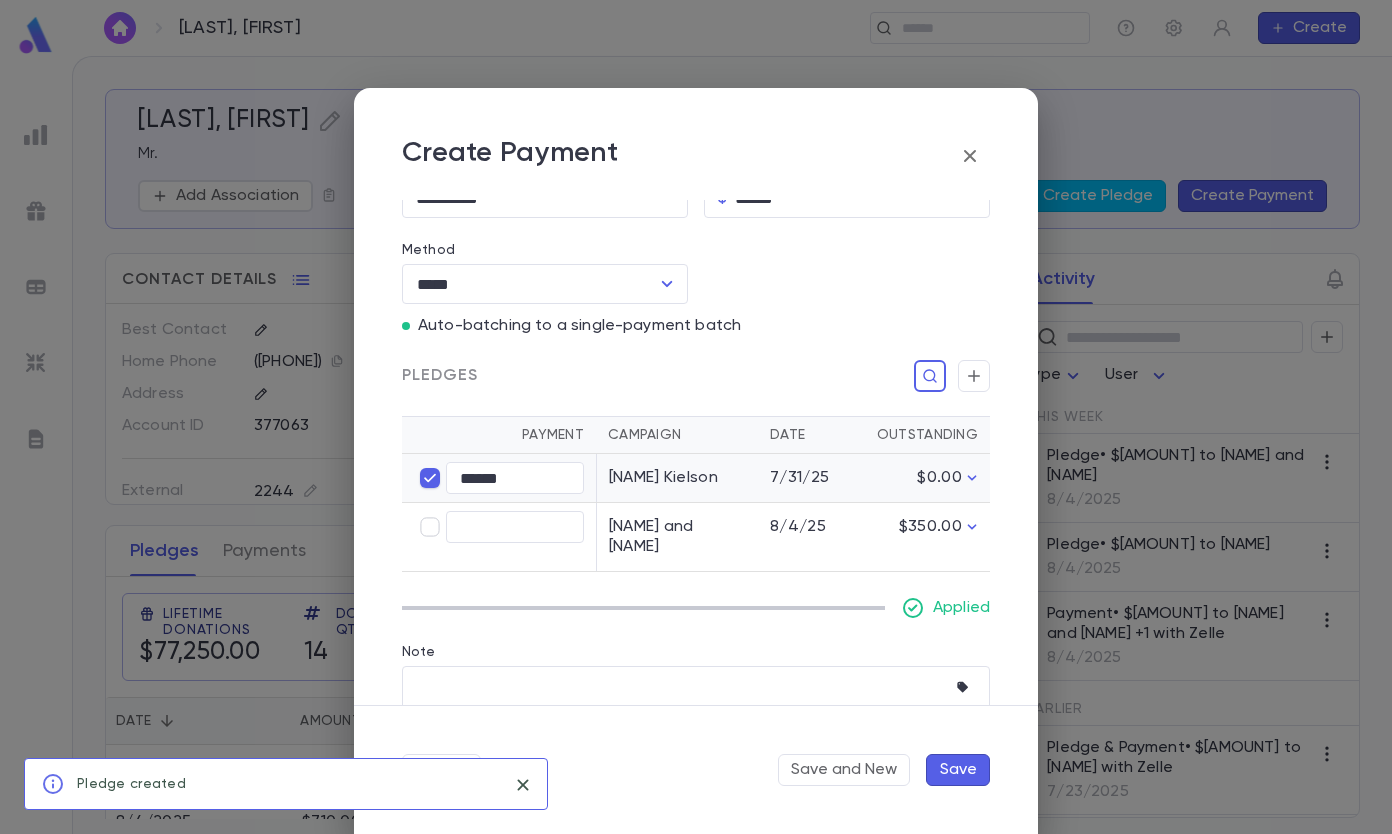 click on "Save" at bounding box center (958, 770) 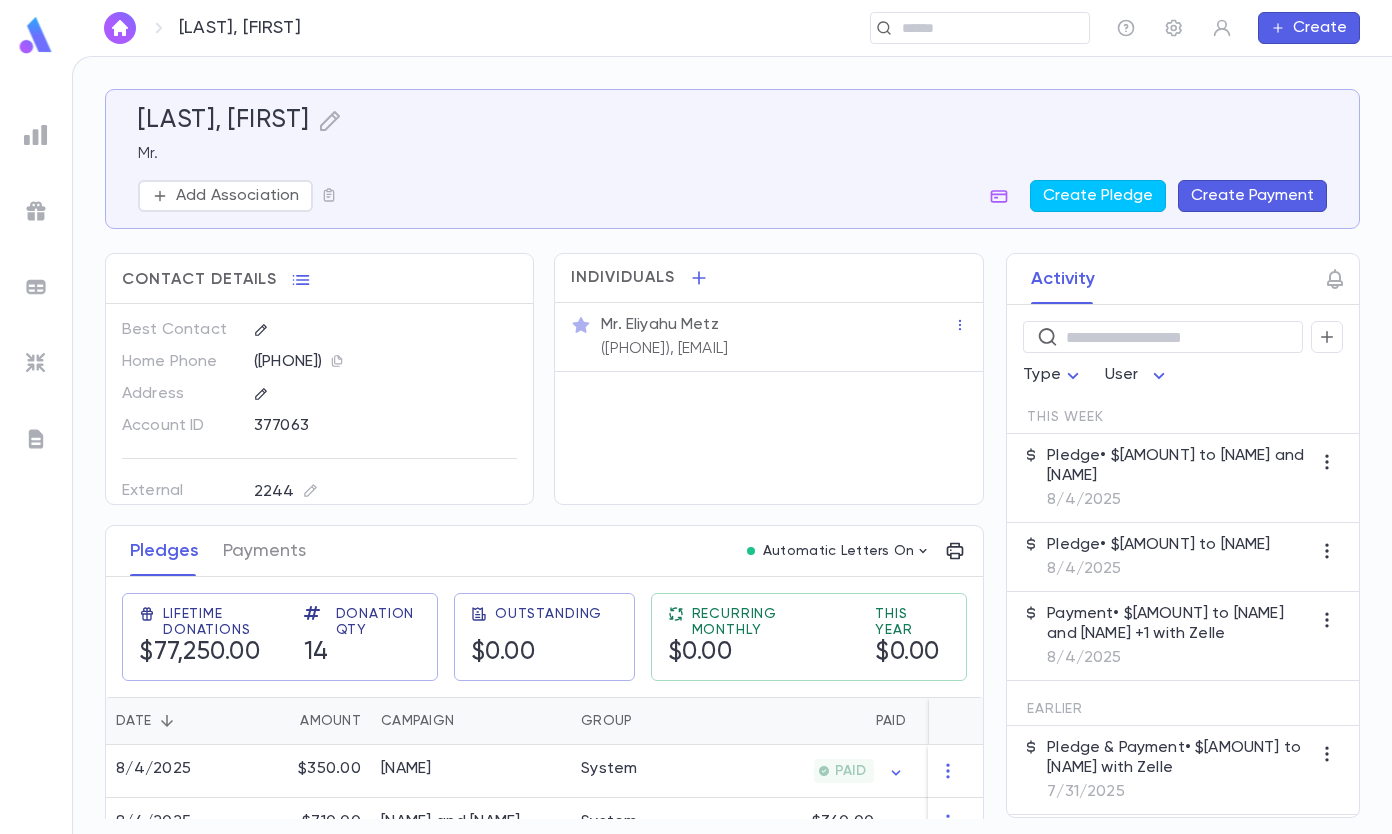 scroll, scrollTop: 65, scrollLeft: 0, axis: vertical 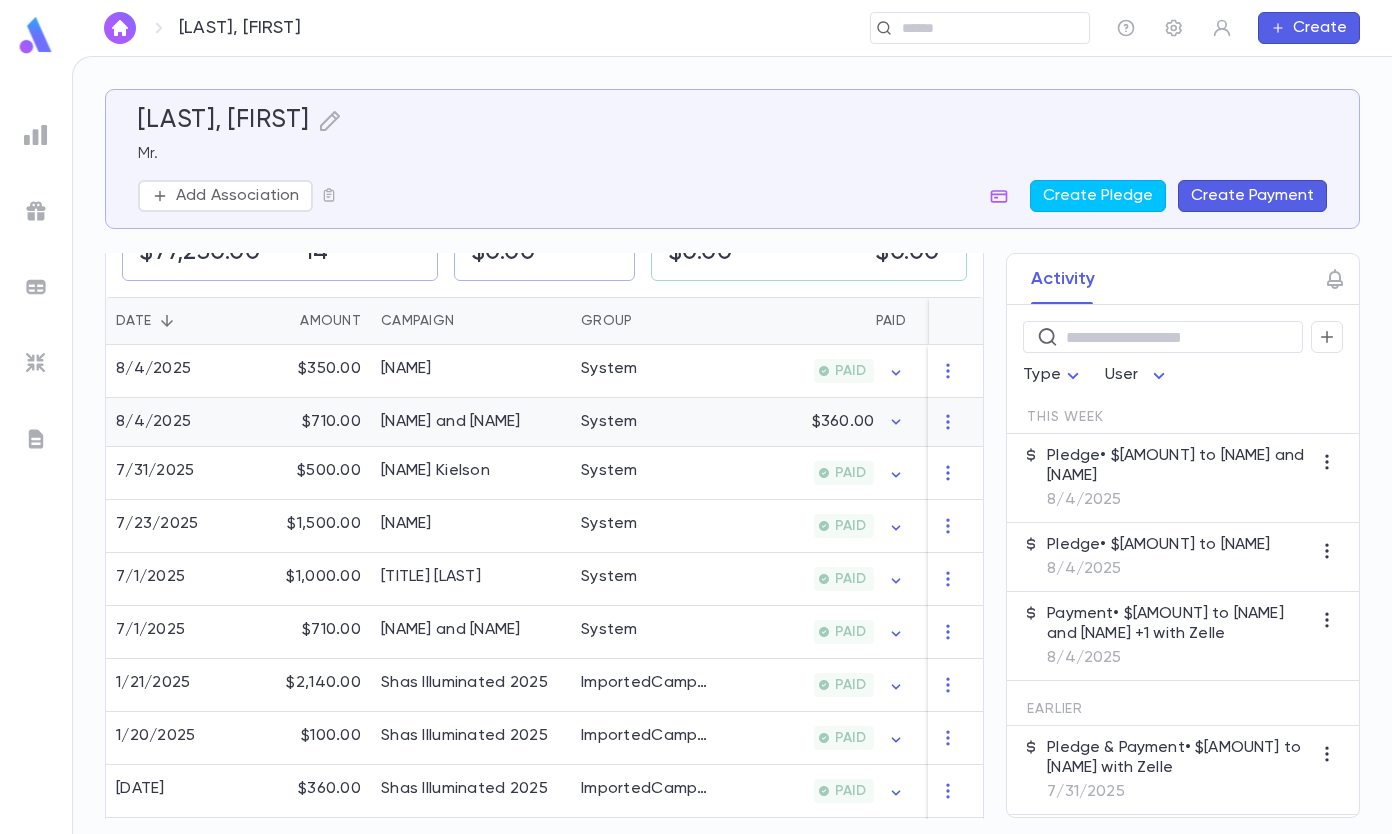click 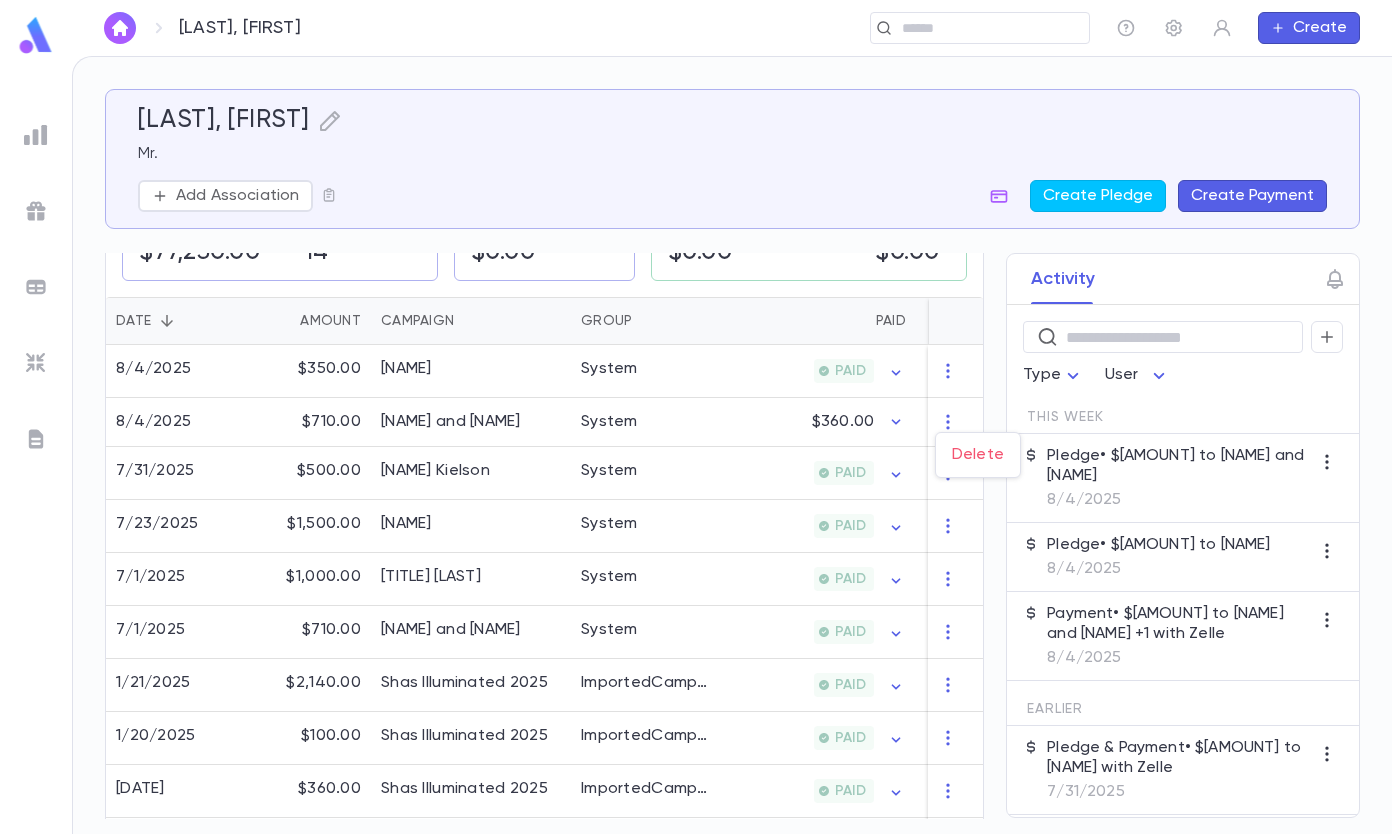 click at bounding box center (696, 417) 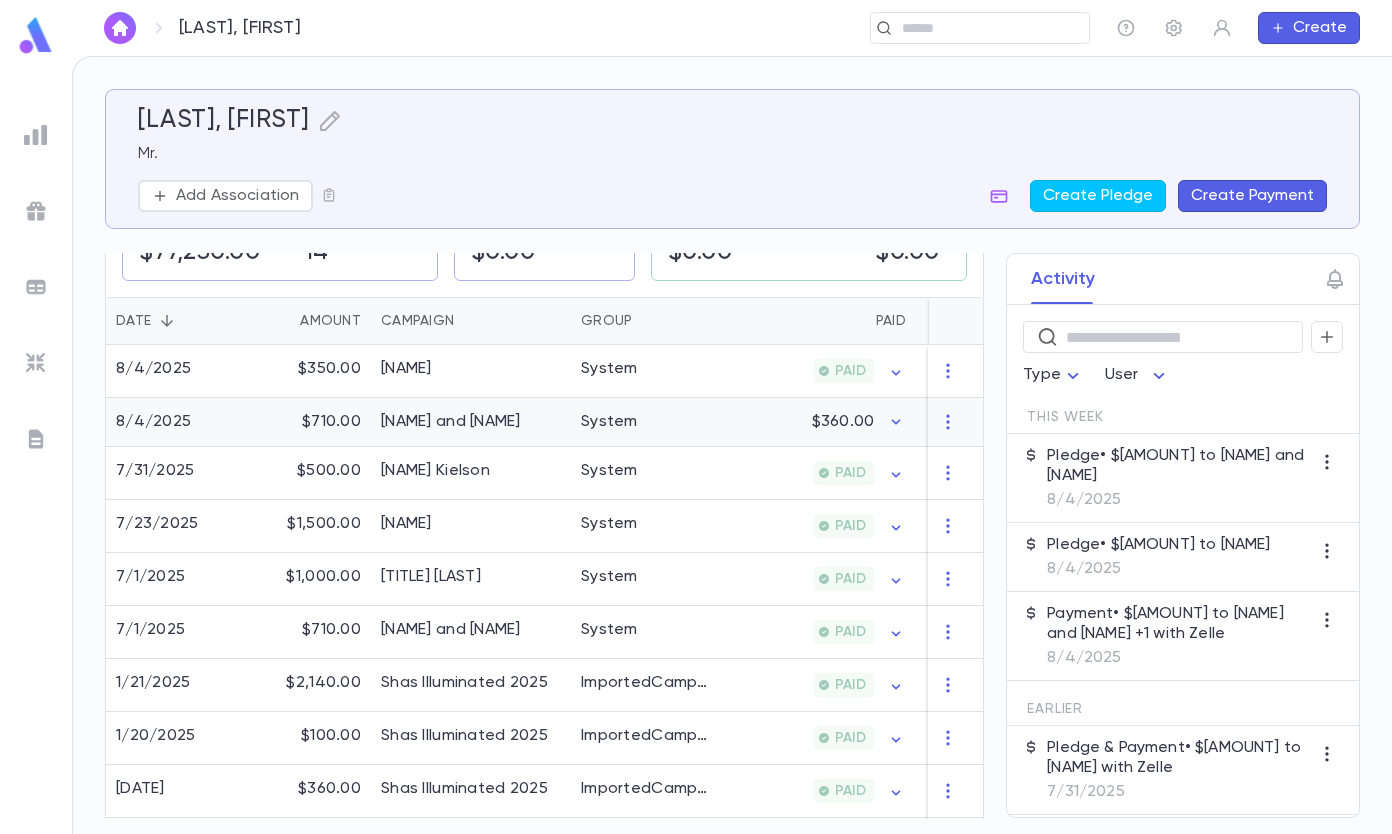 click on "[NAME] and [NAME]" at bounding box center (451, 422) 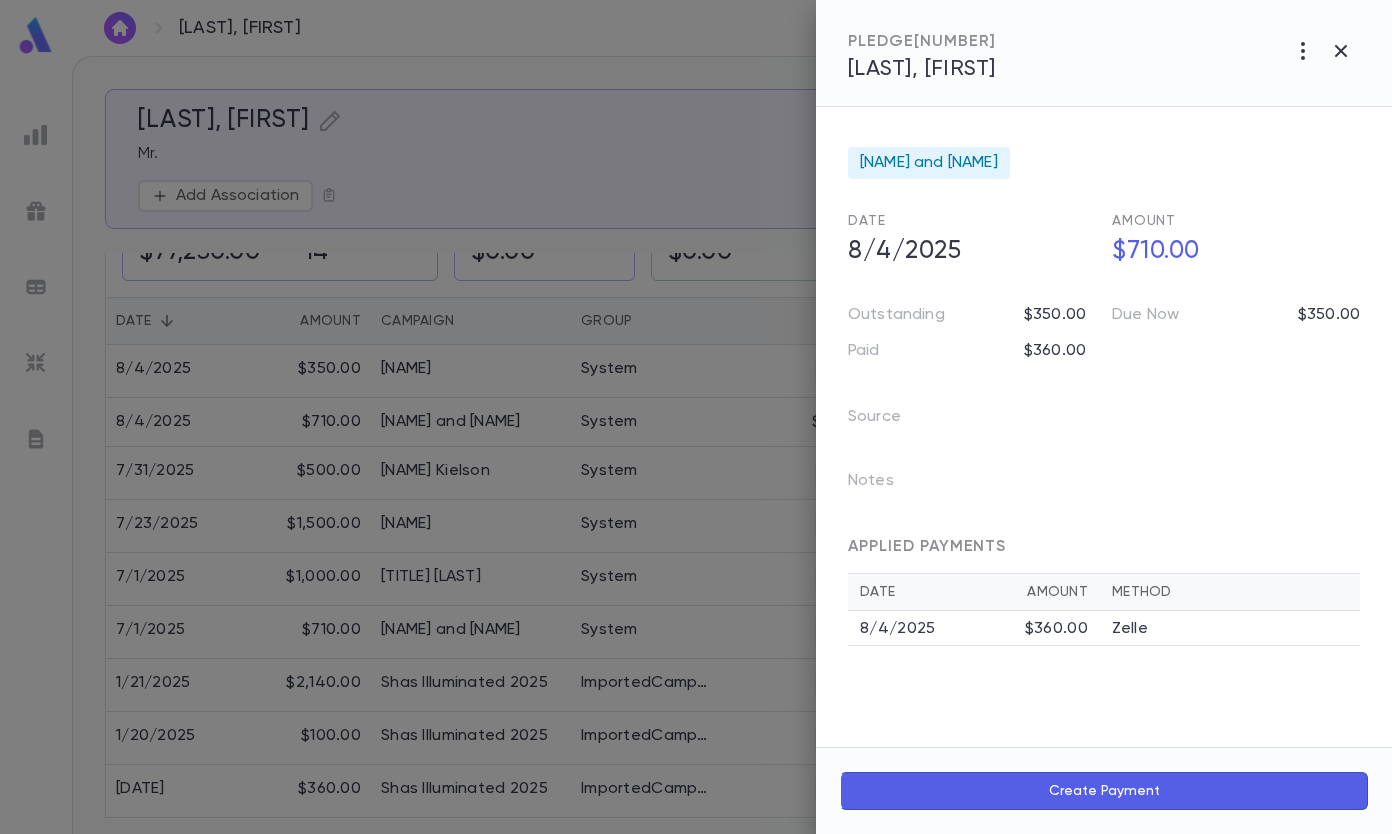 click on "$710.00" at bounding box center [1230, 252] 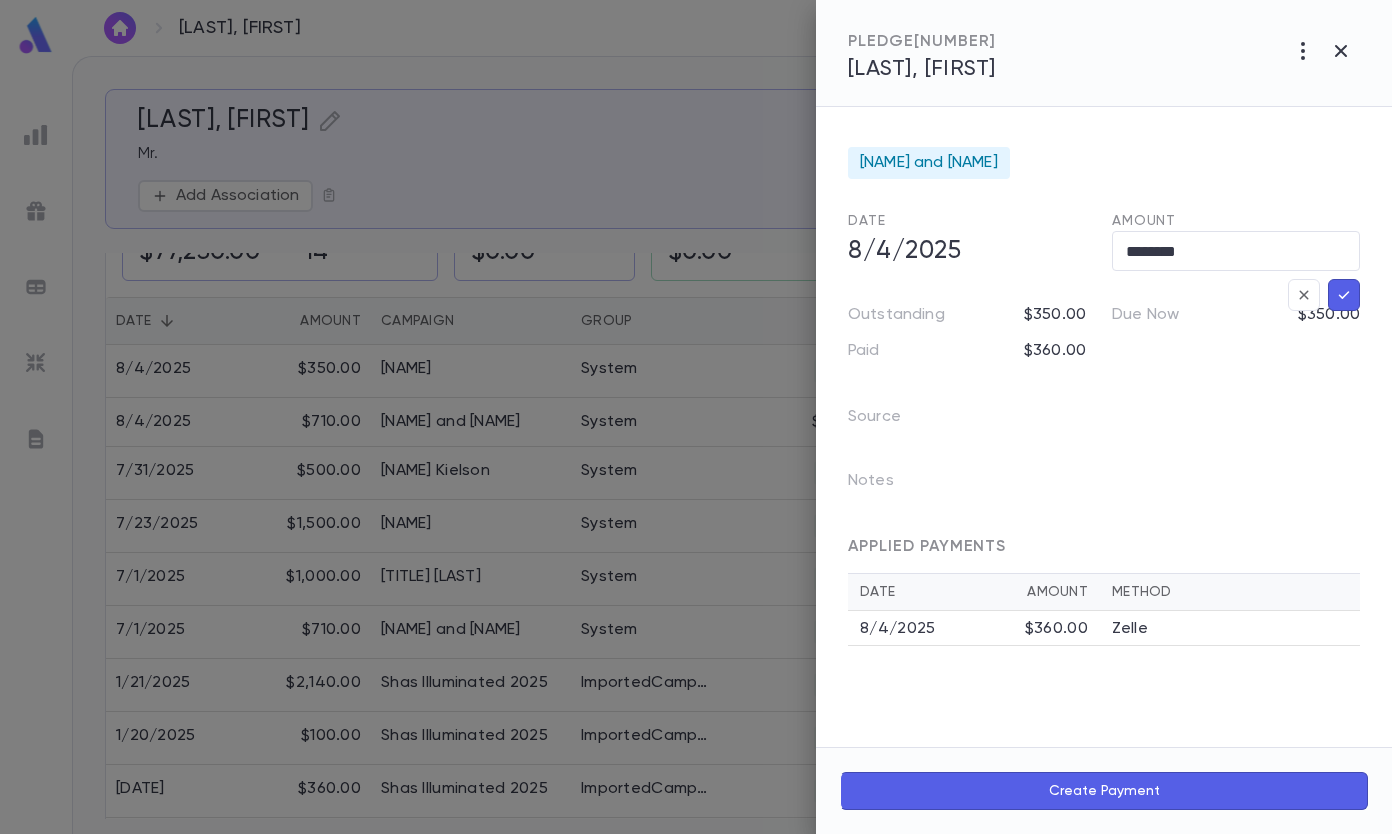 click on "********" at bounding box center (1236, 251) 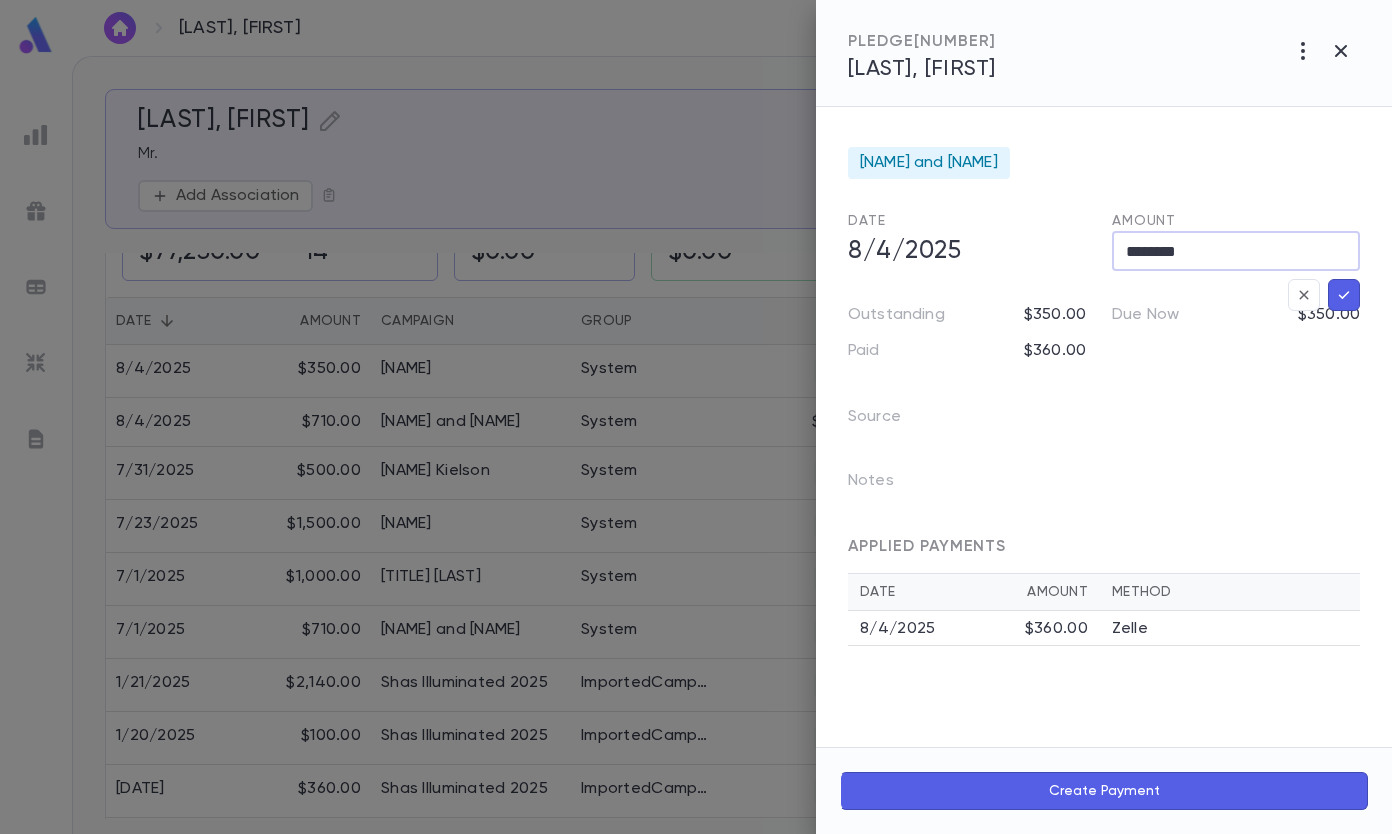 type on "********" 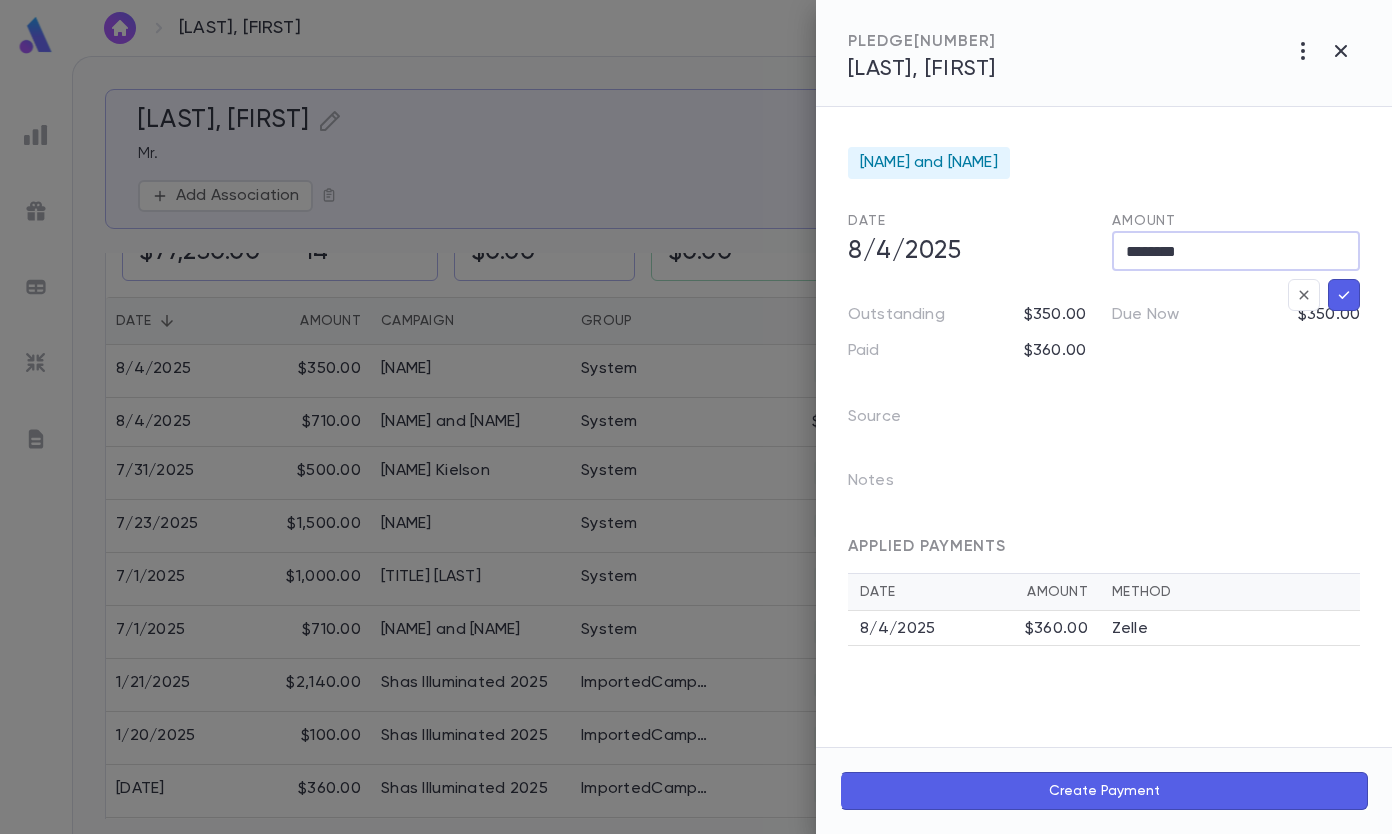 type 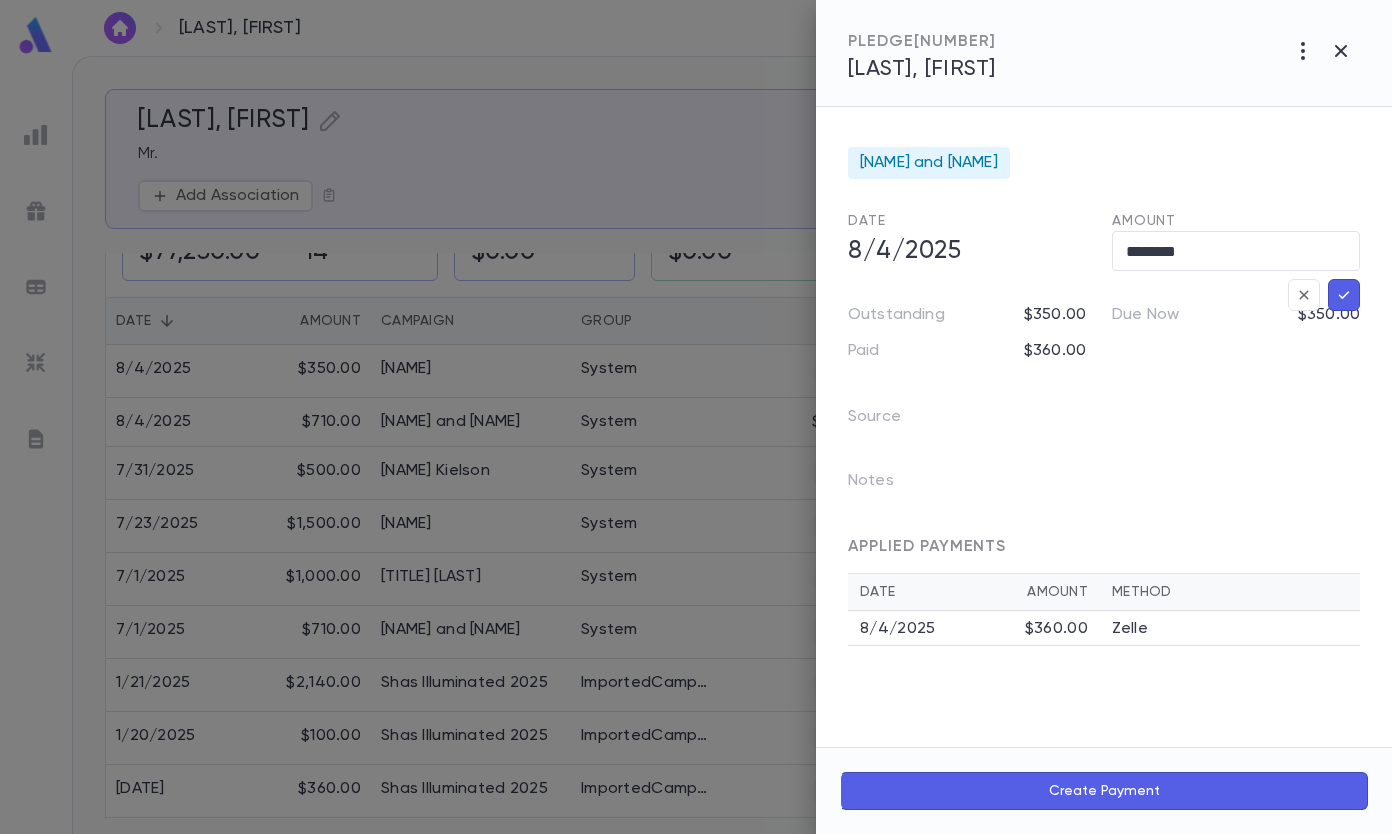 click 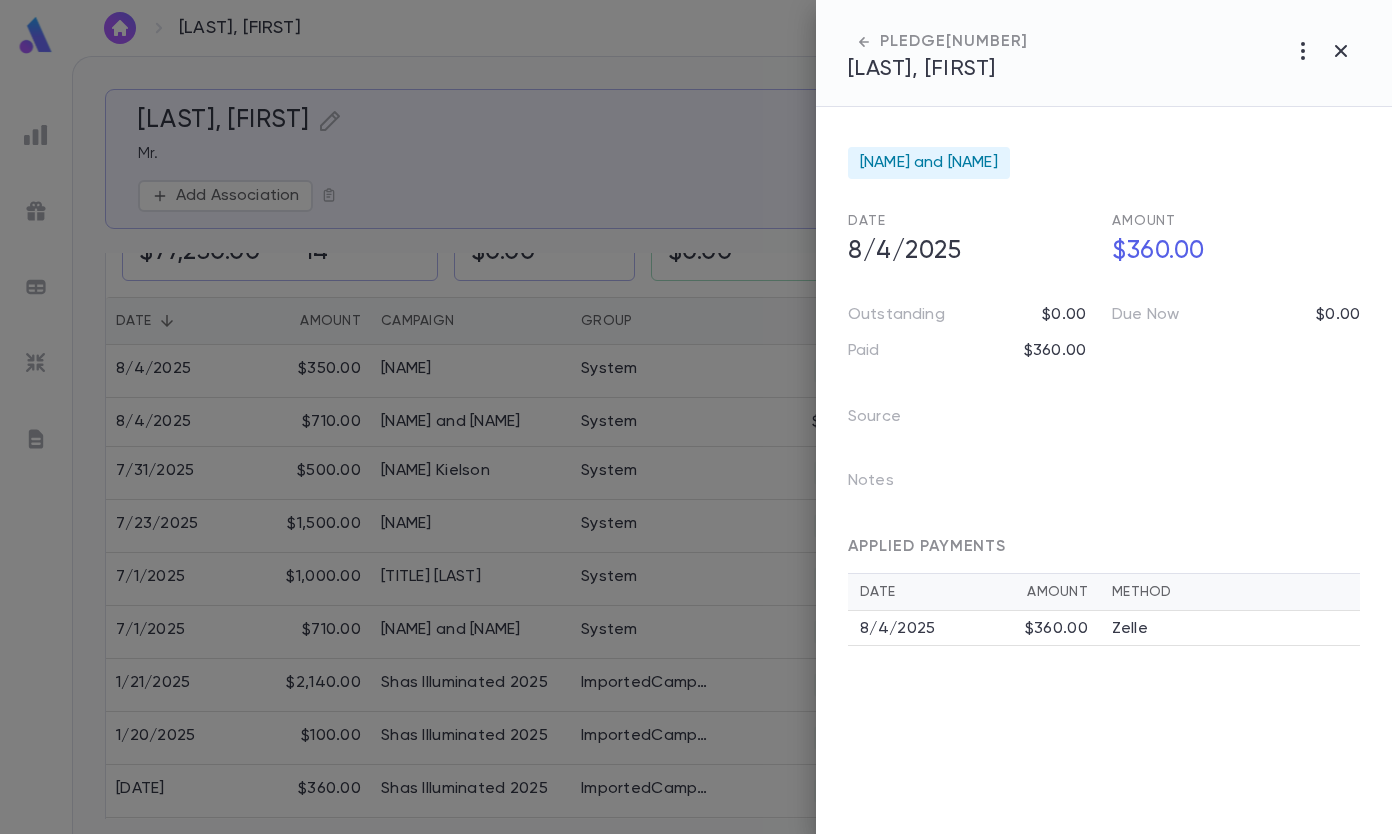 click 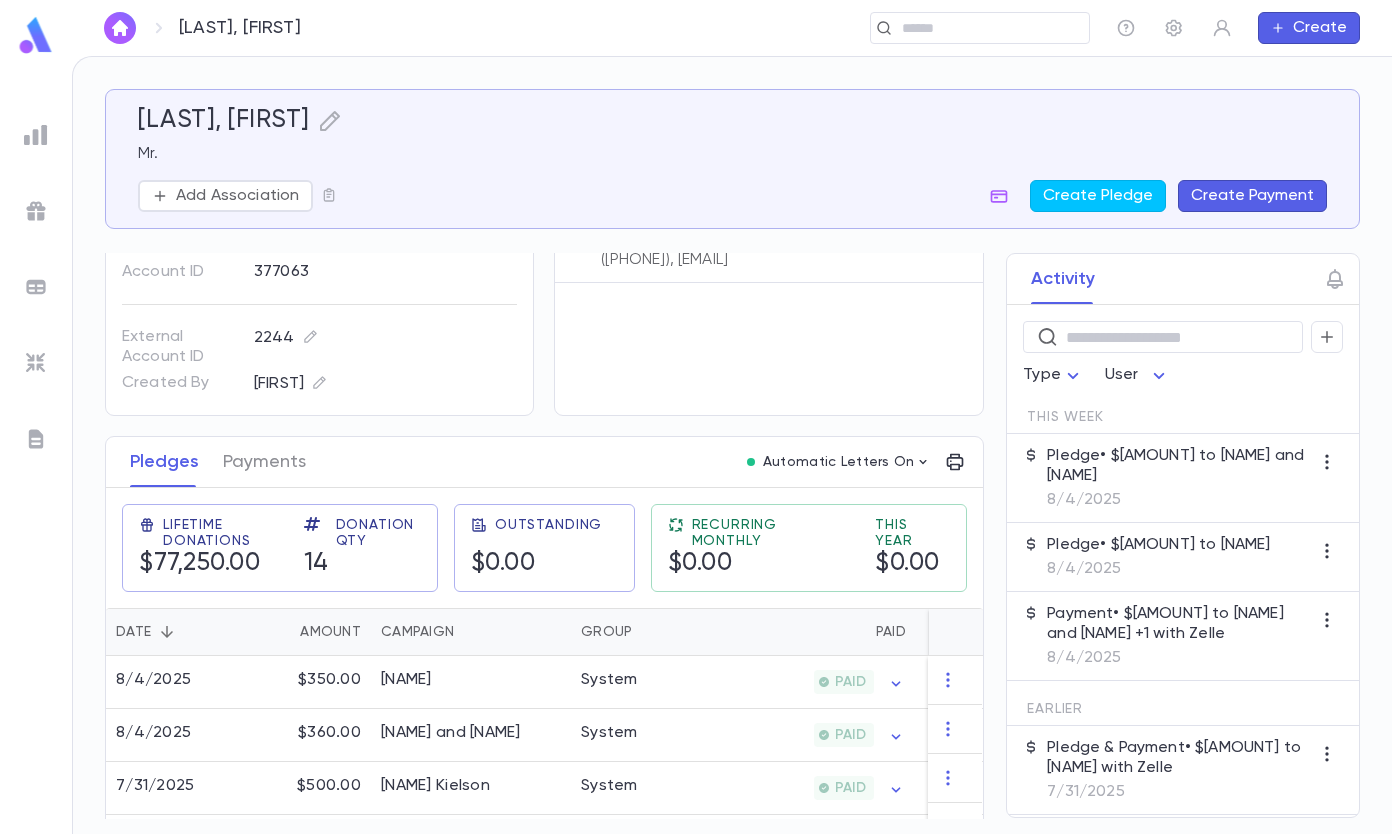 scroll, scrollTop: 0, scrollLeft: 0, axis: both 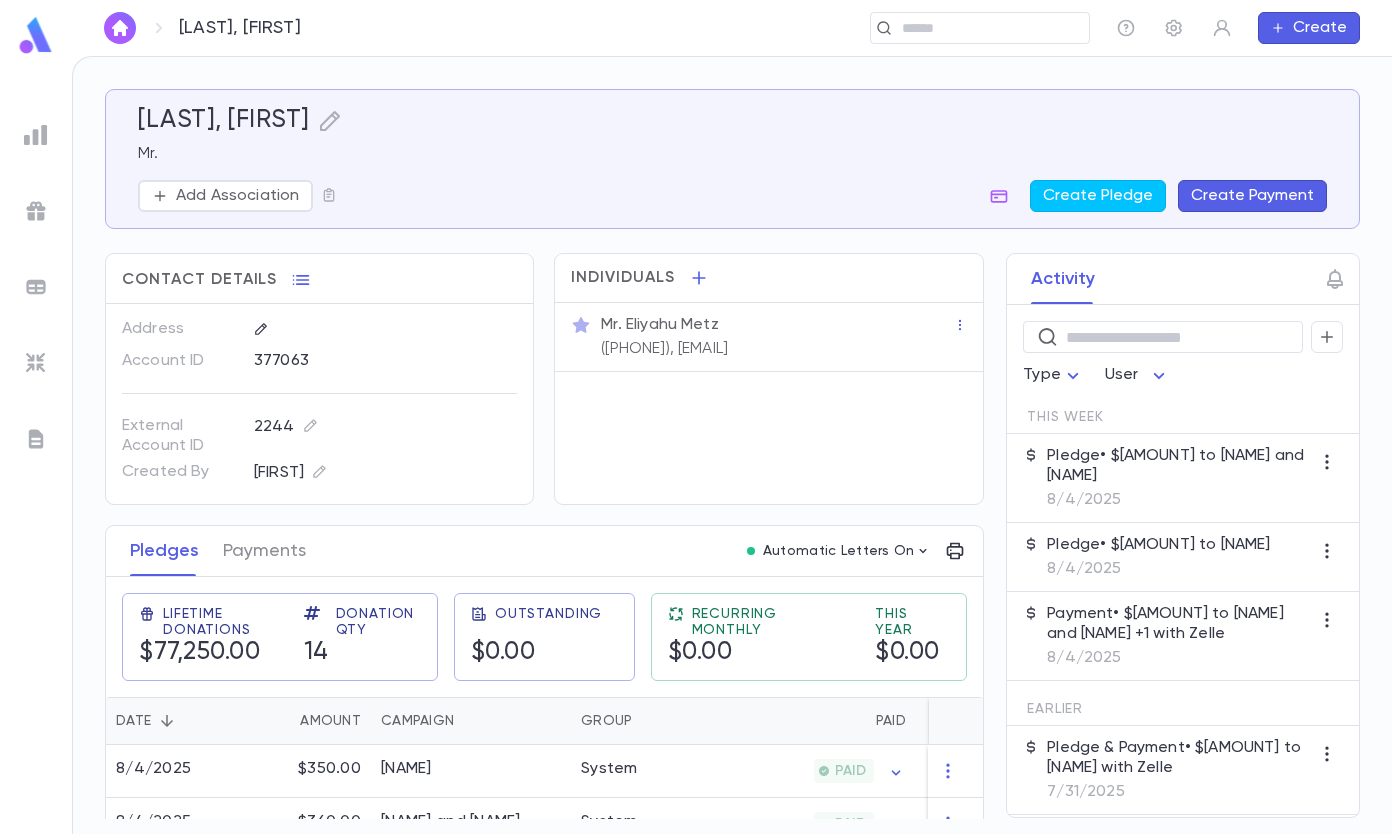 click at bounding box center (36, 135) 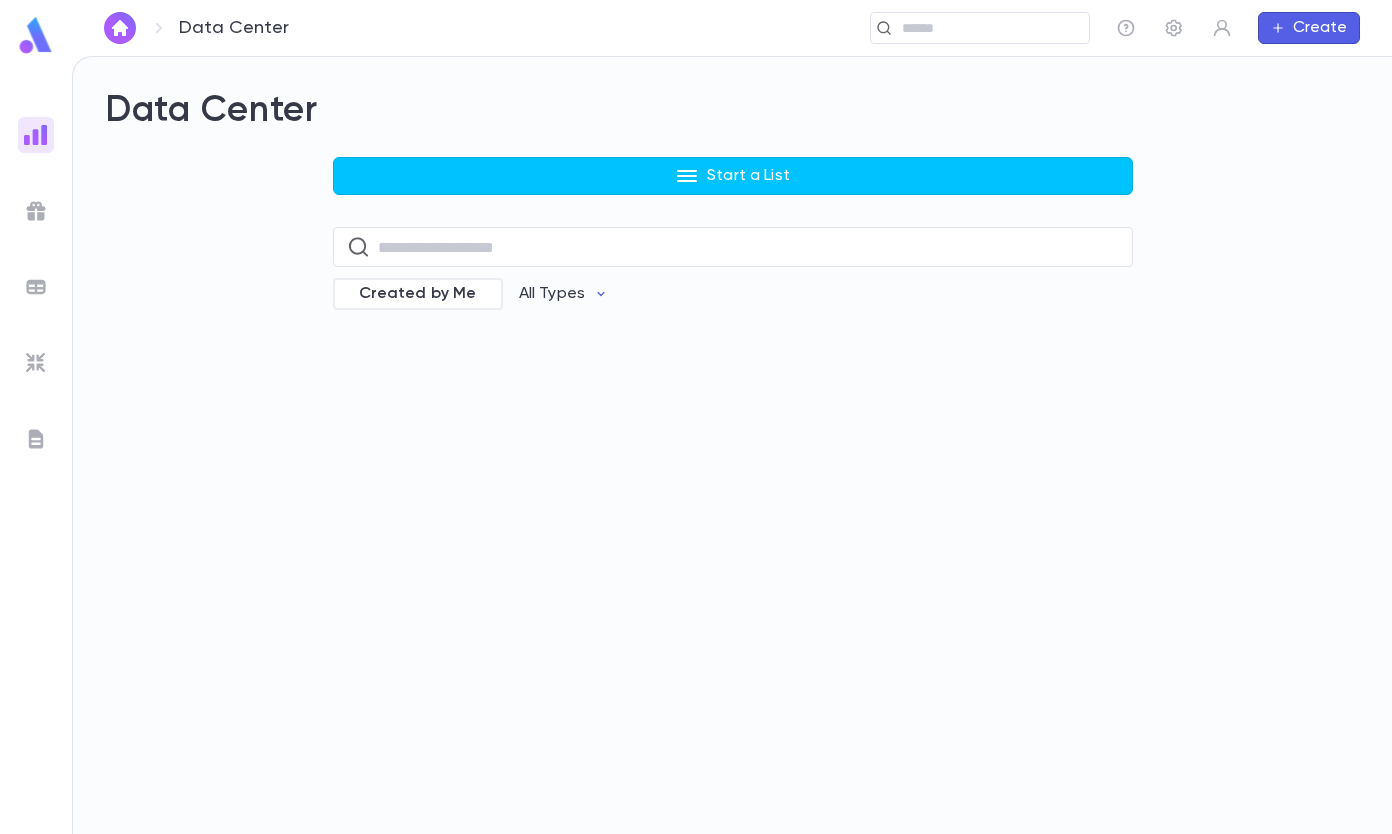 click on "Start a List" at bounding box center [748, 176] 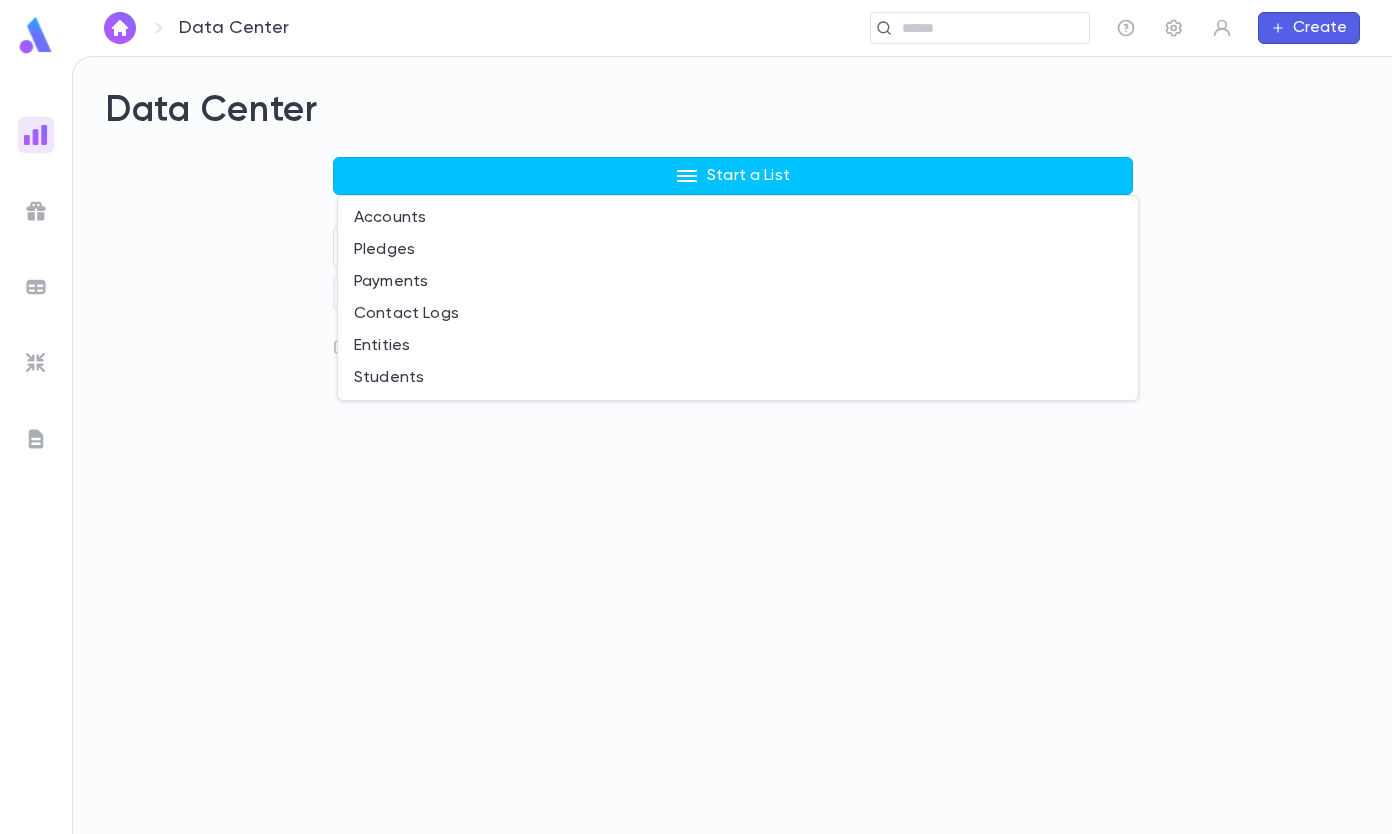 click on "Payments" at bounding box center (738, 282) 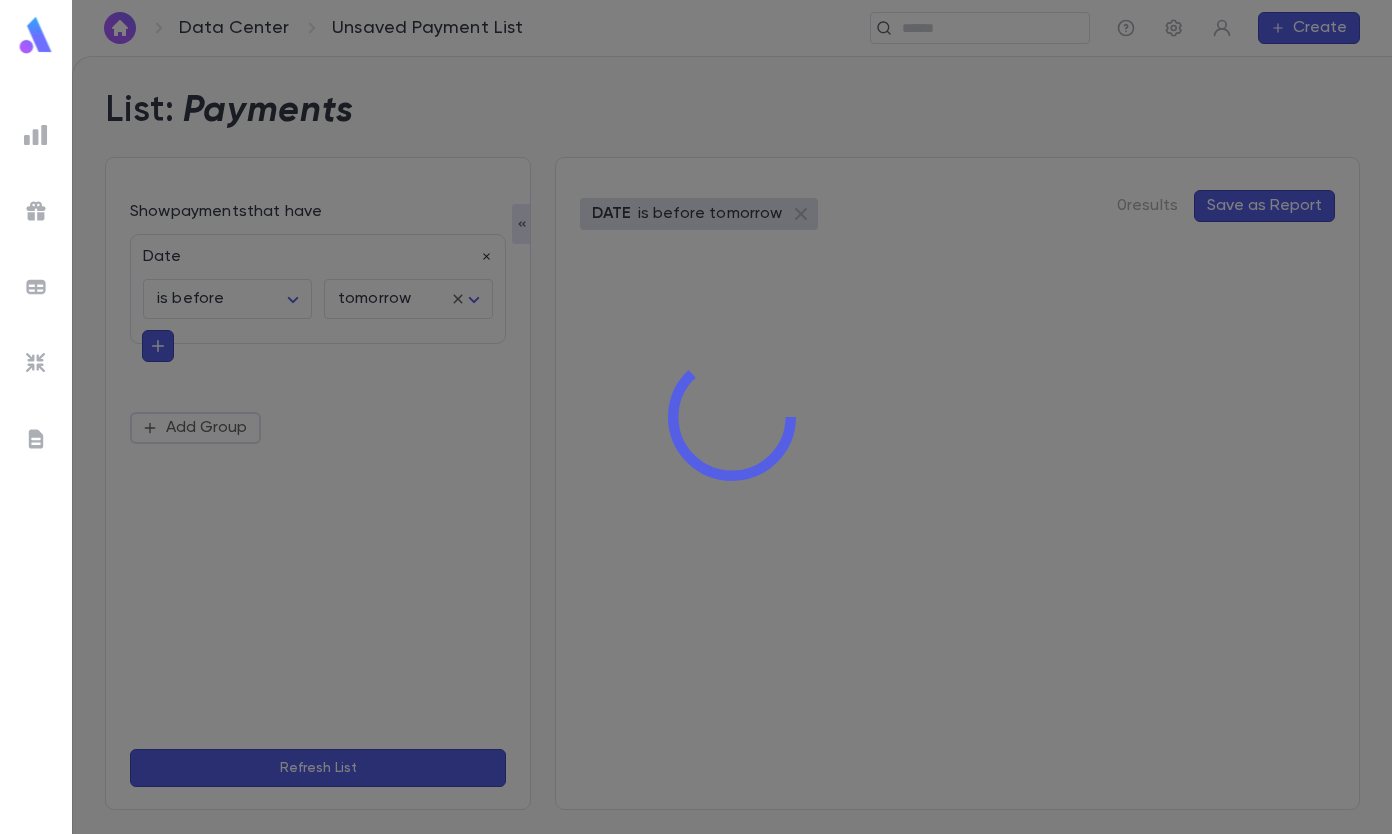 click at bounding box center [732, 417] 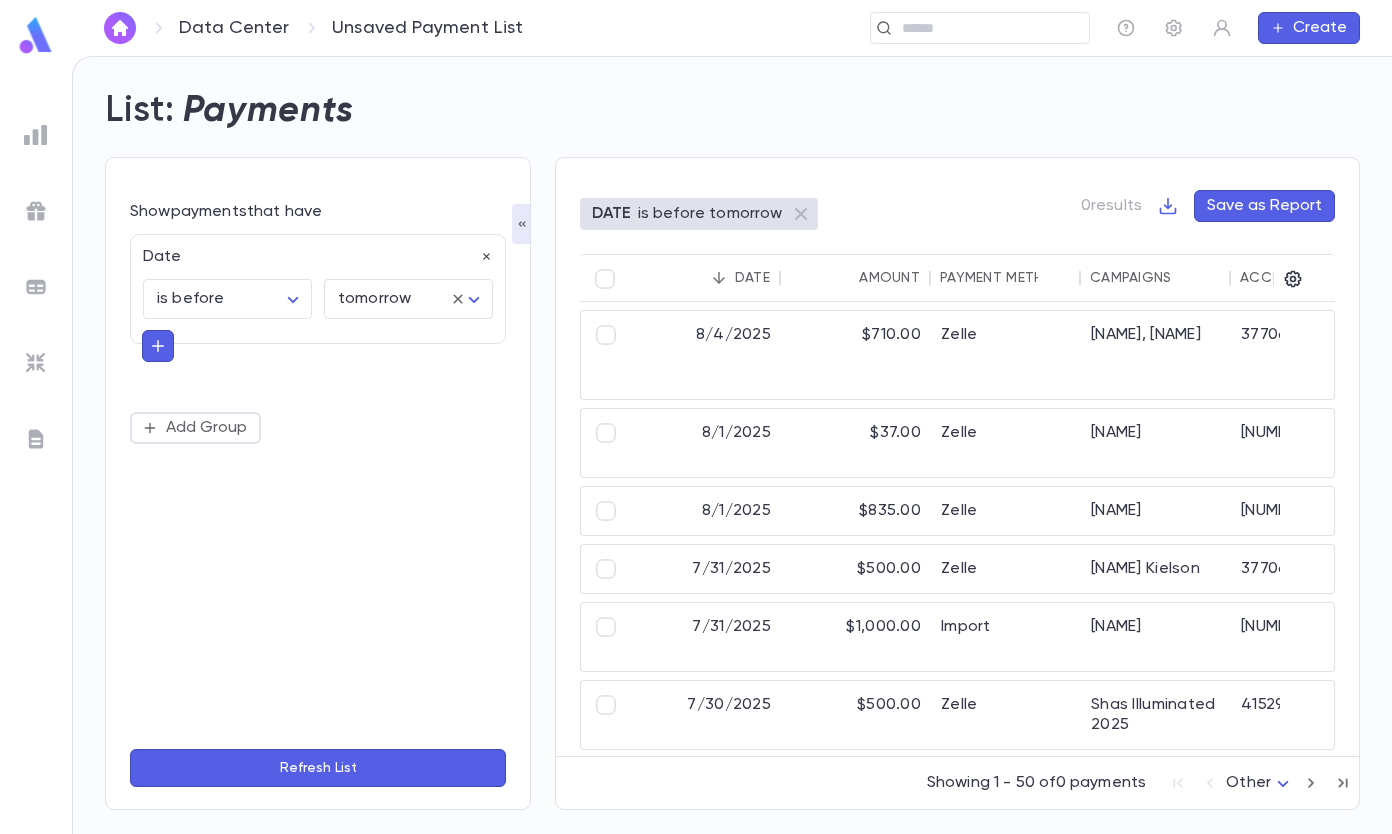 click on "Data Center Unsaved Payment List ​  Create List:  Payments Show  payments  that have Date is before ******** ​ tomorrow ******** ​ Add Group Refresh List DATE is before tomorrow 0  results Save as Report Date Amount Payment Method Campaigns Account ID Account Name Street Address City State Zip [DATE] $[AMOUNT] Zelle [NAME], [NAME] [NUMBER] [LAST], [FIRST] [NUMBER] [STREET] [CITY] [STATE] [ZIP] [DATE] $[AMOUNT] Zelle [NAME] [NUMBER] [LAST], [FIRST] [DATE] $[AMOUNT] Zelle [NAME] [NUMBER] [LAST], [FIRST] [DATE] $[AMOUNT] Zelle [NAME] [NUMBER] [LAST], [FIRST] [DATE] $[AMOUNT] Zelle [NAME] [NUMBER] [LAST], [FIRST] [DATE] $[AMOUNT] Zelle [NAME] [NUMBER] [LAST], [FIRST] [DATE] $[AMOUNT] Zelle [NAME] [NUMBER] [LAST], [FIRST] Showing   1 - 50   0" at bounding box center [696, 445] 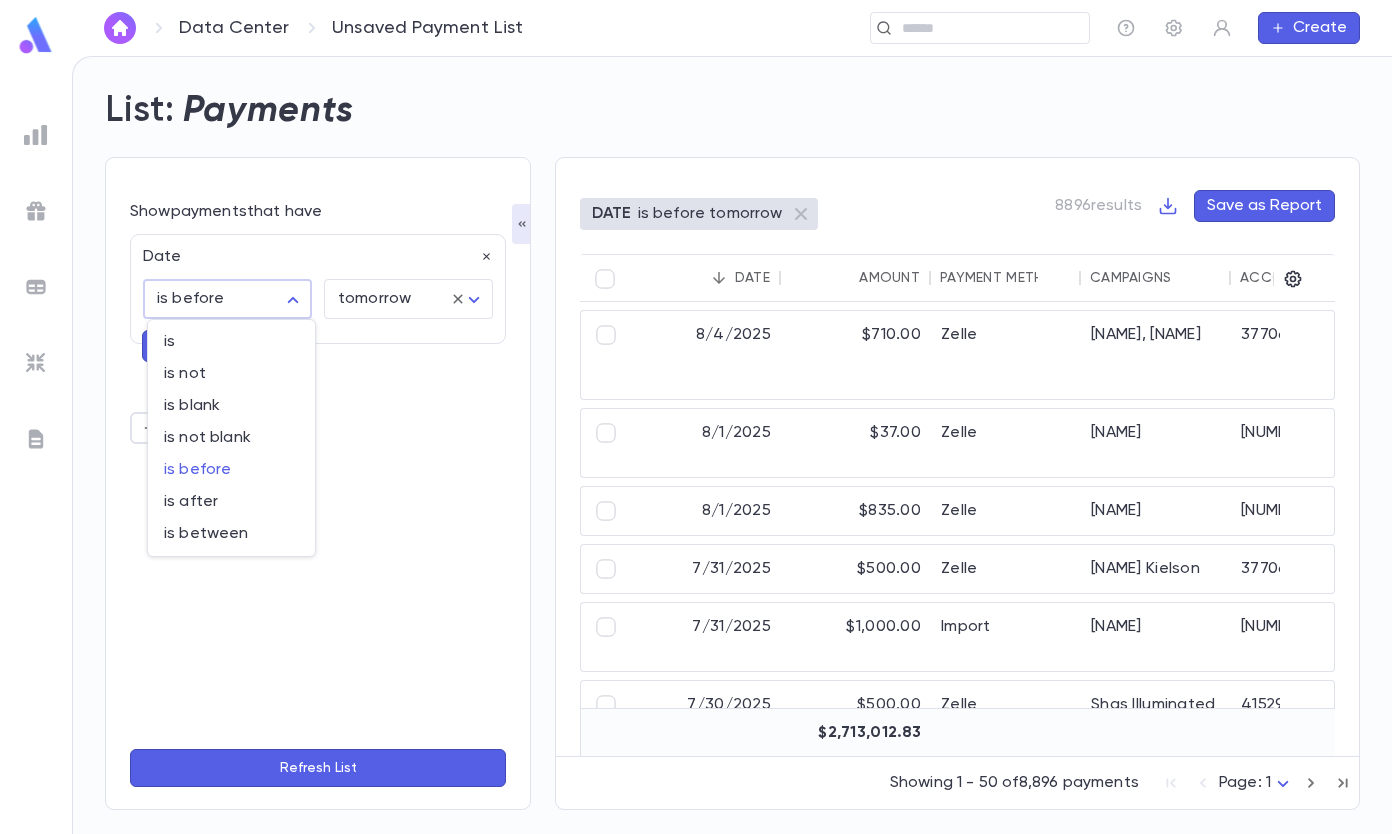 click on "is between" at bounding box center [231, 534] 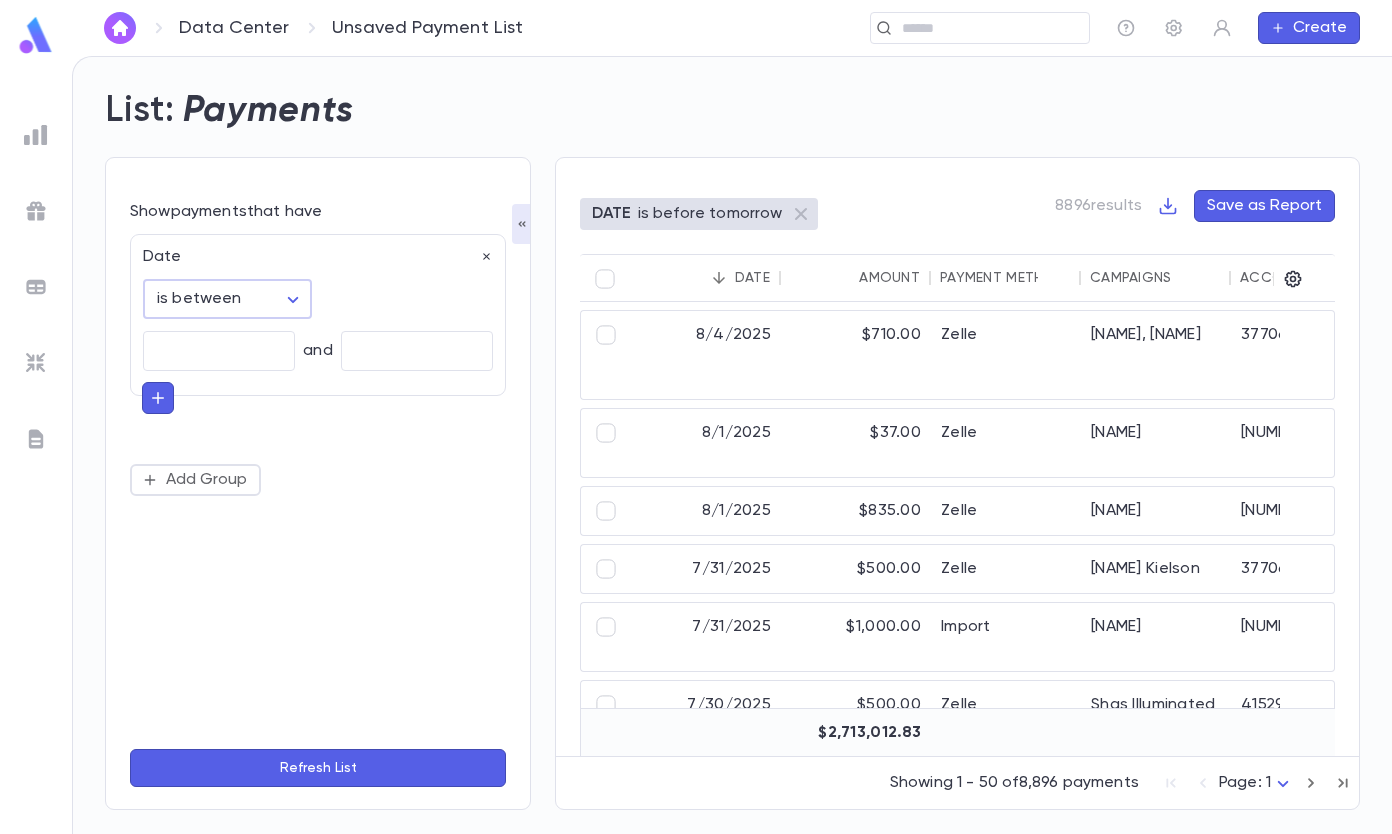 click at bounding box center [219, 351] 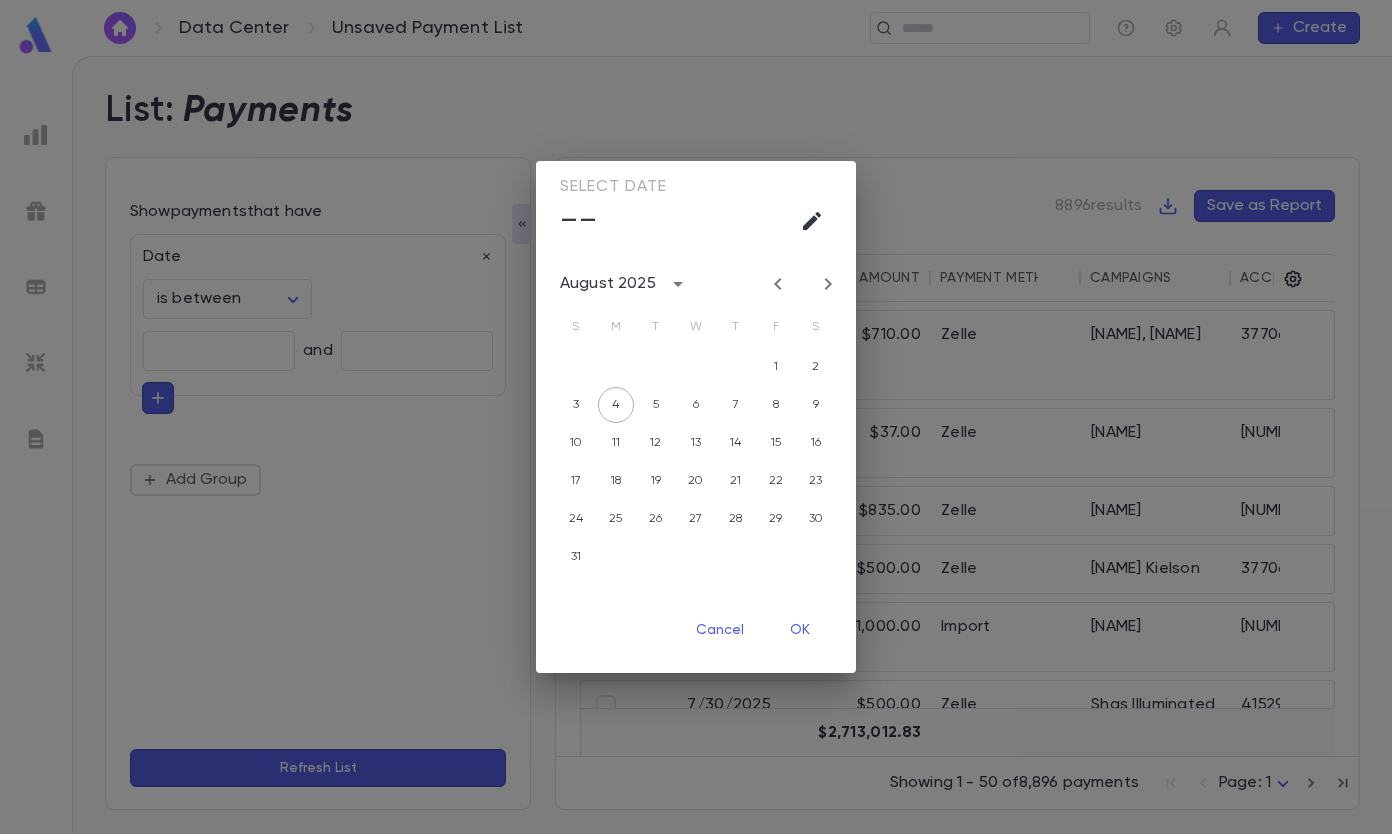click 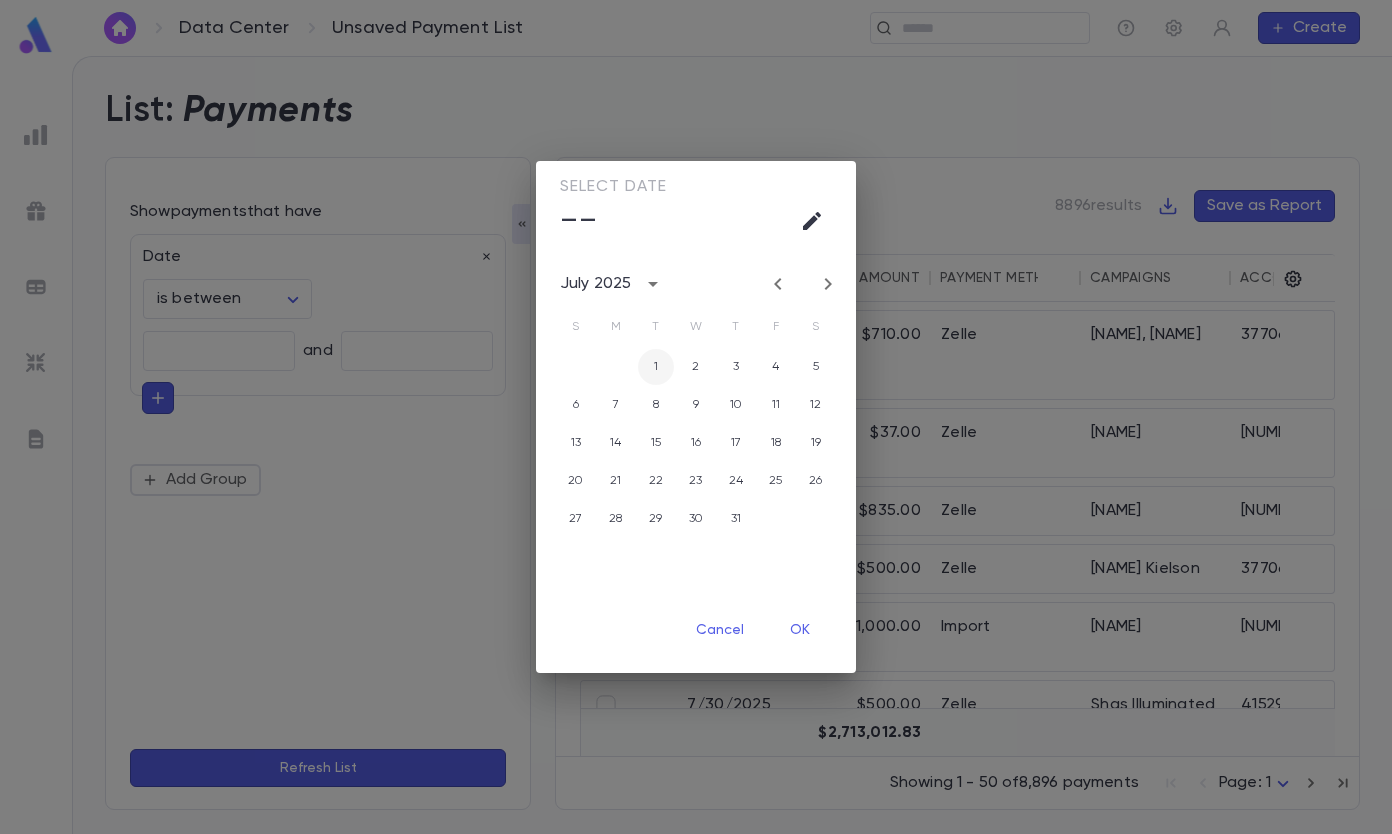 click on "1" at bounding box center (656, 367) 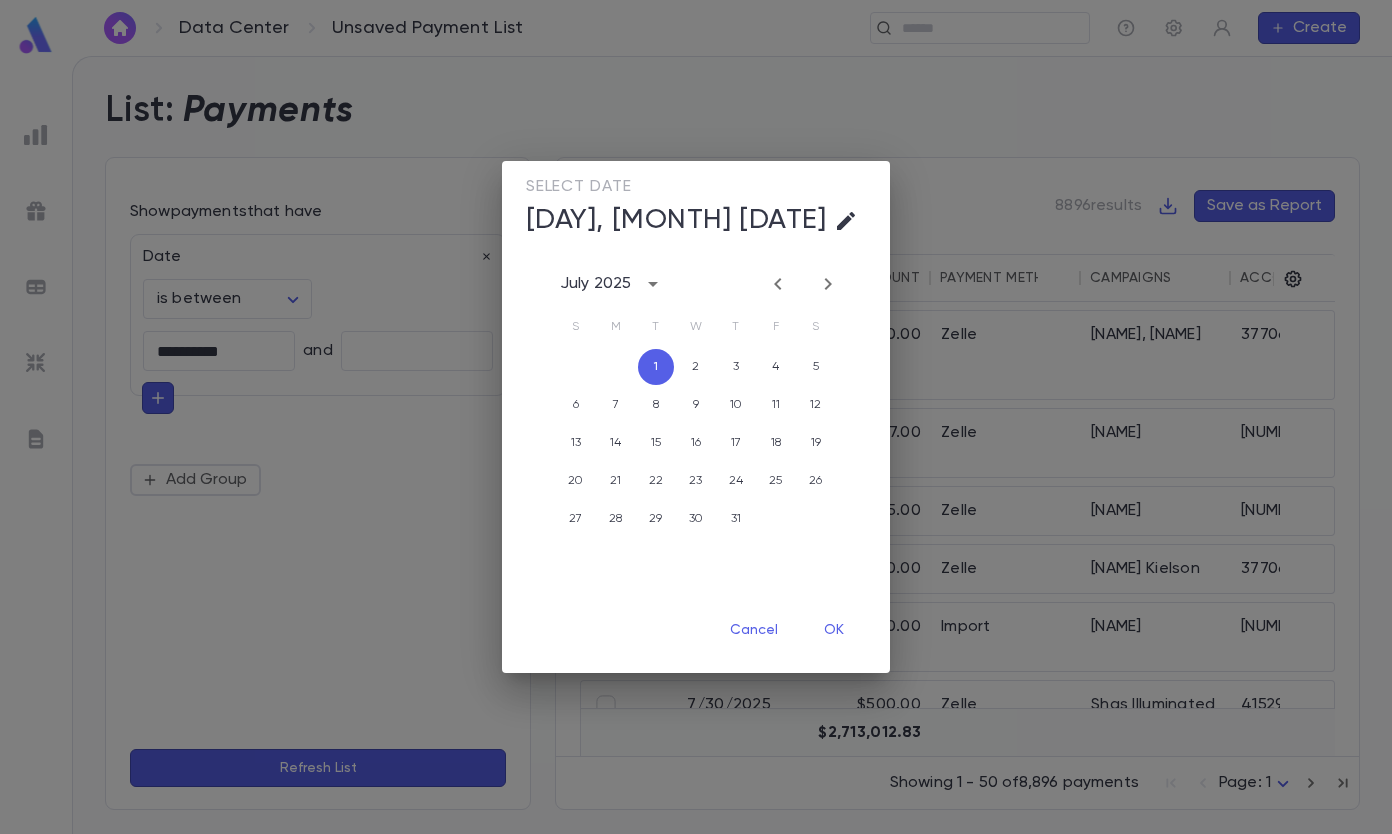 click on "Select date [DAY], [MONTH] [DATE] [MONTH] [YEAR] [CALENDAR] Cancel OK" at bounding box center [696, 417] 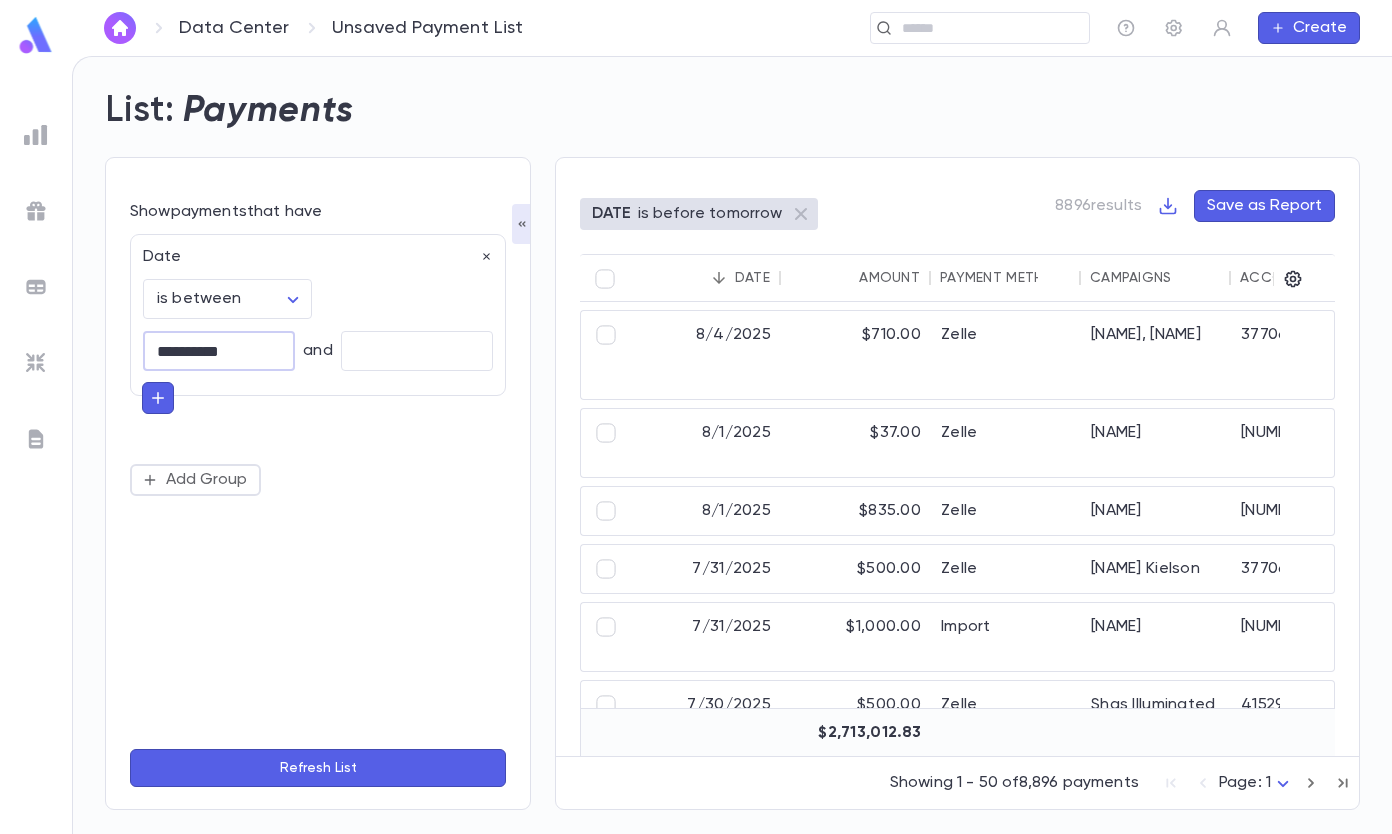 click at bounding box center (417, 351) 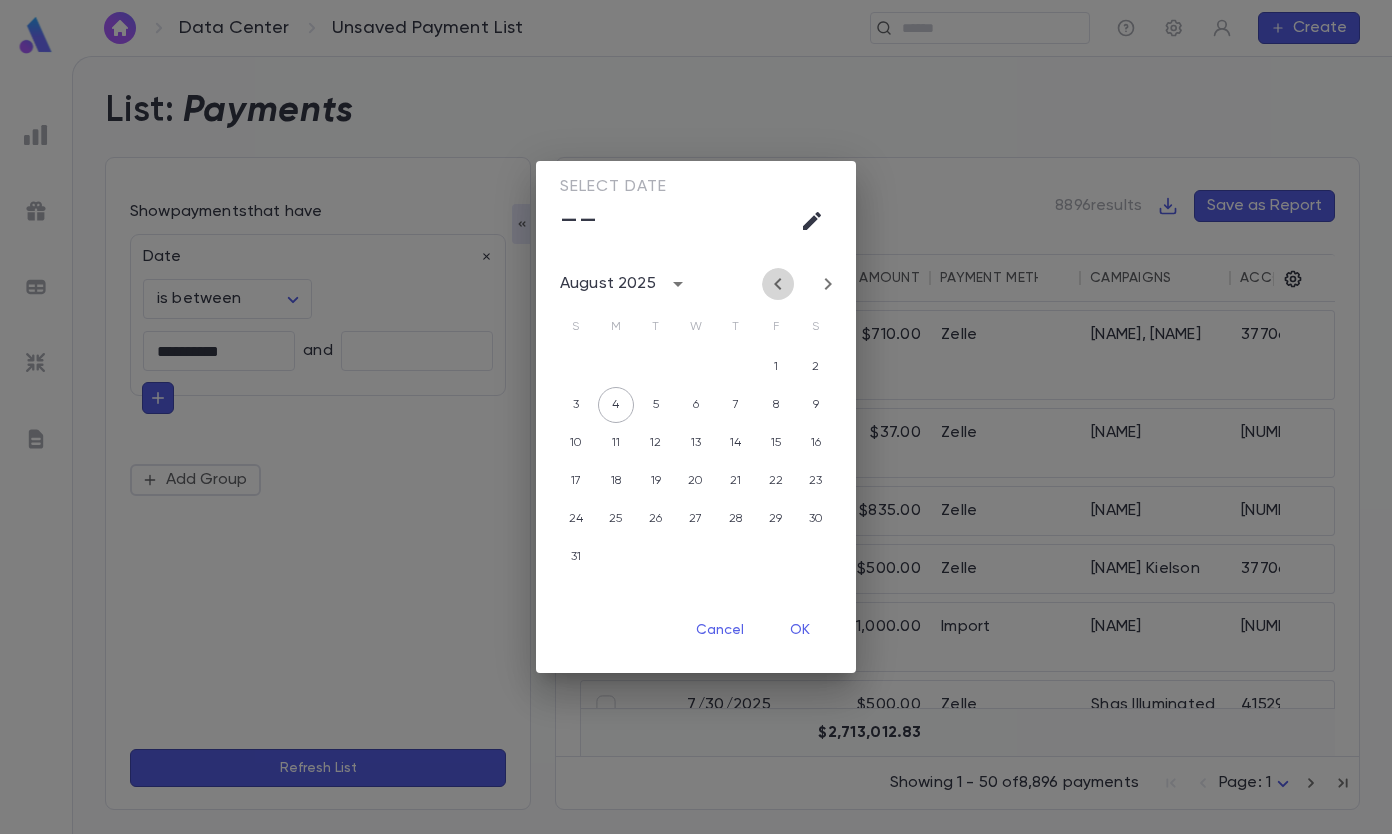 click 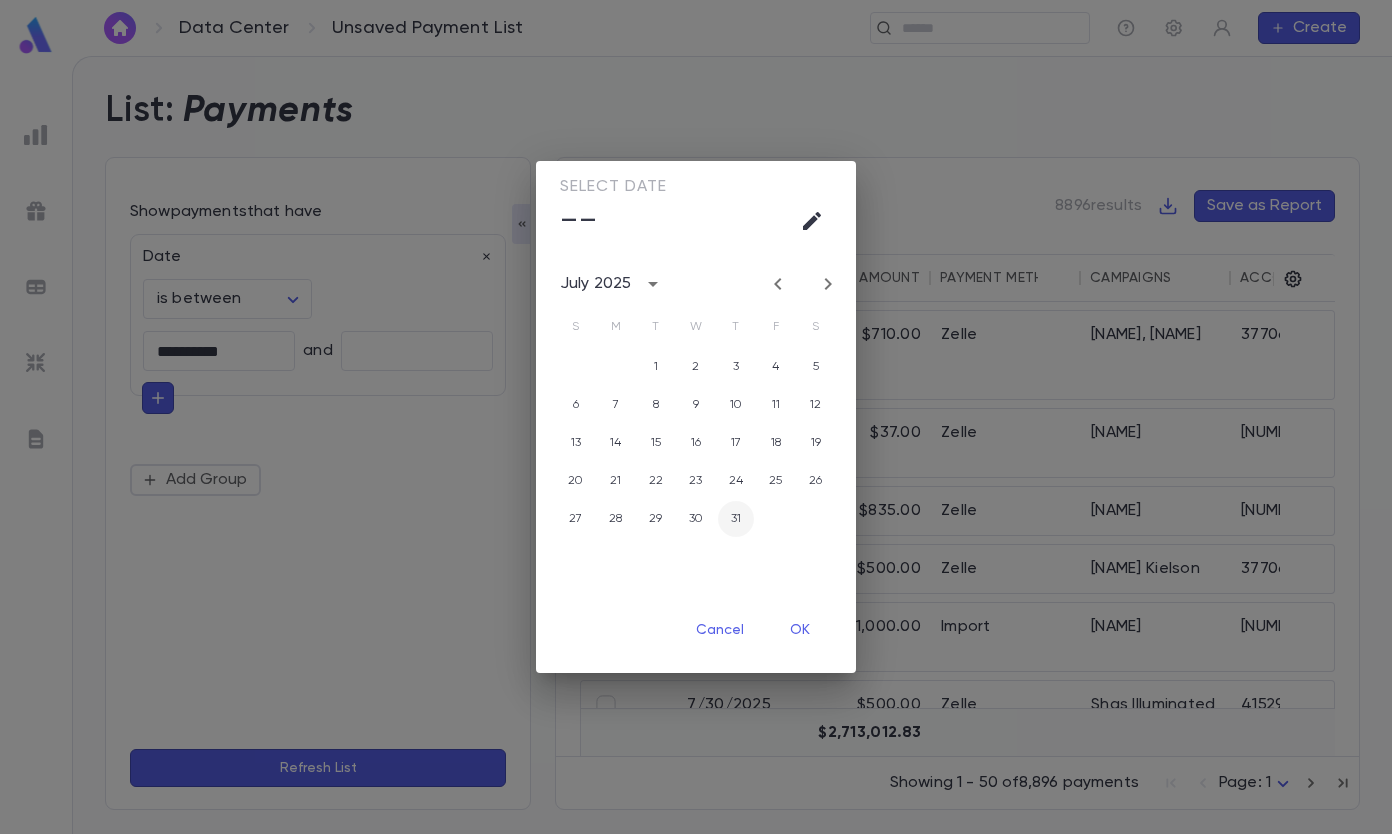 click on "31" at bounding box center [736, 519] 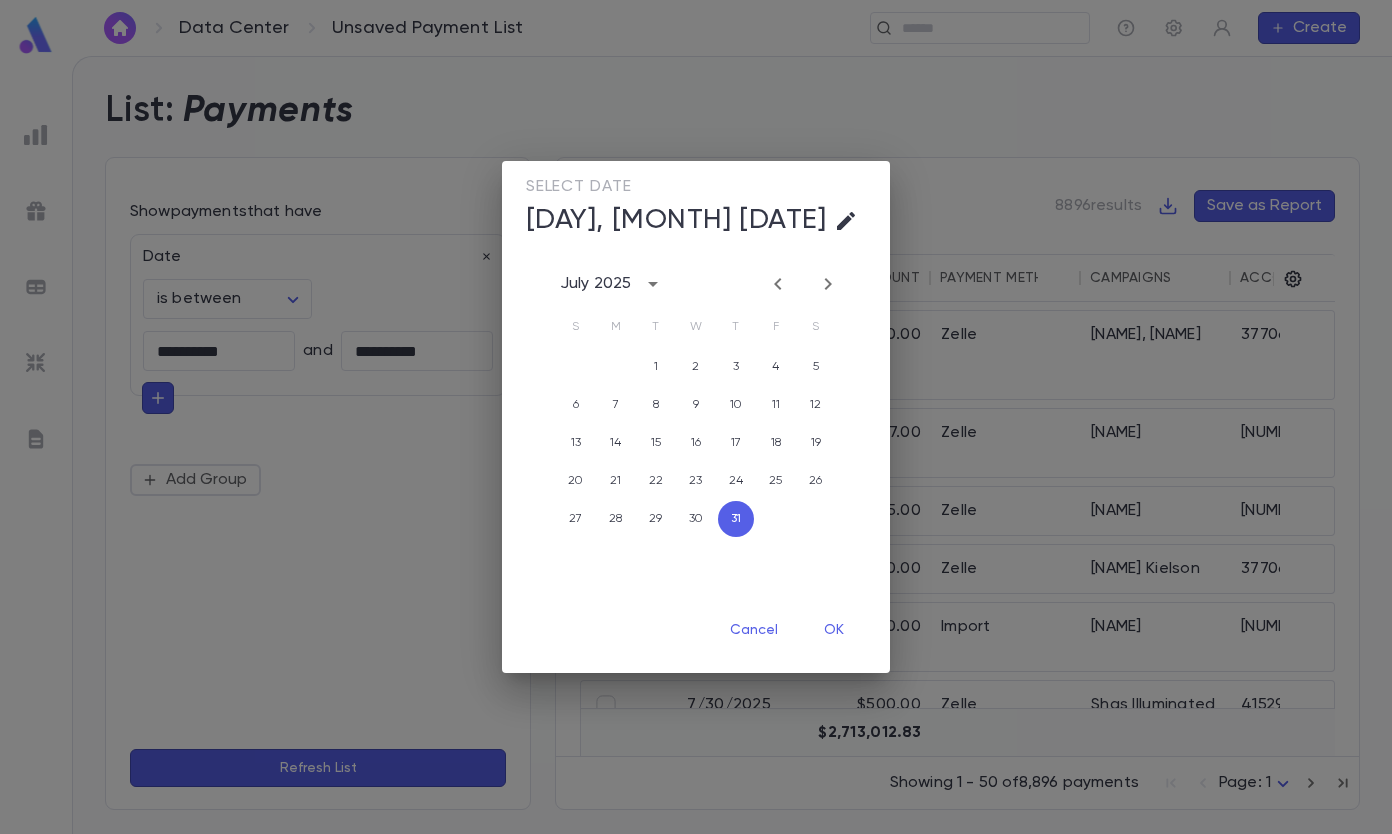 click on "OK" at bounding box center [834, 630] 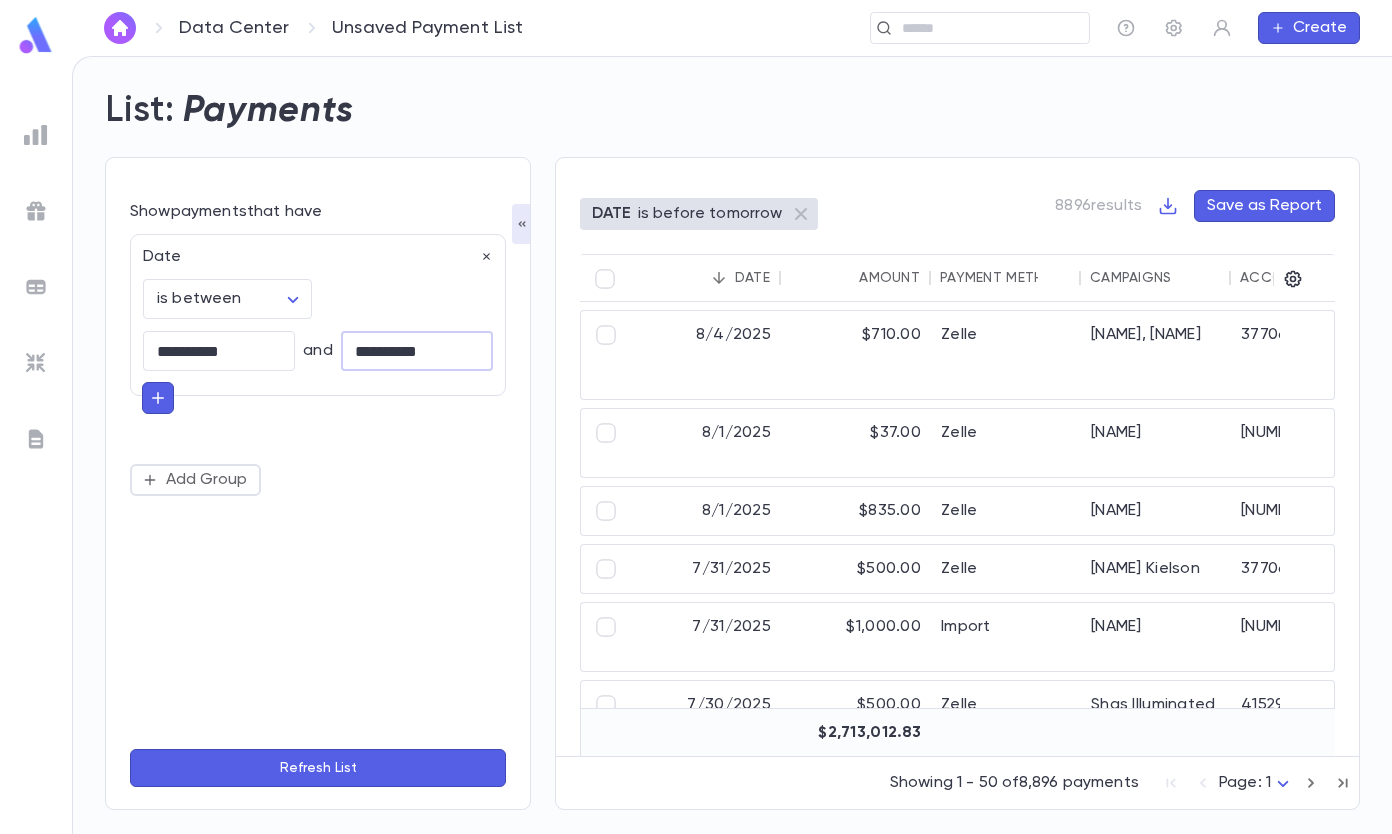 click on "Refresh List" at bounding box center (318, 768) 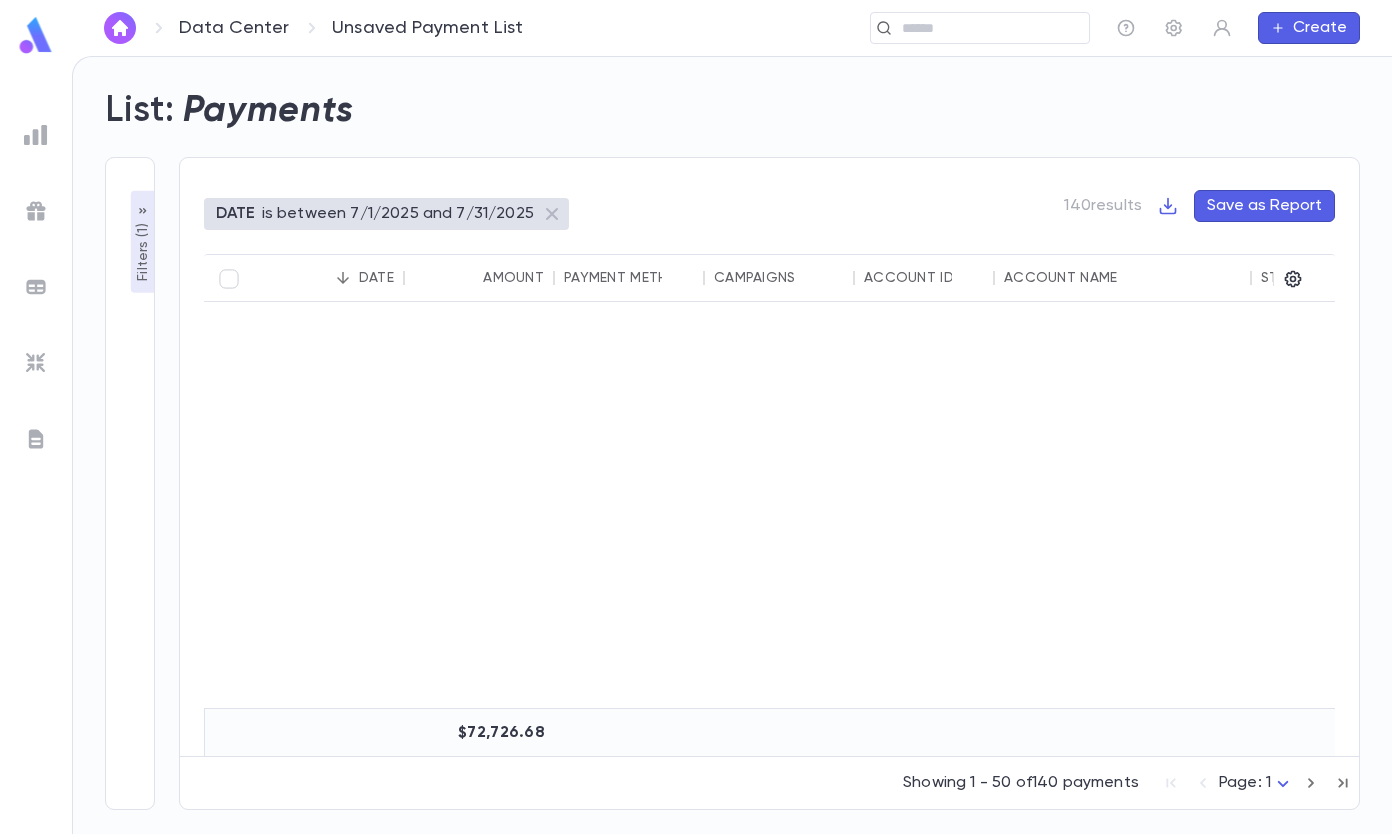 scroll, scrollTop: 900, scrollLeft: 0, axis: vertical 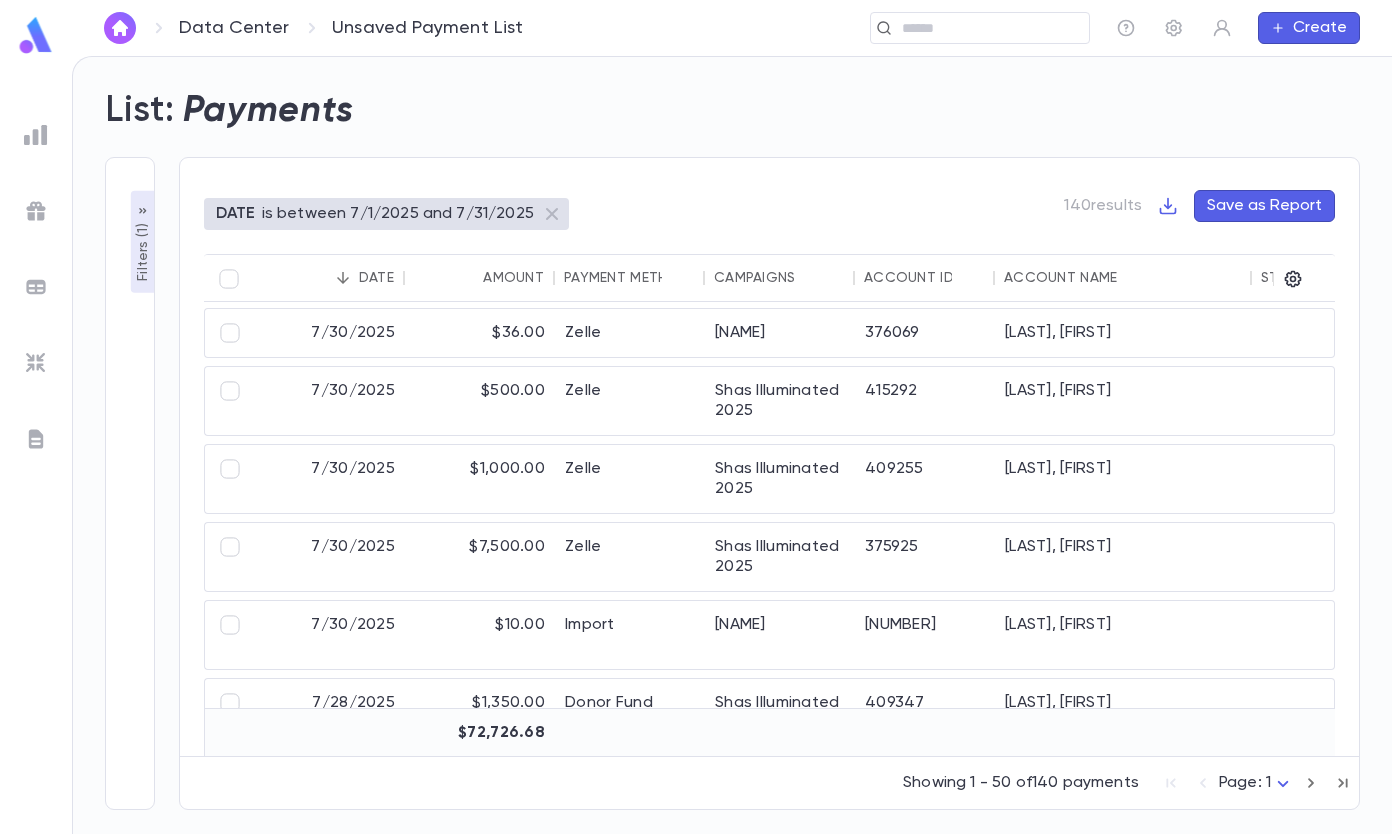 click 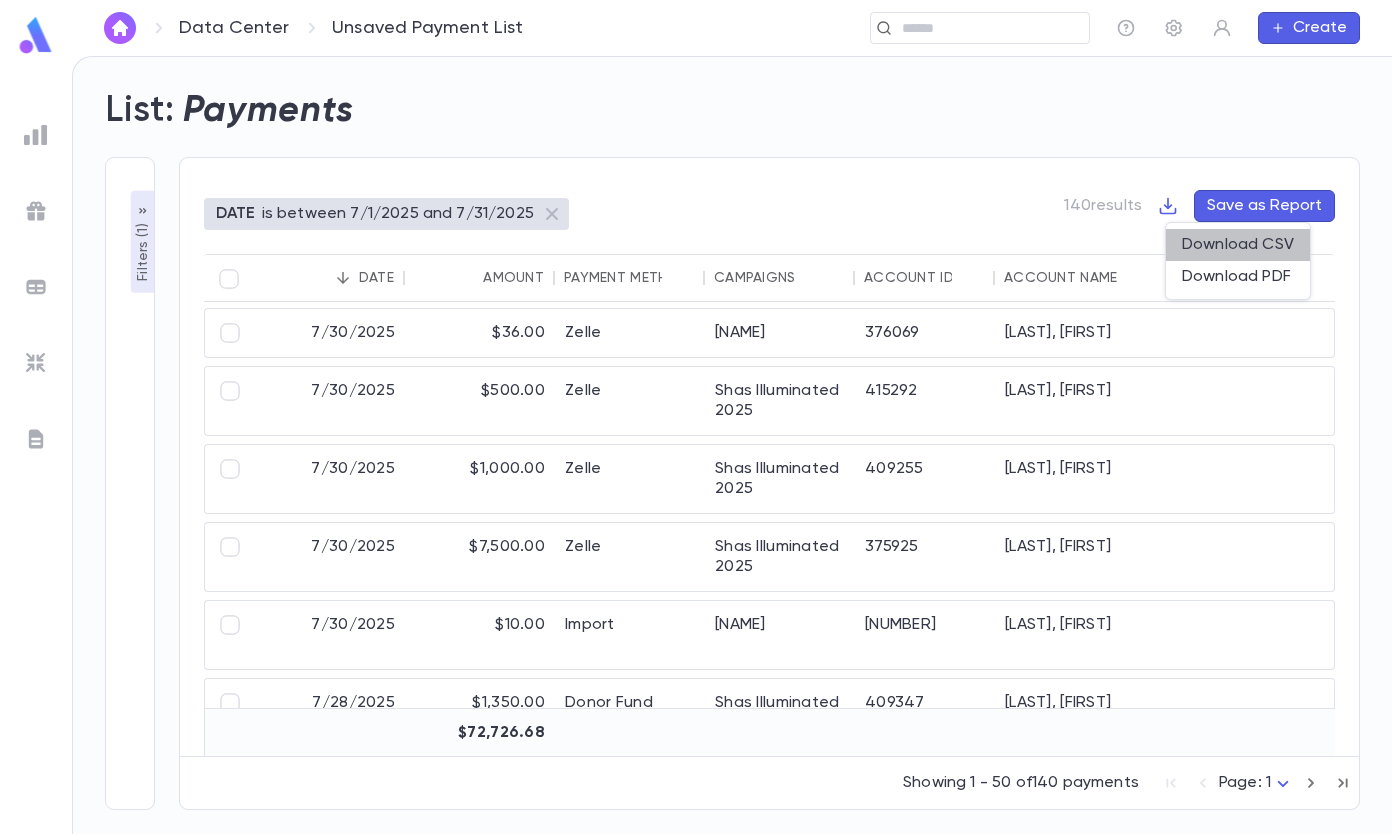 click on "Download CSV" at bounding box center (1238, 245) 